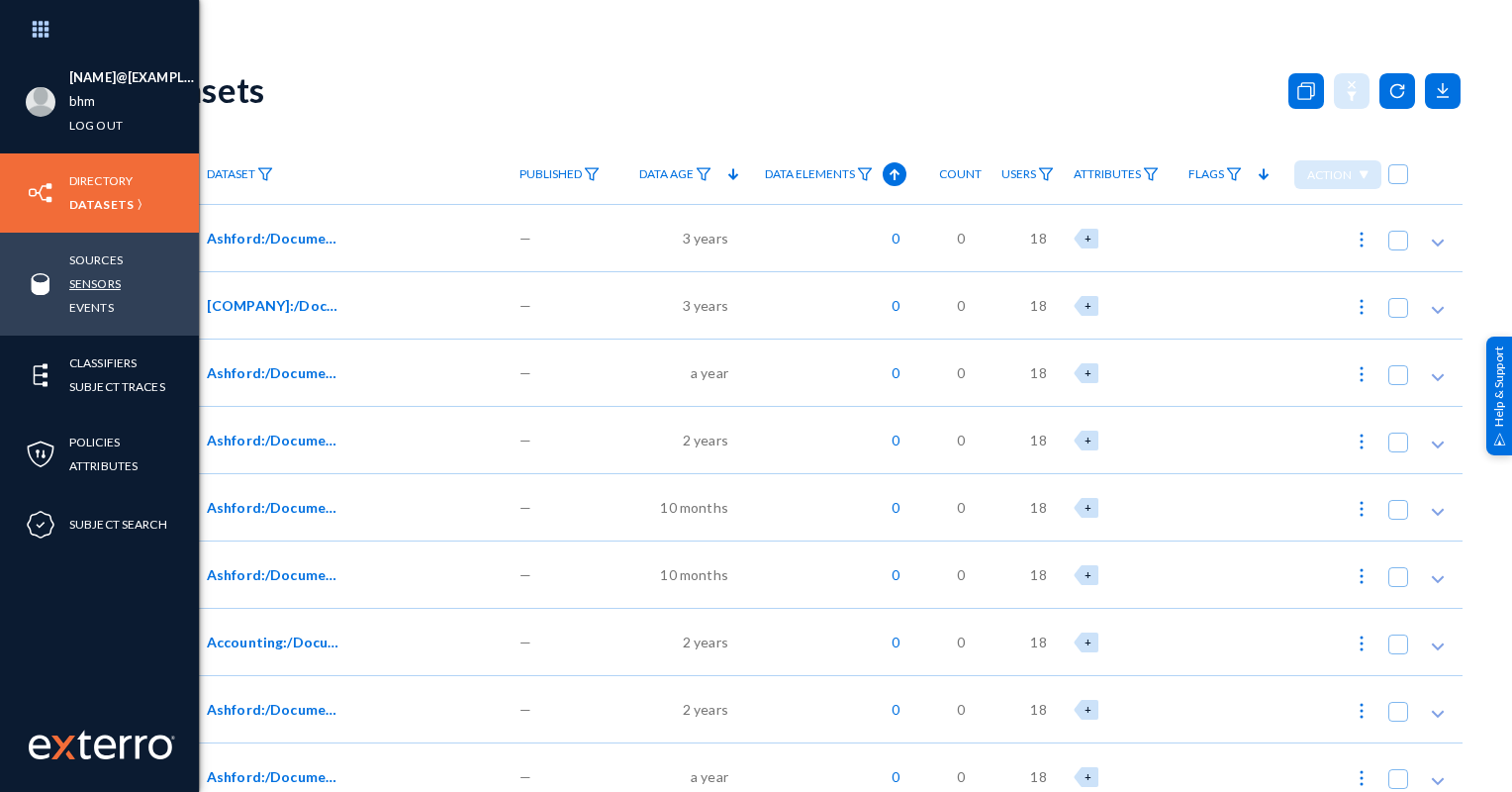 scroll, scrollTop: 0, scrollLeft: 0, axis: both 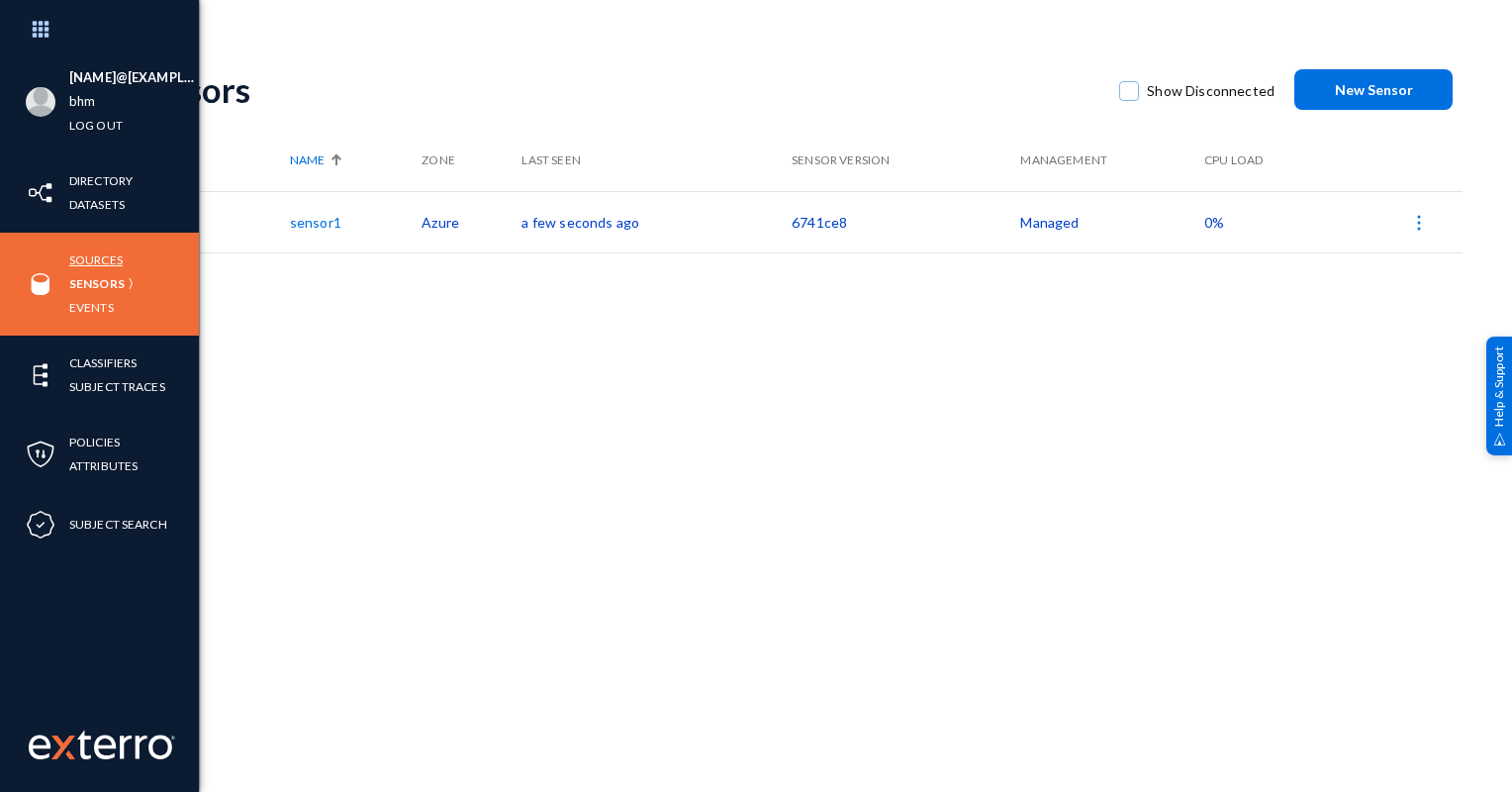 click on "Sources" at bounding box center (96, 259) 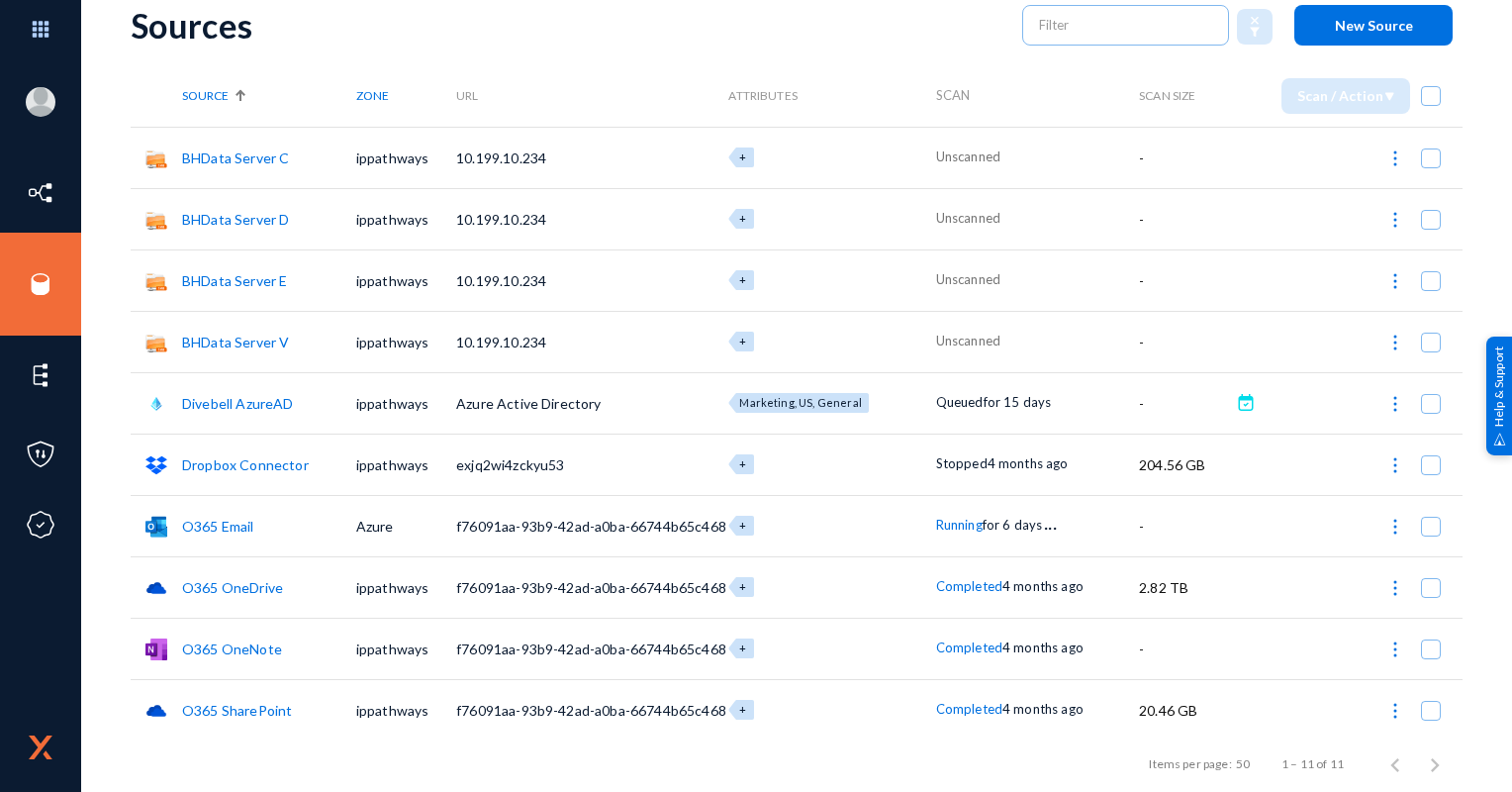 scroll, scrollTop: 130, scrollLeft: 0, axis: vertical 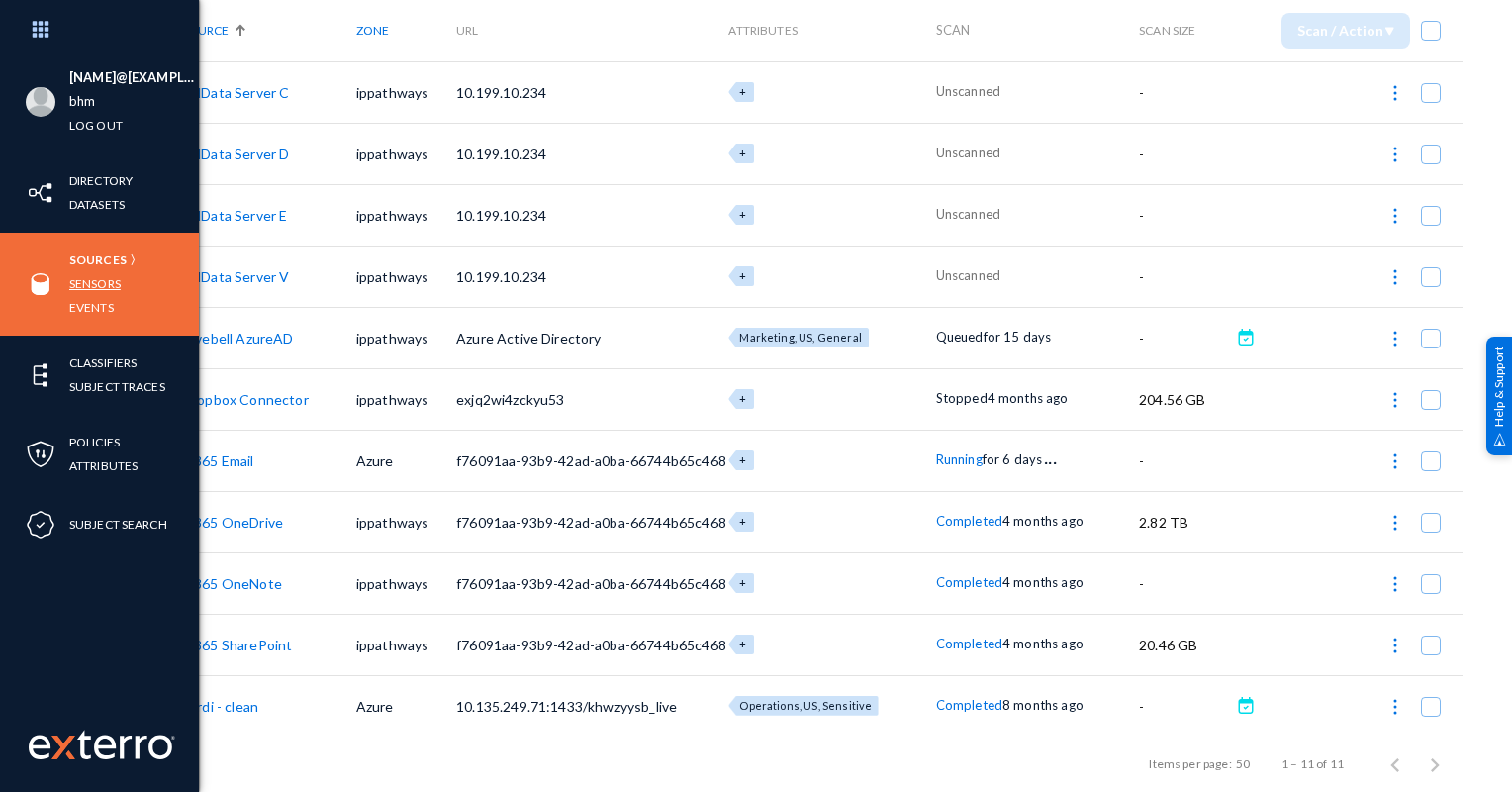 click on "Sensors" at bounding box center [95, 283] 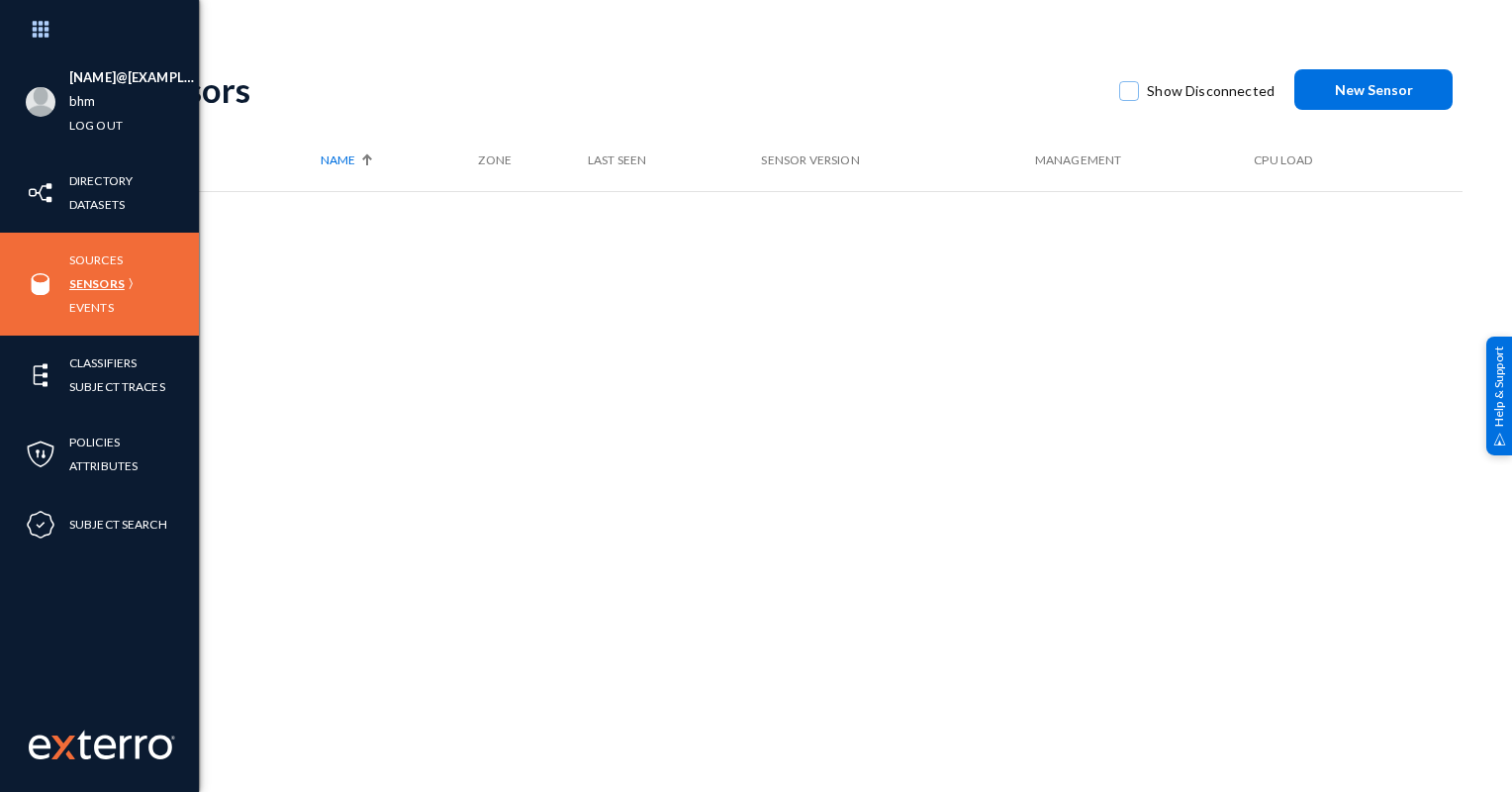 scroll, scrollTop: 0, scrollLeft: 0, axis: both 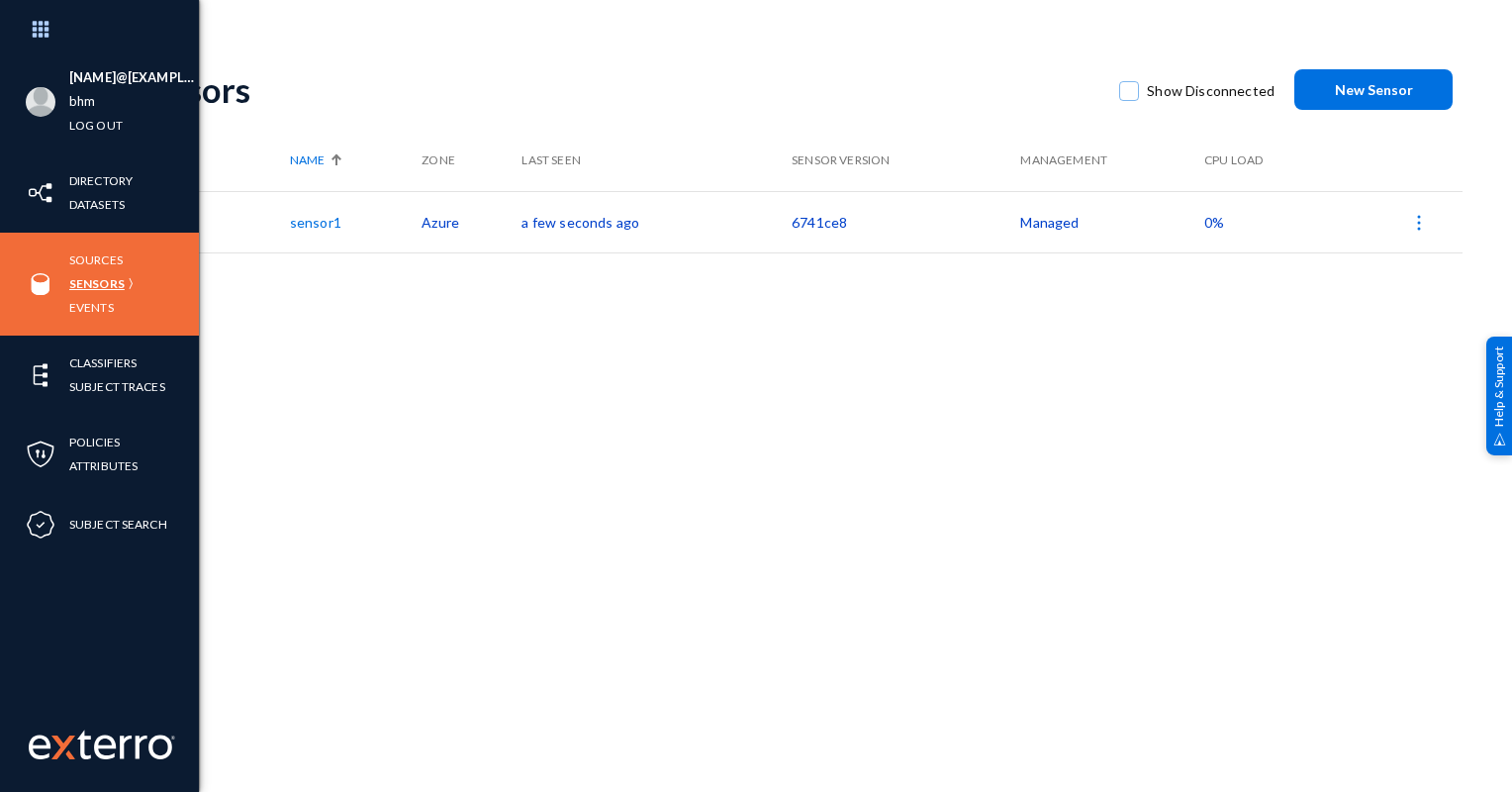 click on "Sensors" at bounding box center (97, 283) 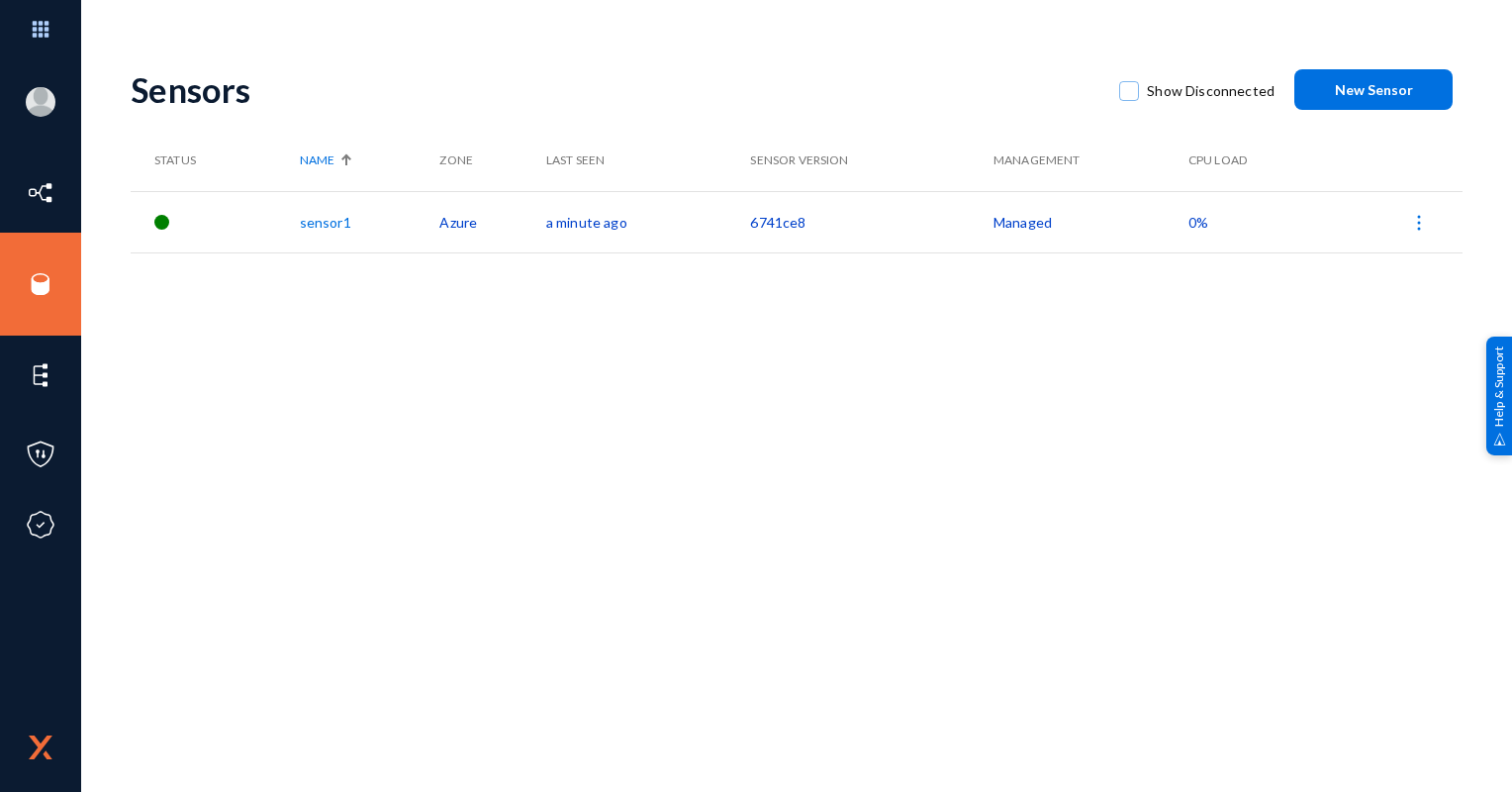 click on "New Sensor" 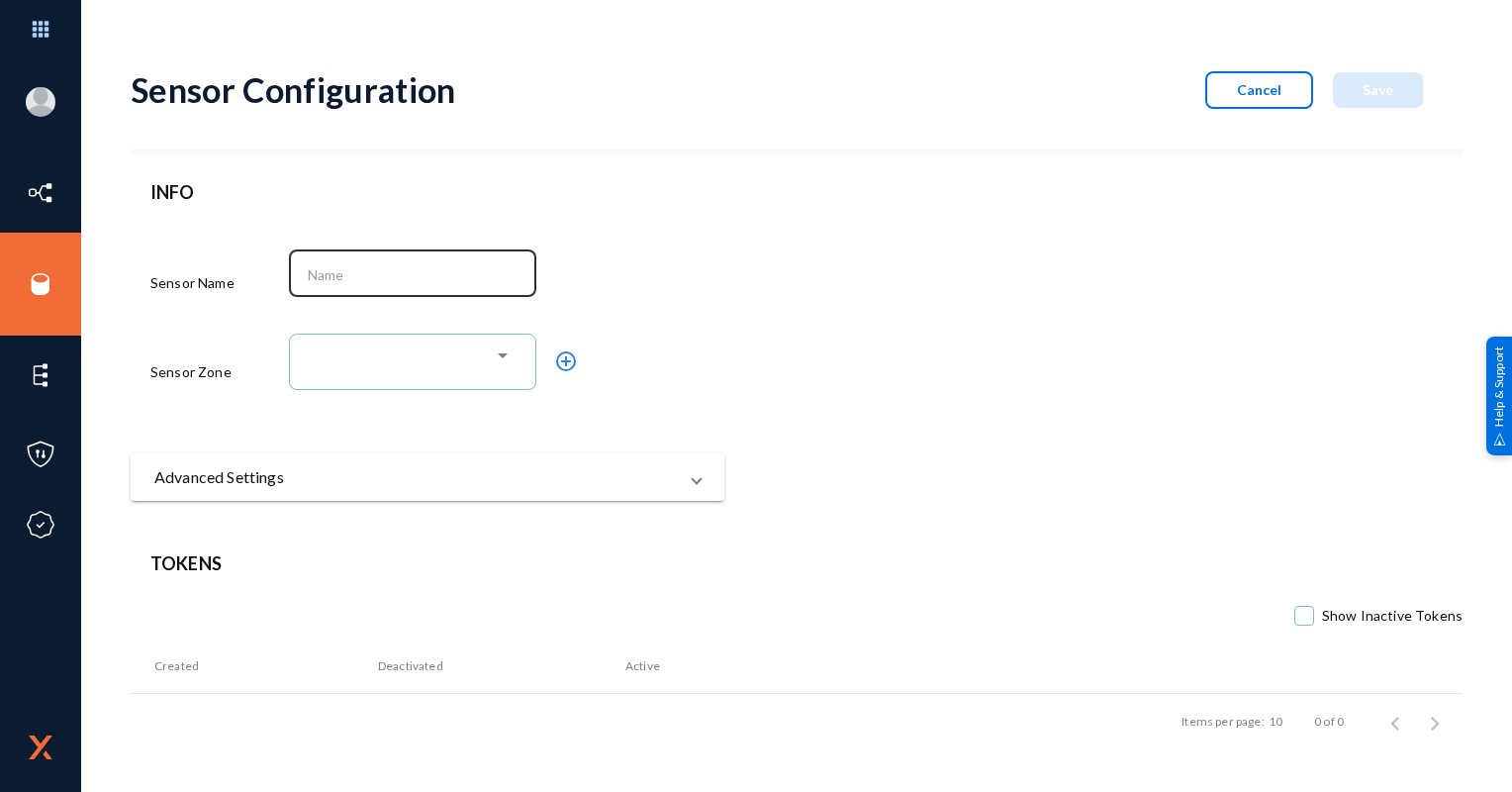 click at bounding box center (417, 275) 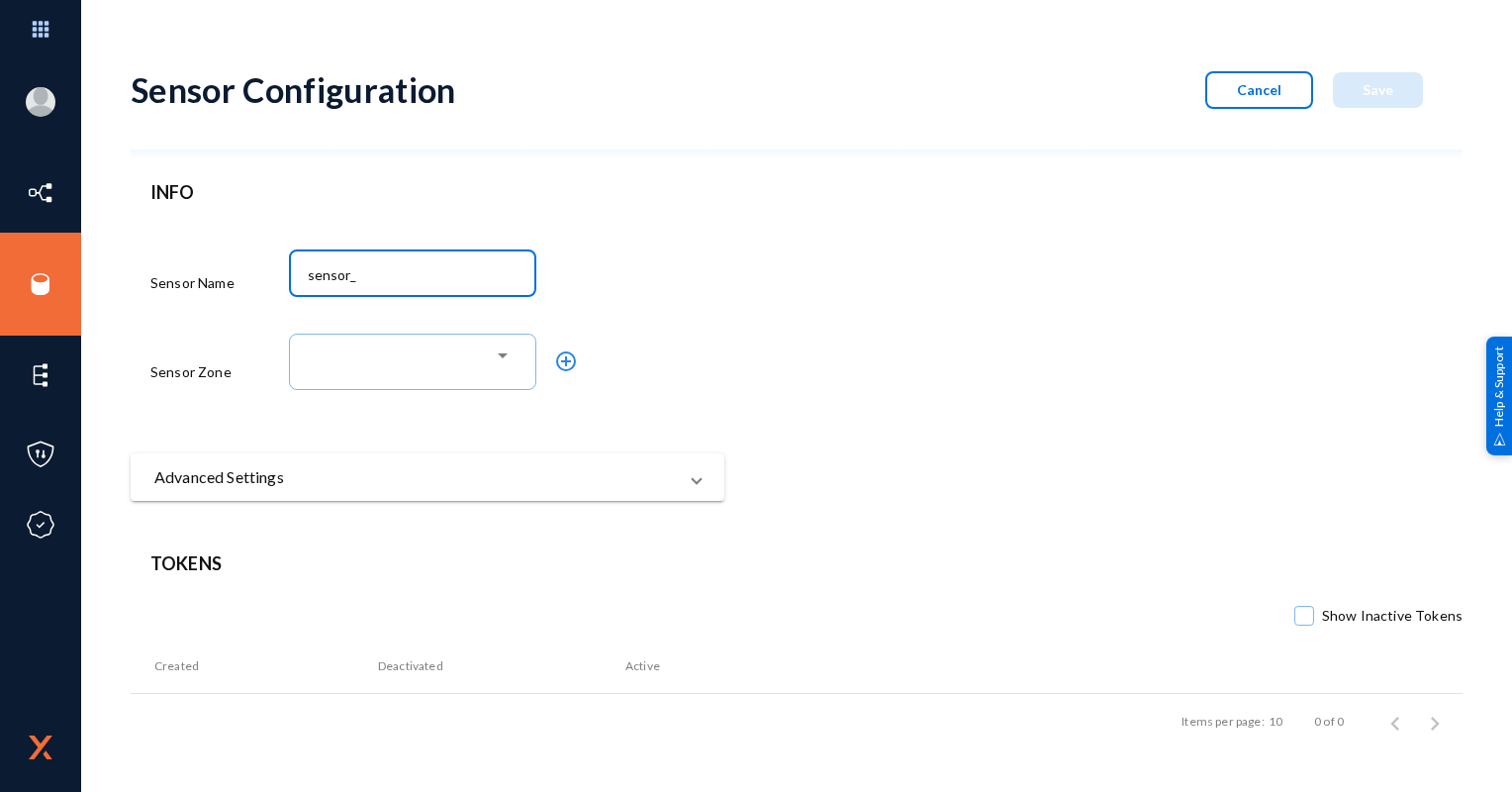 type on "sensor_" 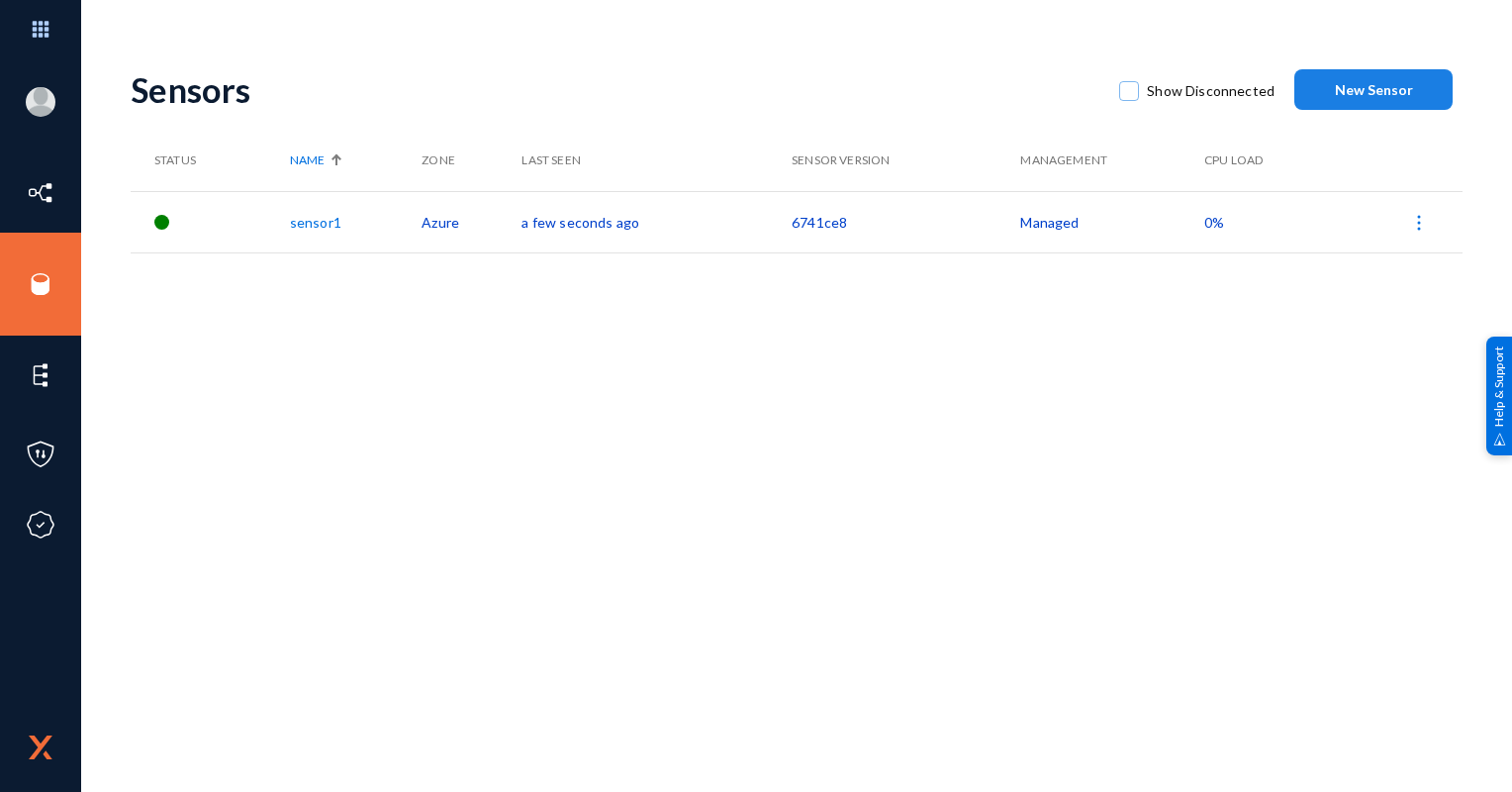 click on "New Sensor" 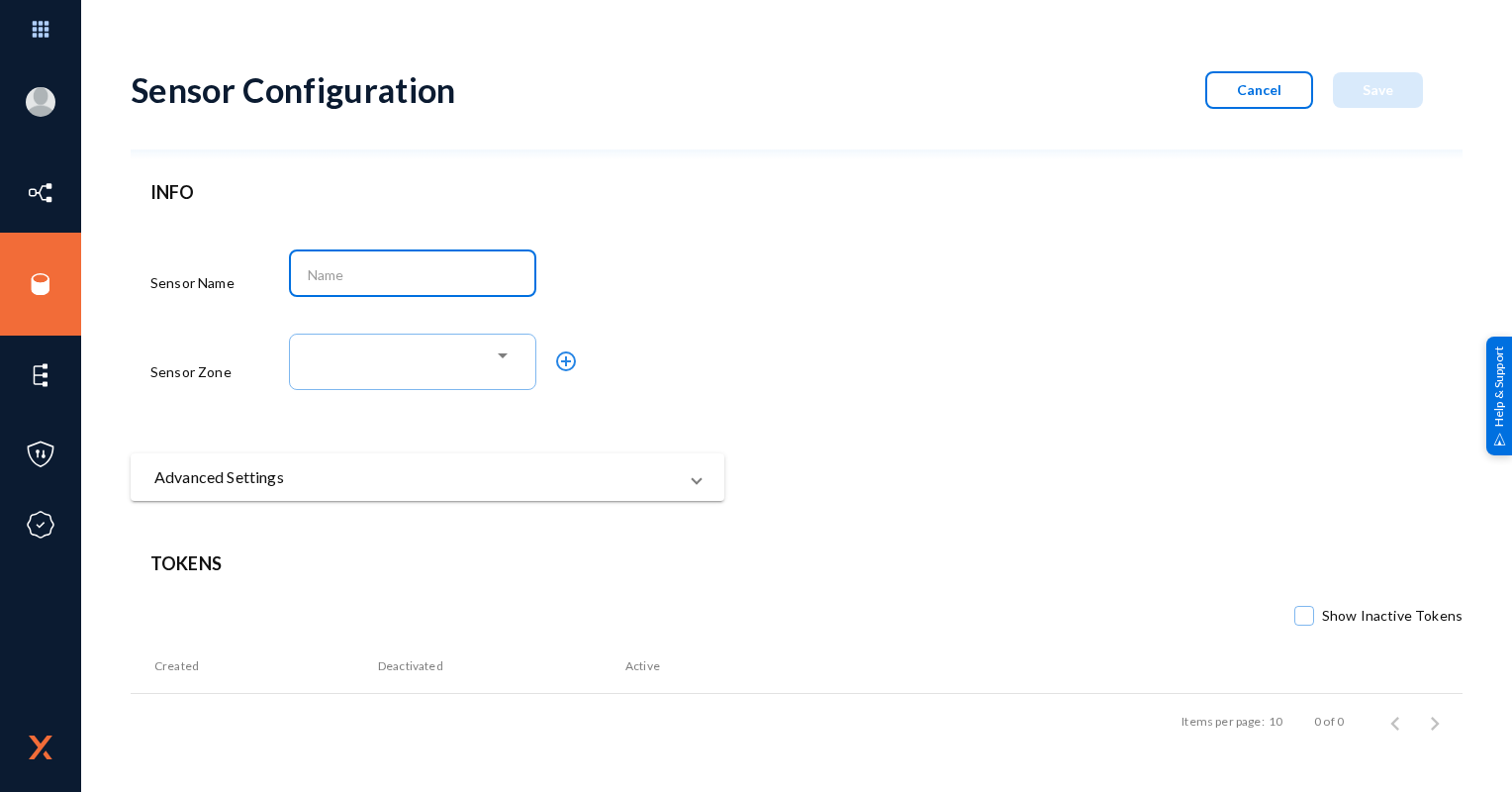 click at bounding box center [417, 275] 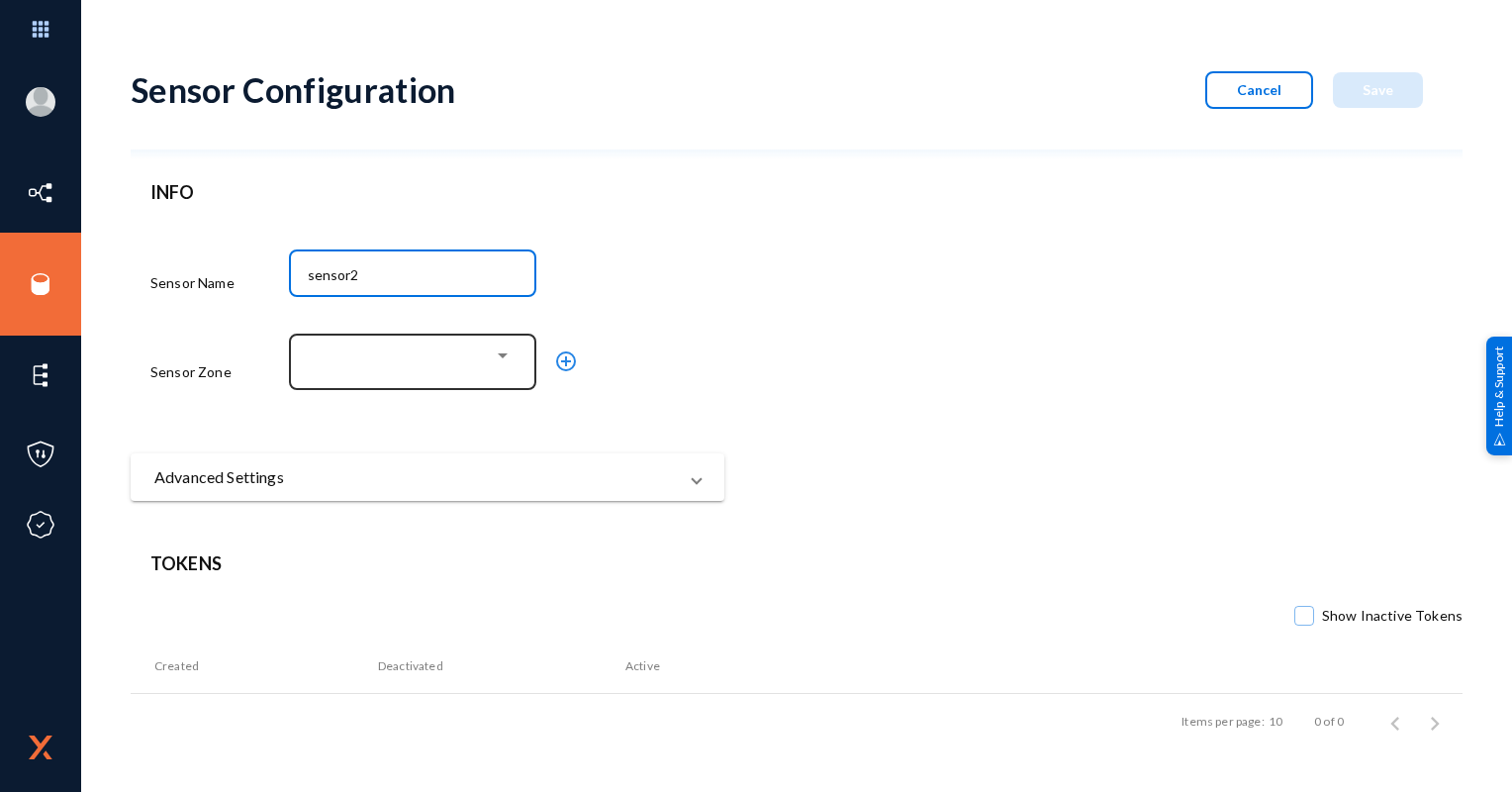 type on "sensor2" 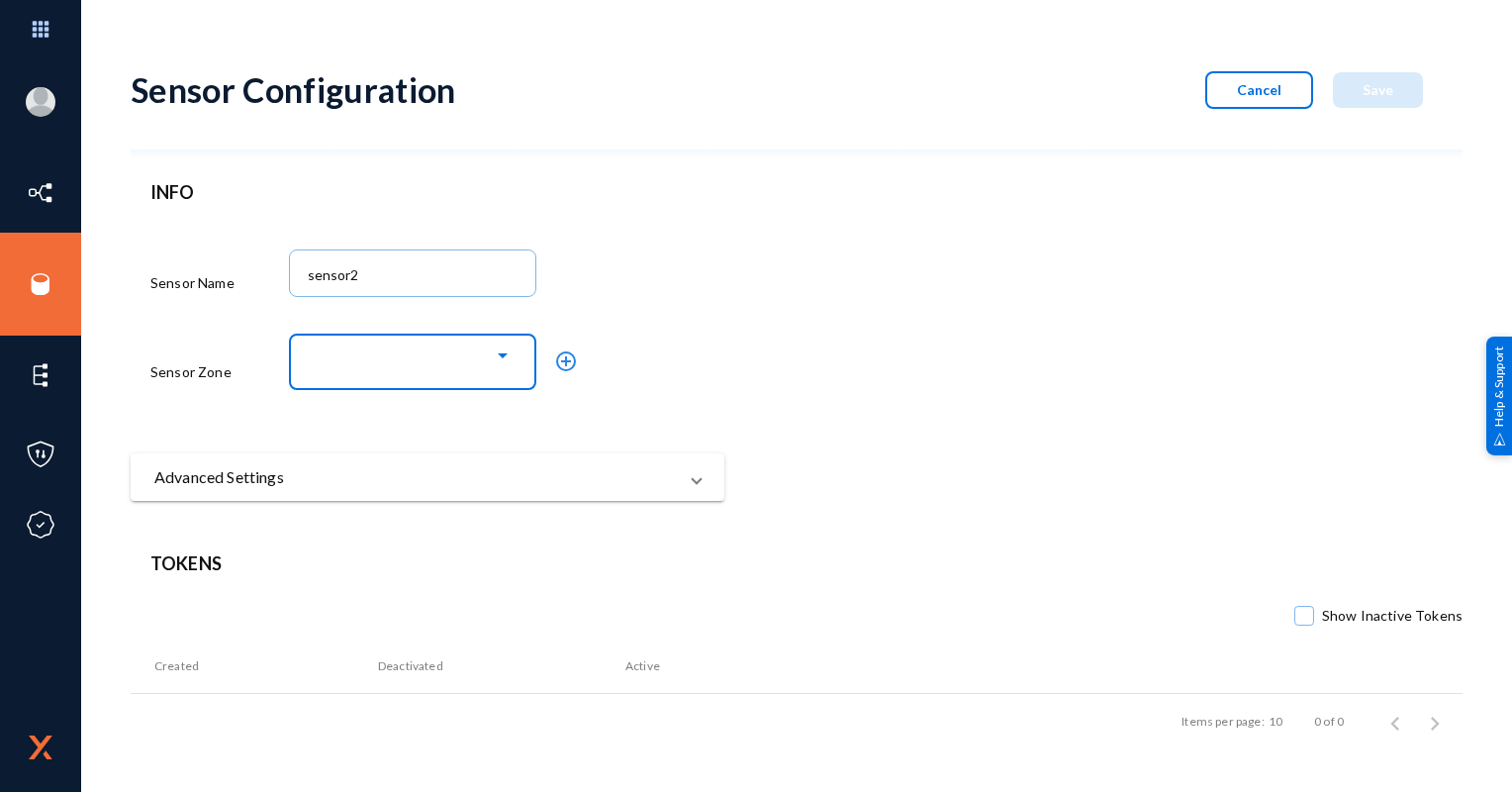click at bounding box center [408, 357] 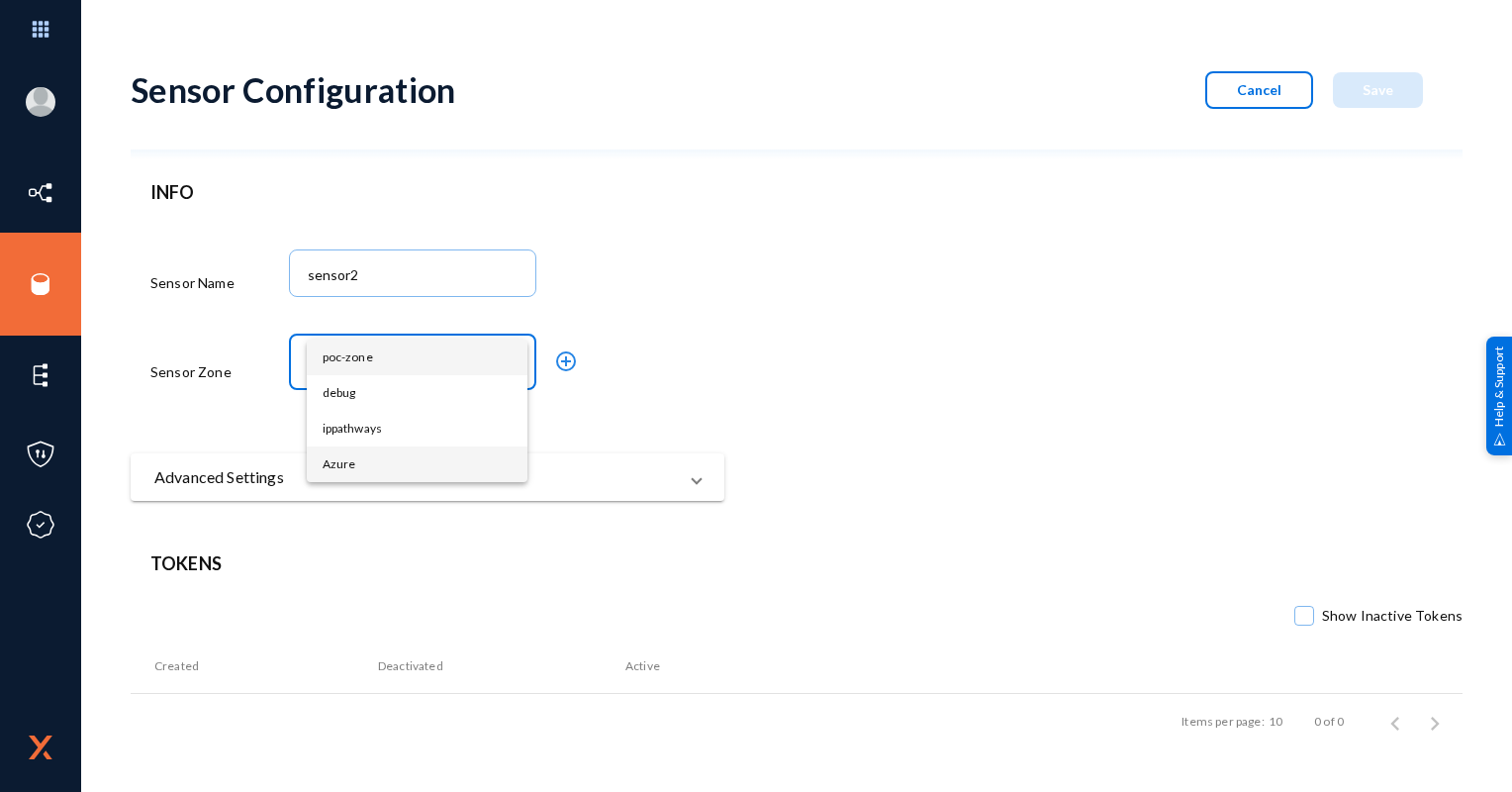 click on "Azure" at bounding box center (417, 464) 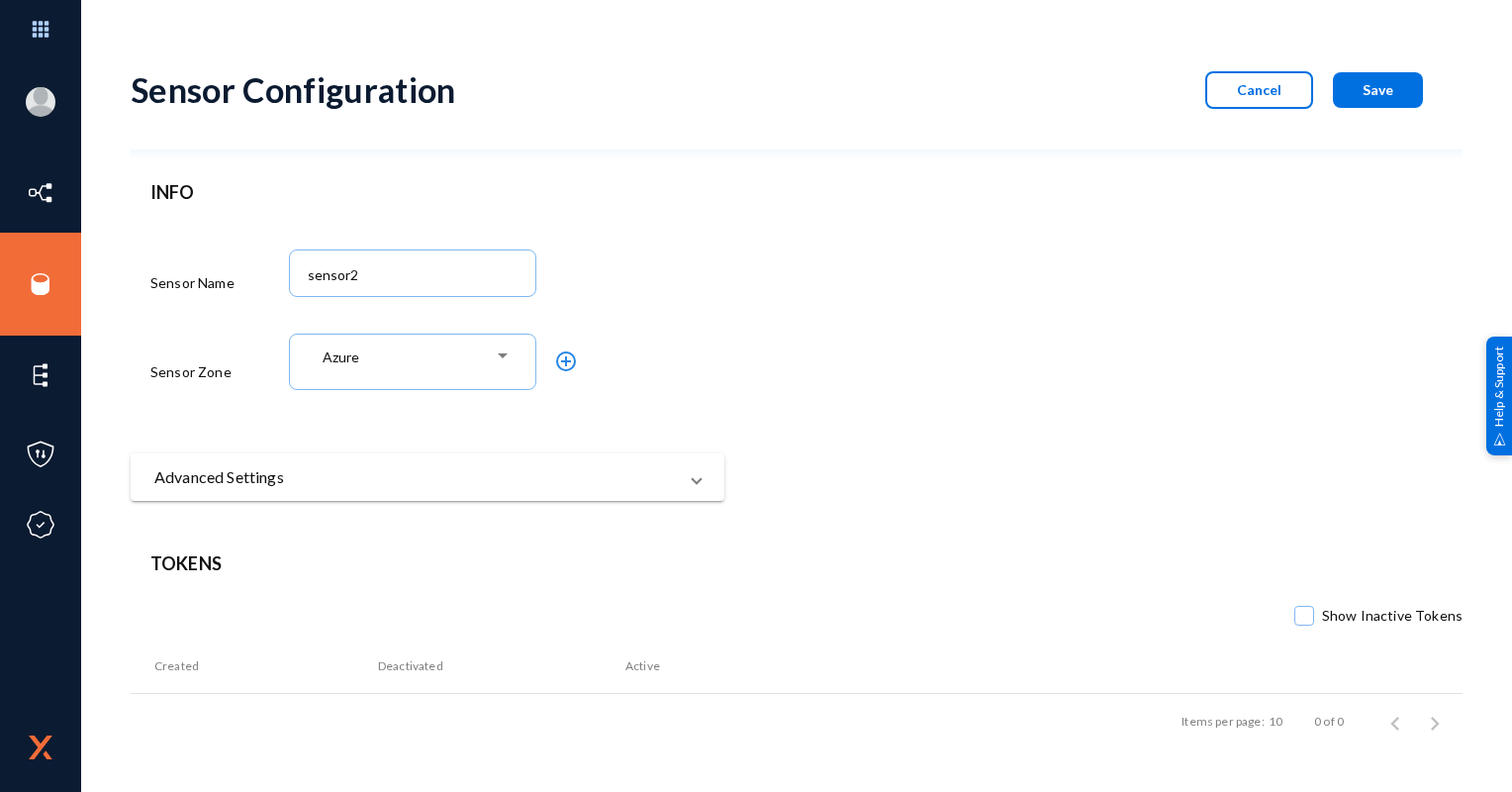 click on "Sensor Zone" 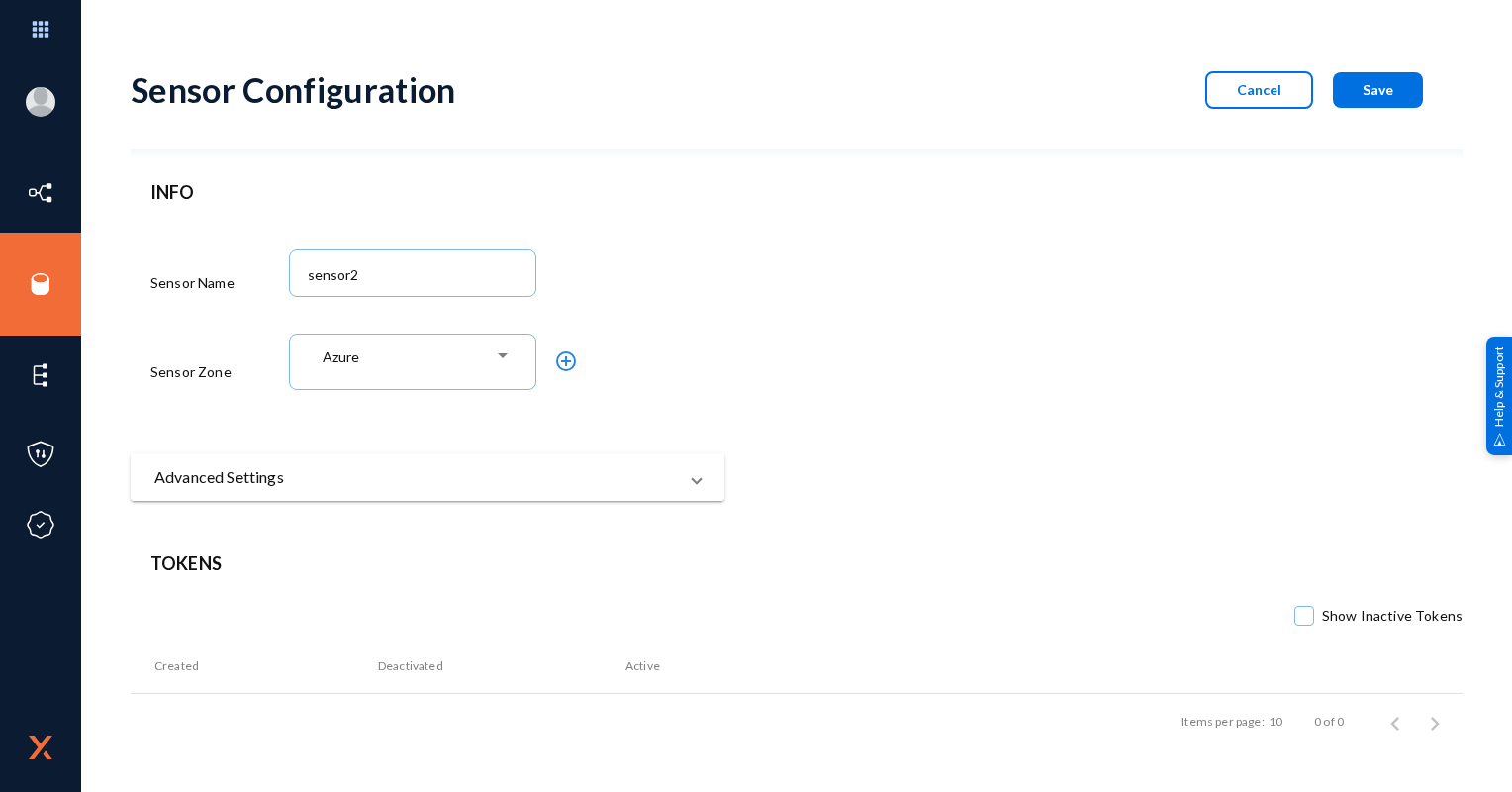 click on "Advanced Settings" at bounding box center (416, 477) 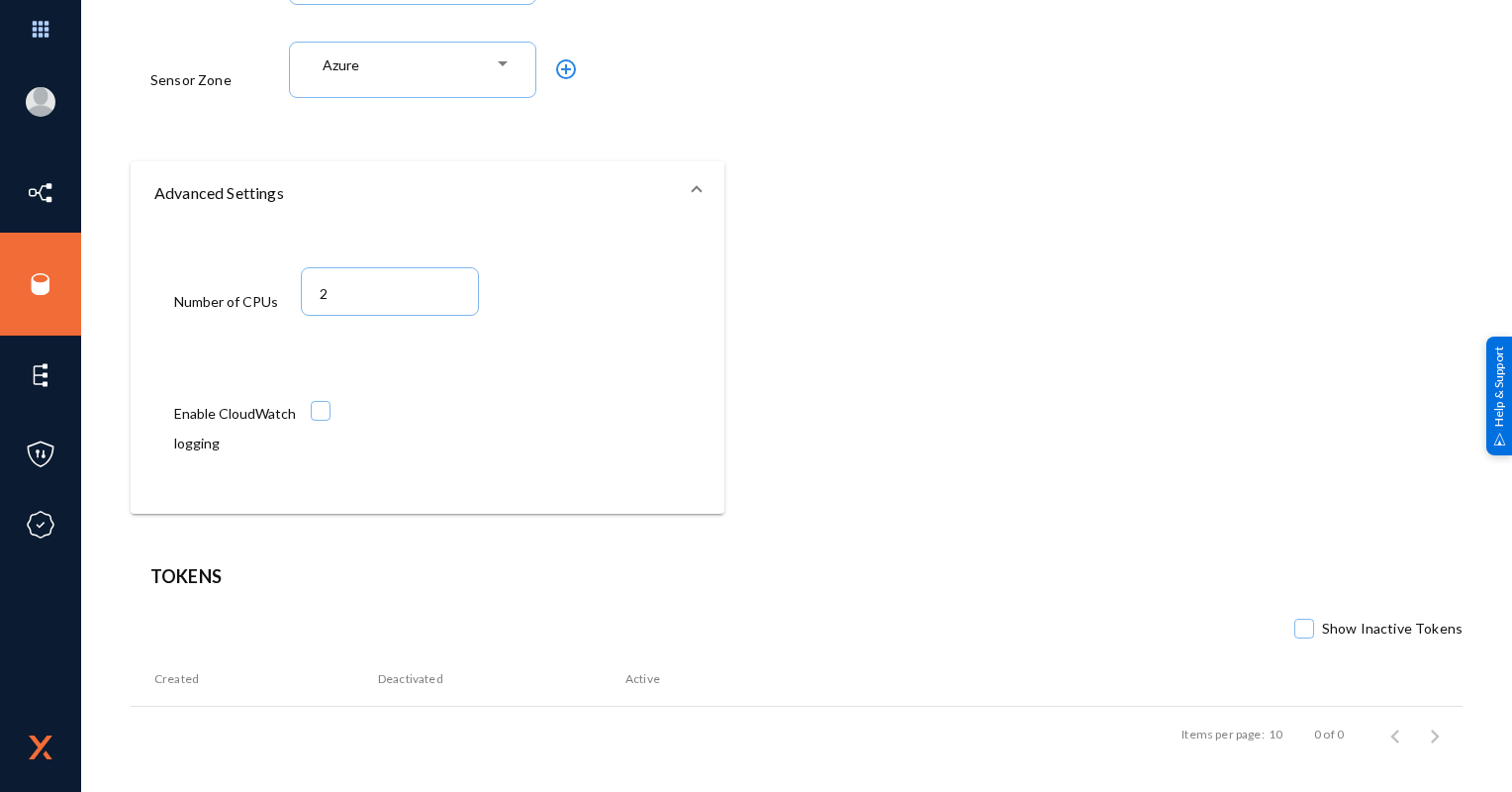 scroll, scrollTop: 293, scrollLeft: 0, axis: vertical 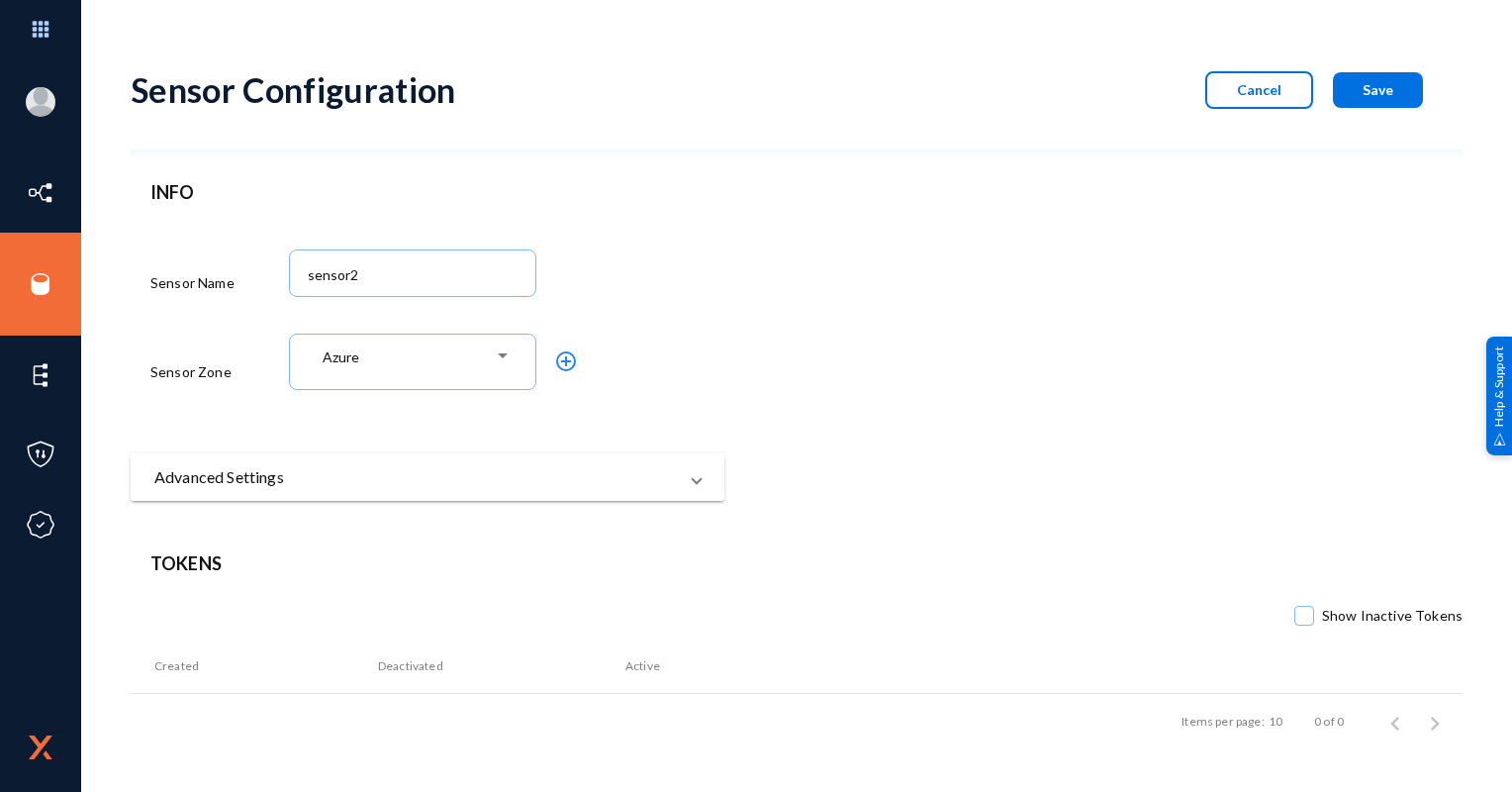 click on "Advanced Settings" at bounding box center (427, 477) 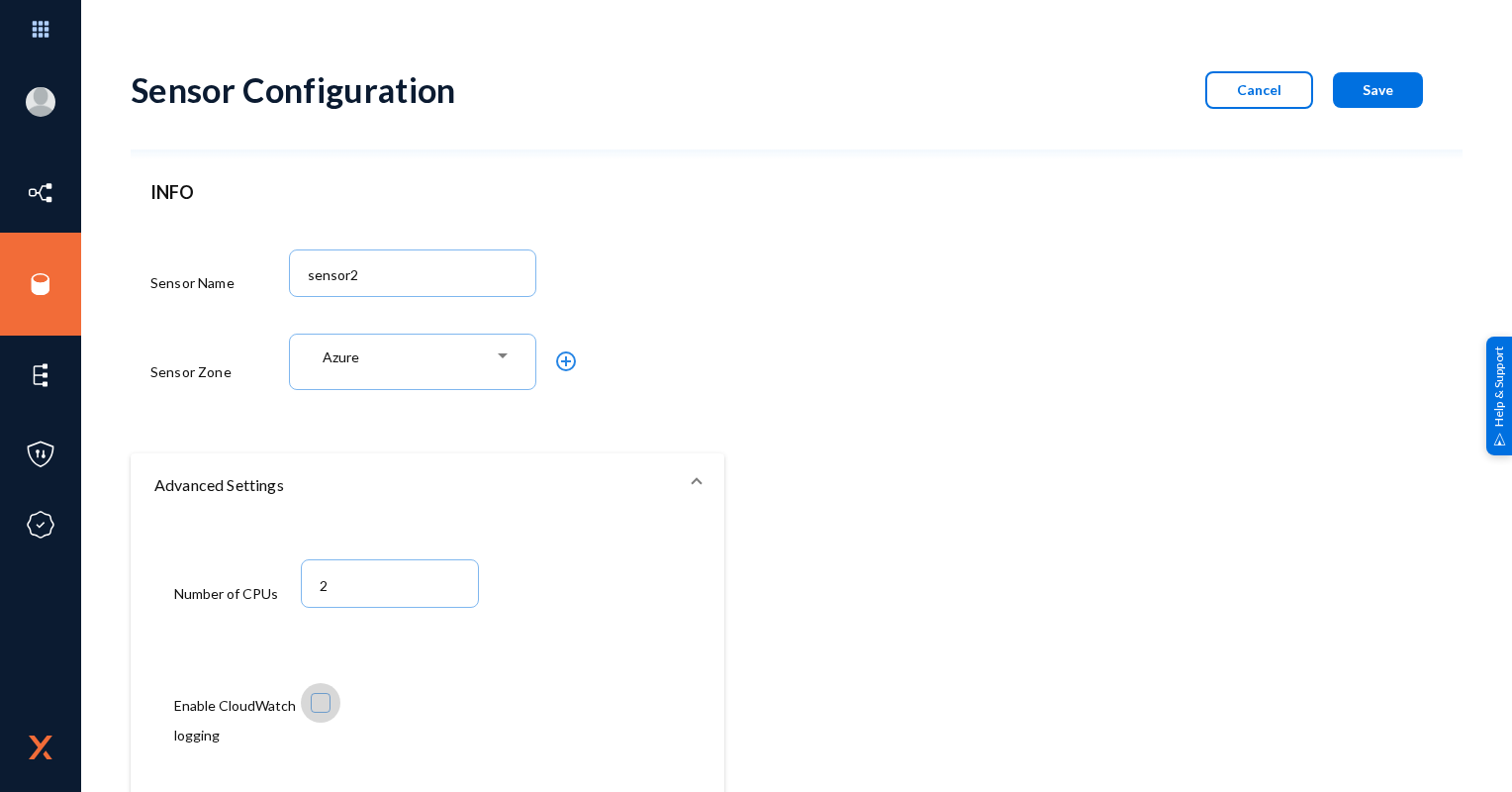 click at bounding box center (321, 703) 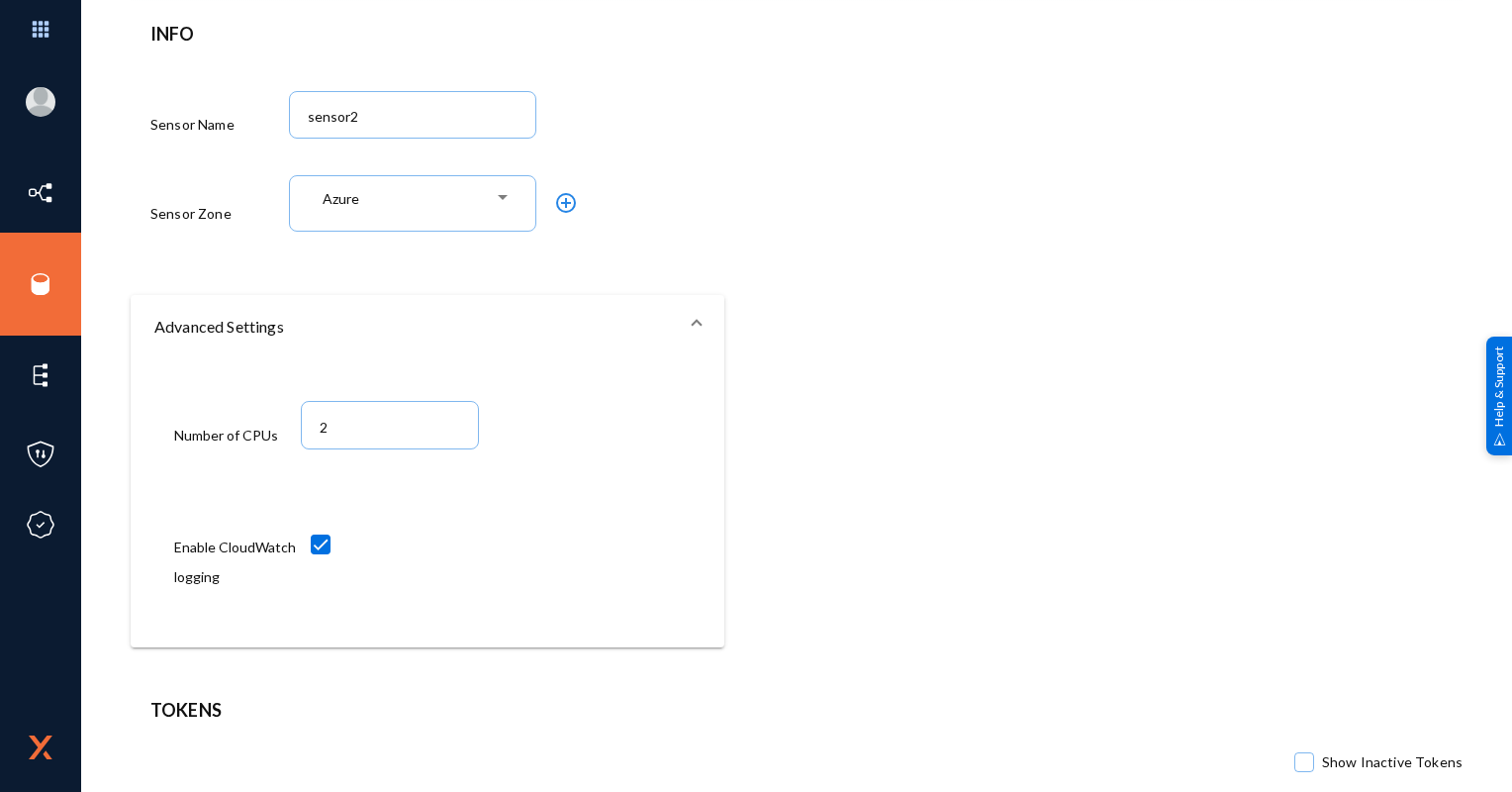 scroll, scrollTop: 293, scrollLeft: 0, axis: vertical 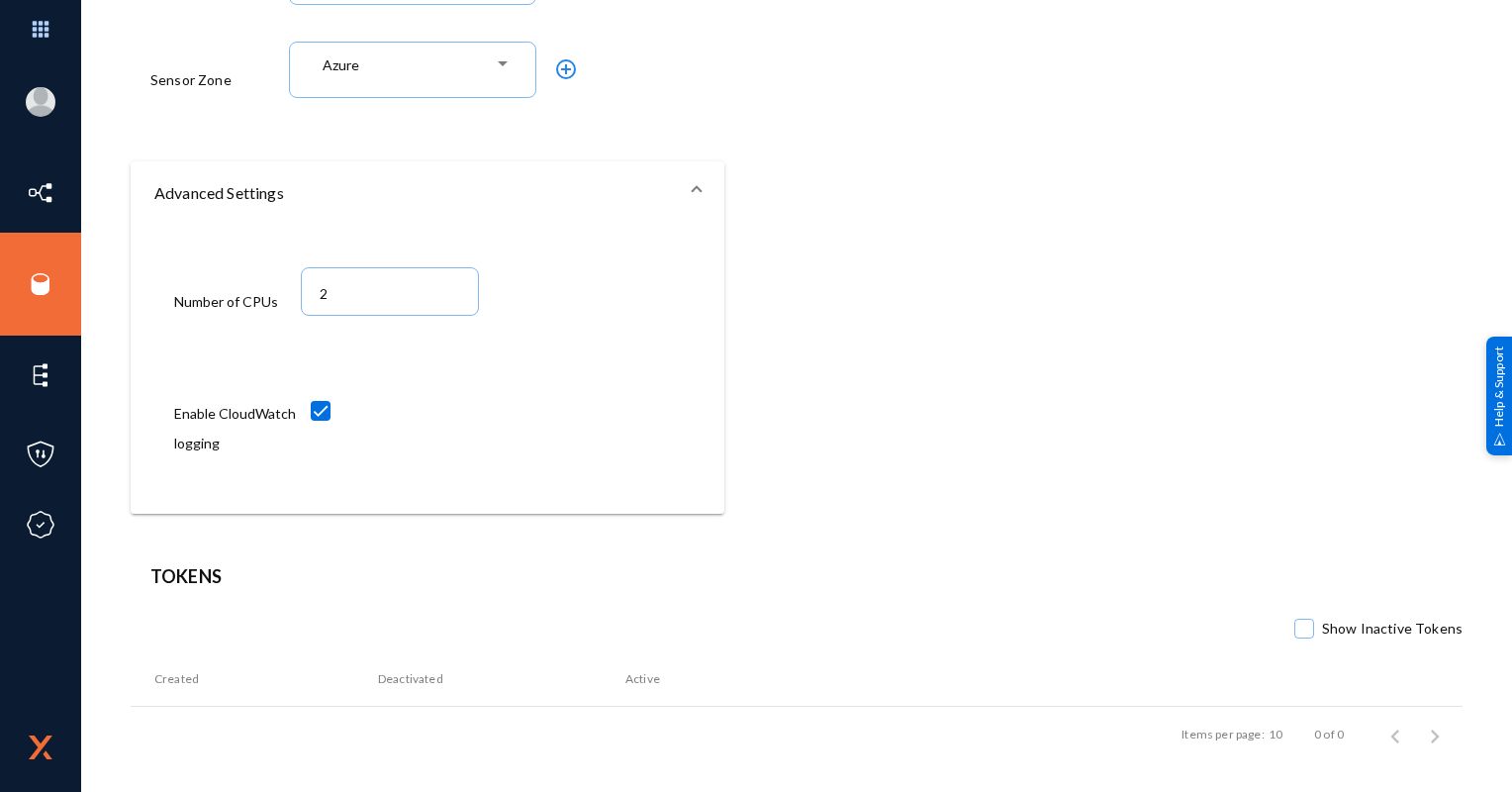 click at bounding box center (697, 193) 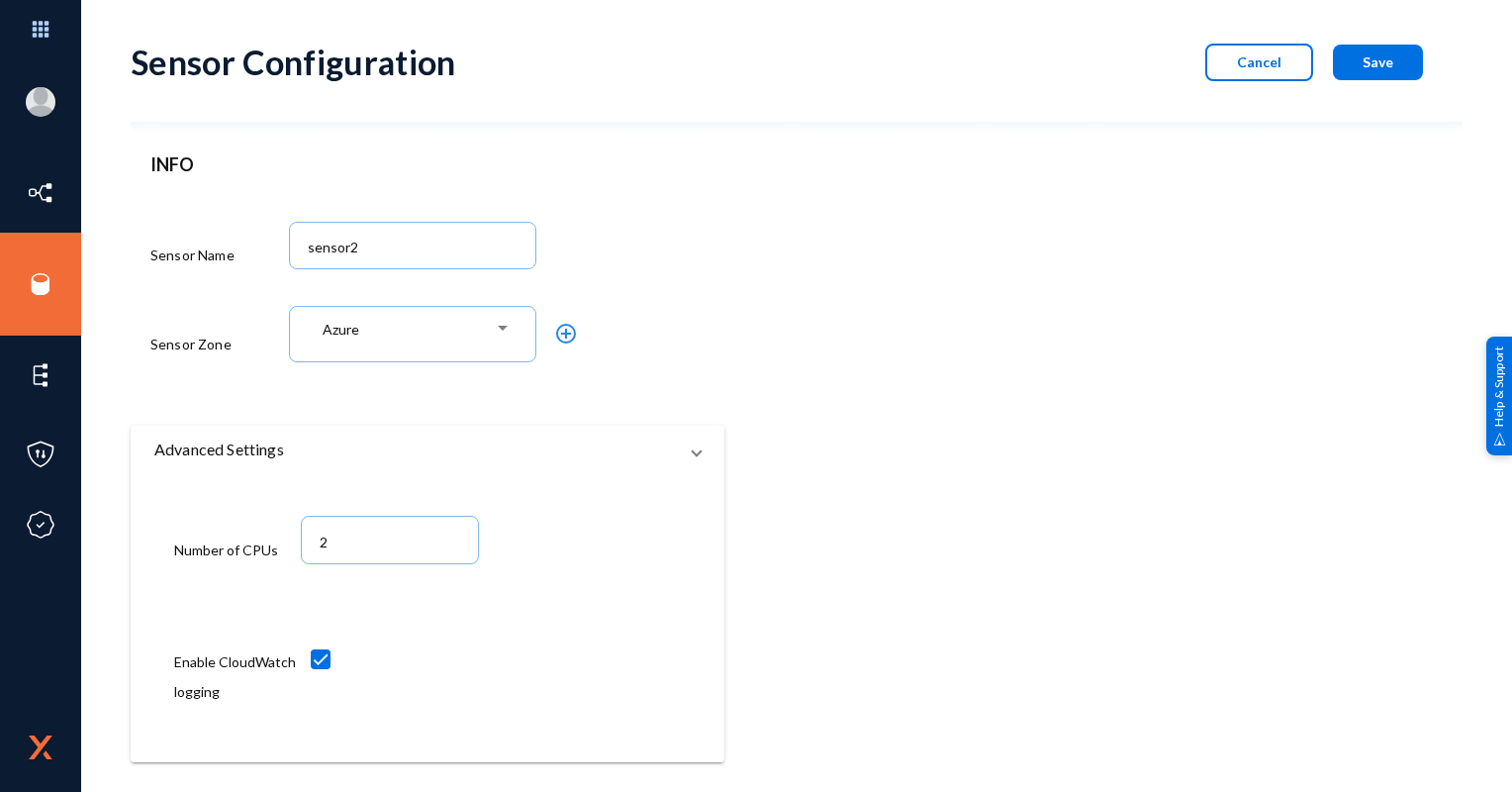 scroll, scrollTop: 0, scrollLeft: 0, axis: both 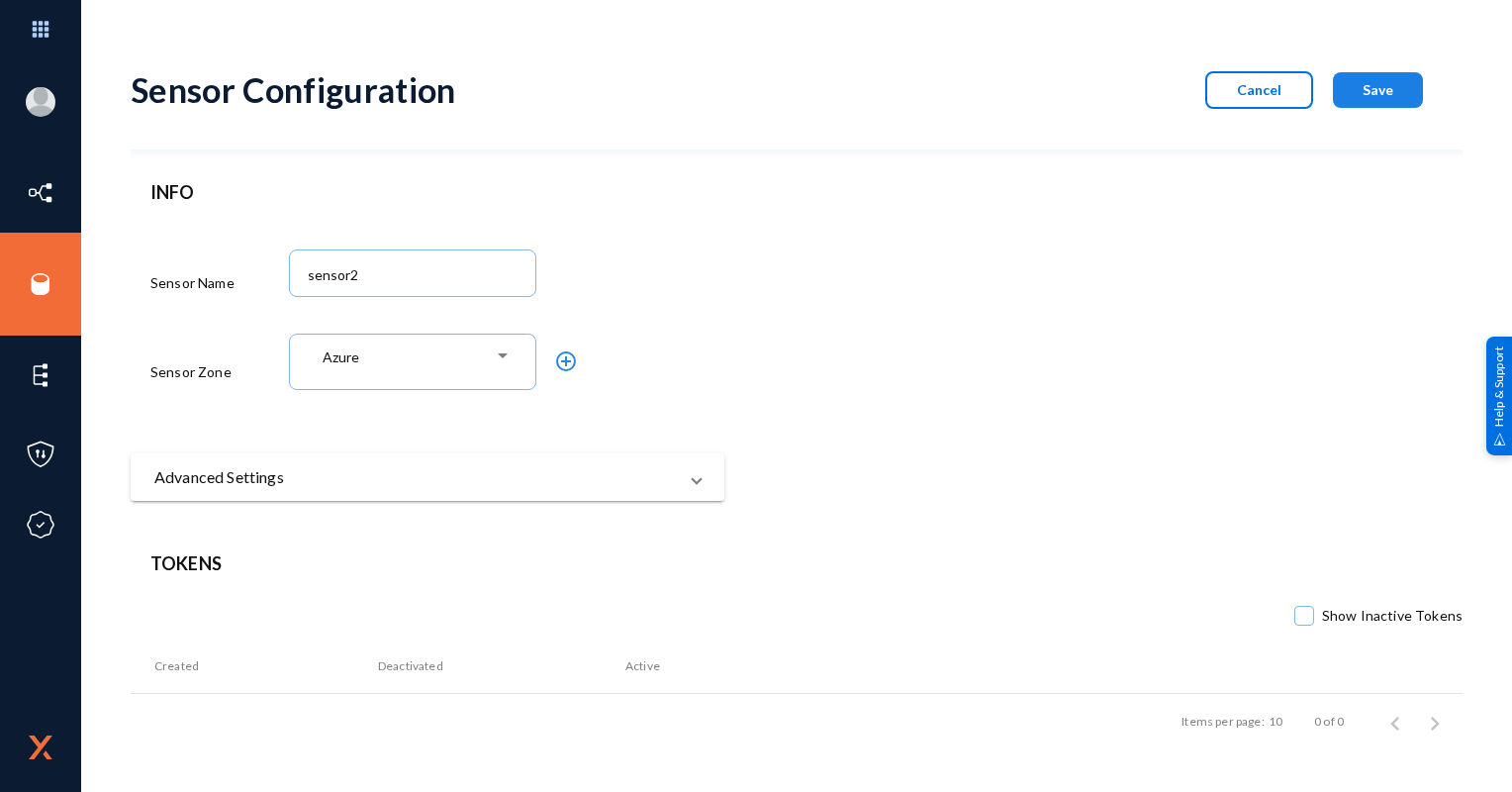 click on "Save" 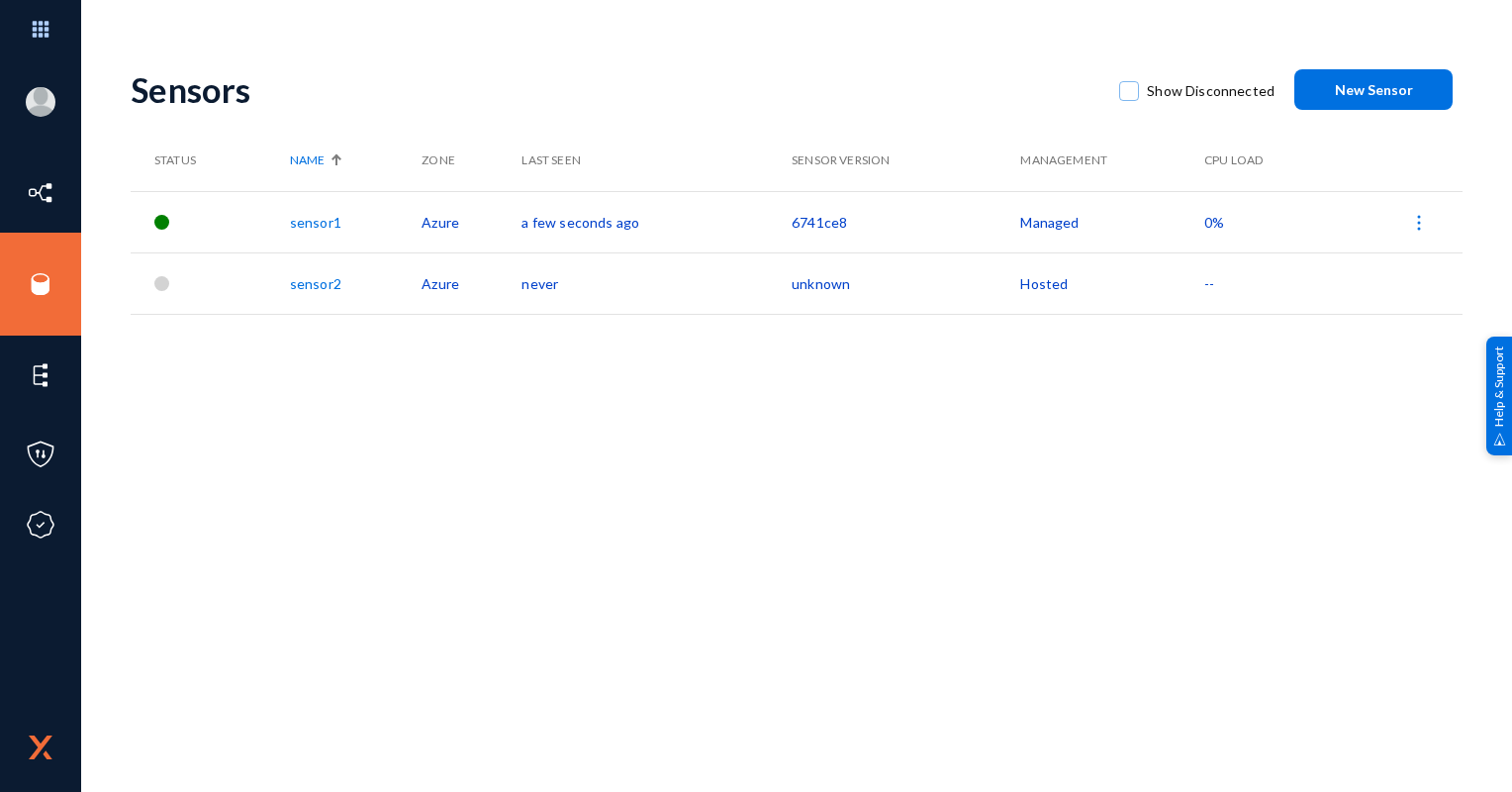click on "sensor2" 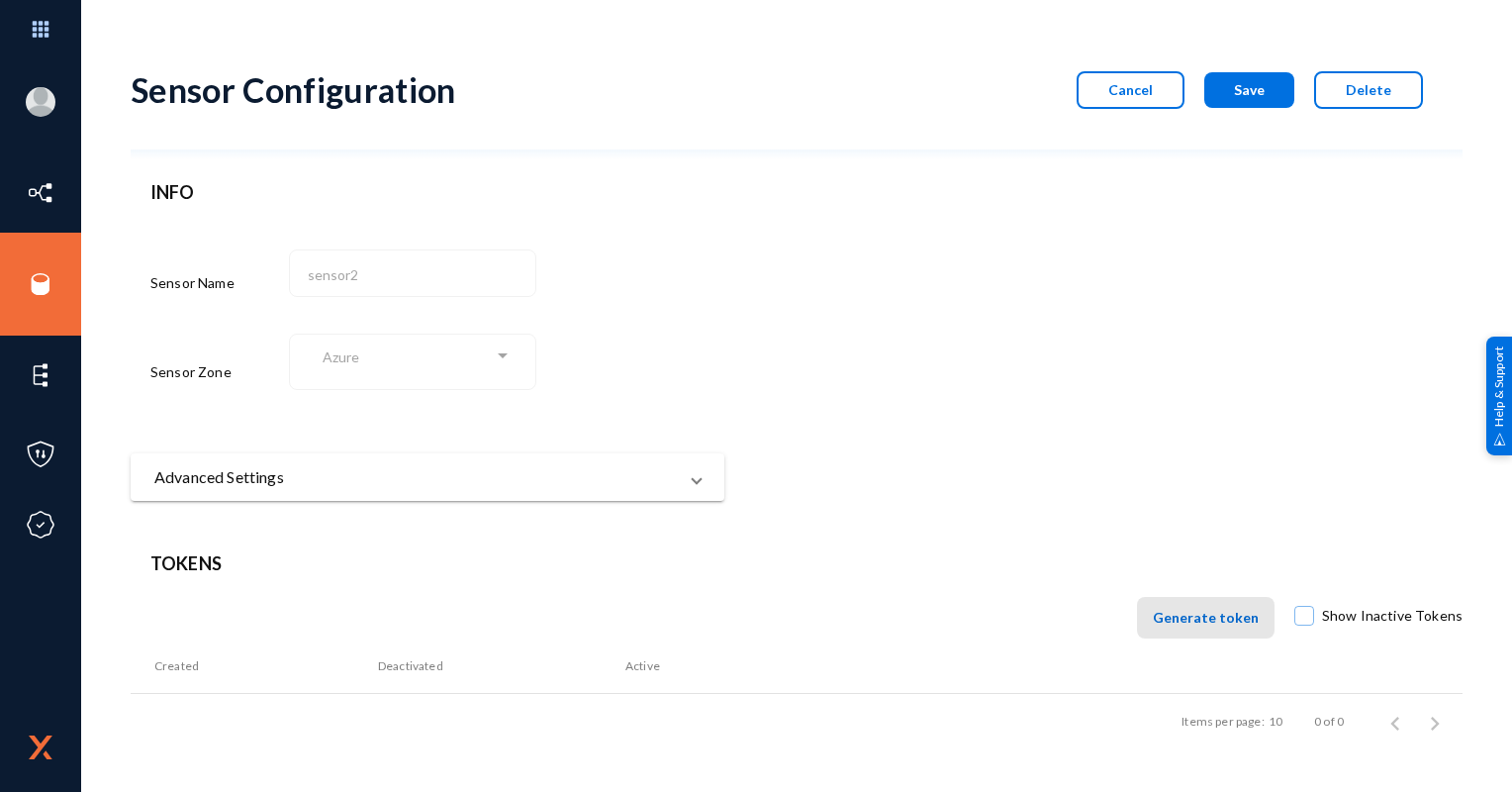 click on "Generate token" 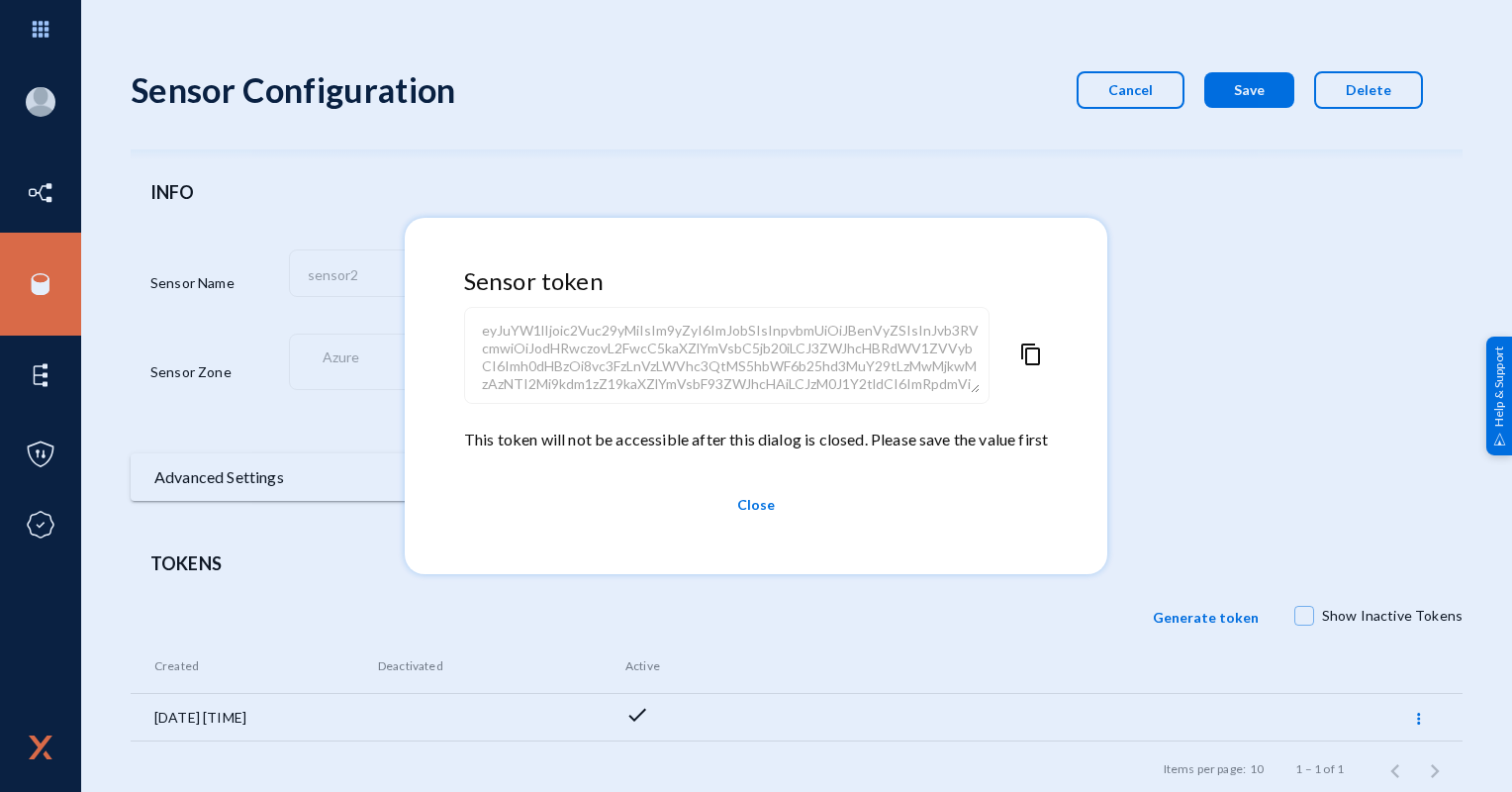 click on "content_copy" at bounding box center [1031, 385] 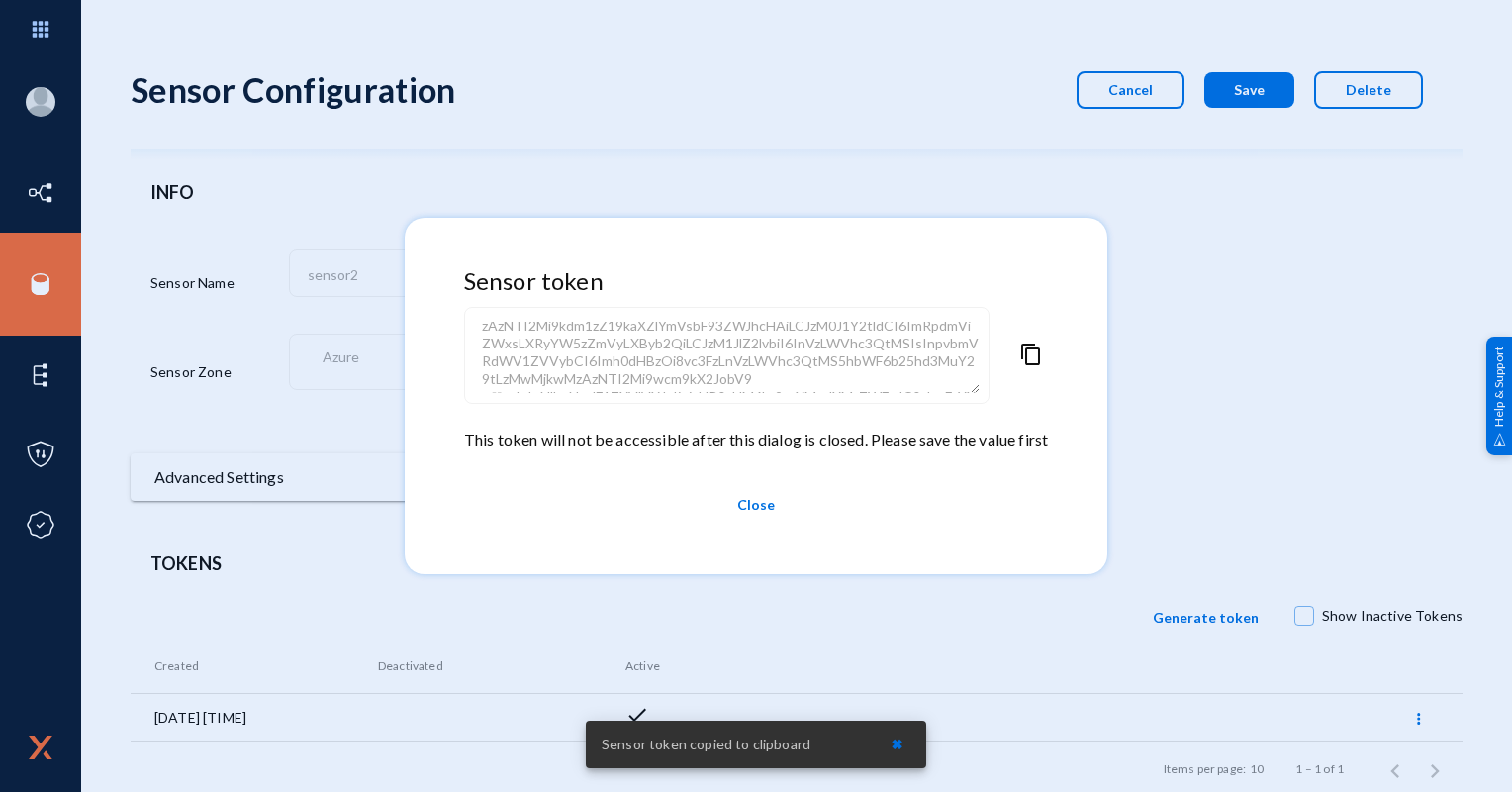 scroll, scrollTop: 0, scrollLeft: 0, axis: both 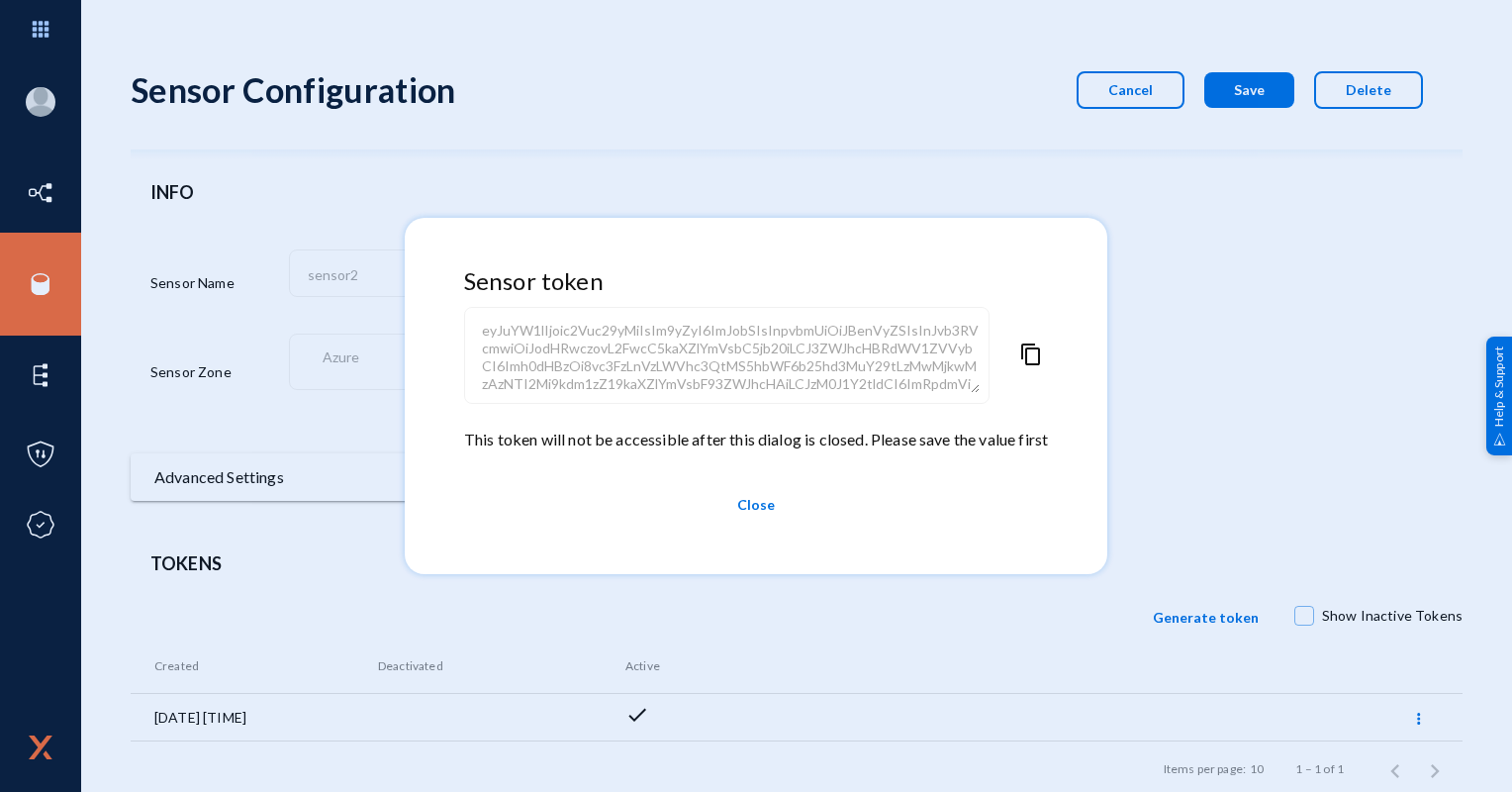 click on "Close" at bounding box center [756, 505] 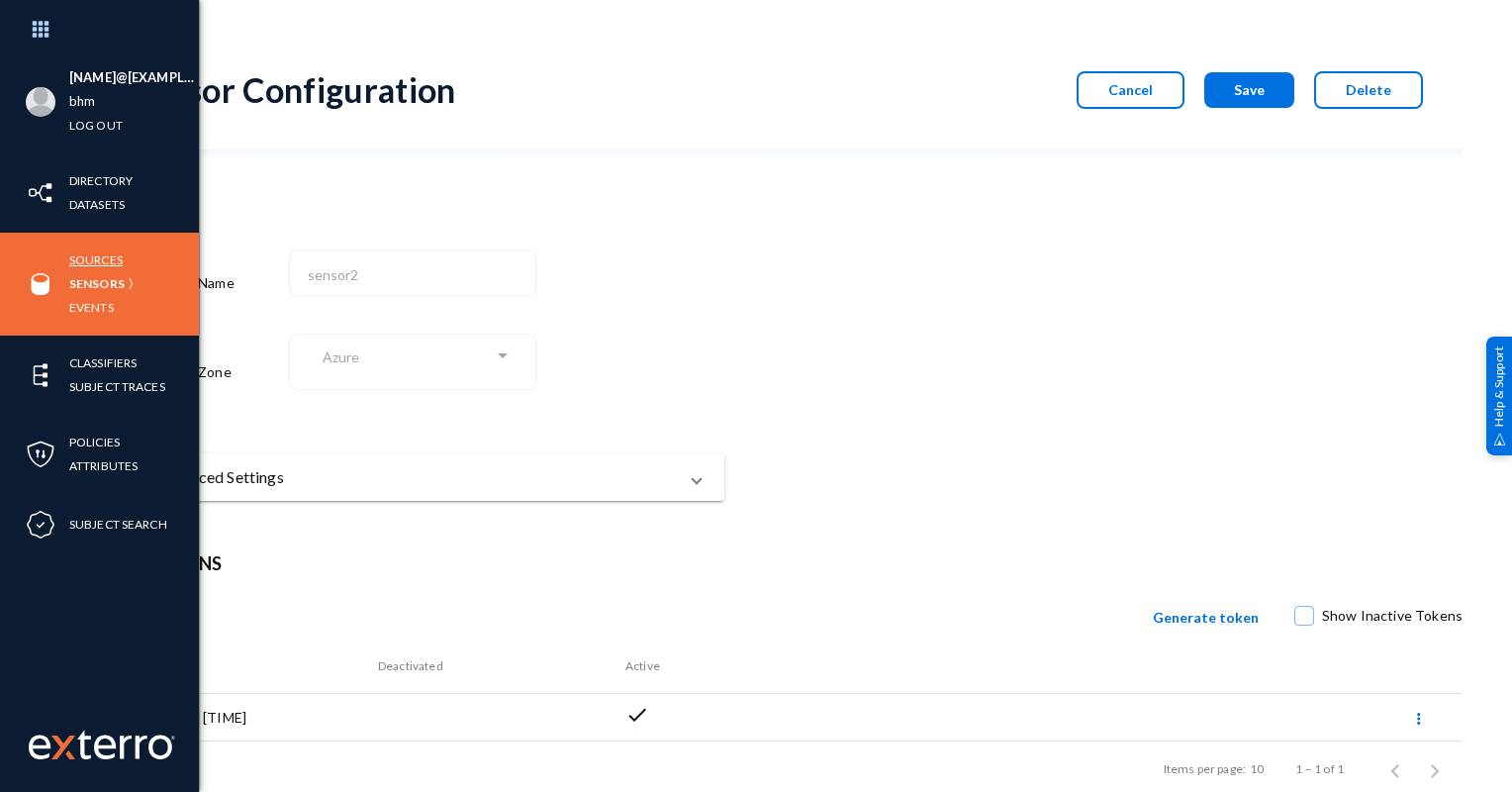 click on "Sources" at bounding box center [96, 259] 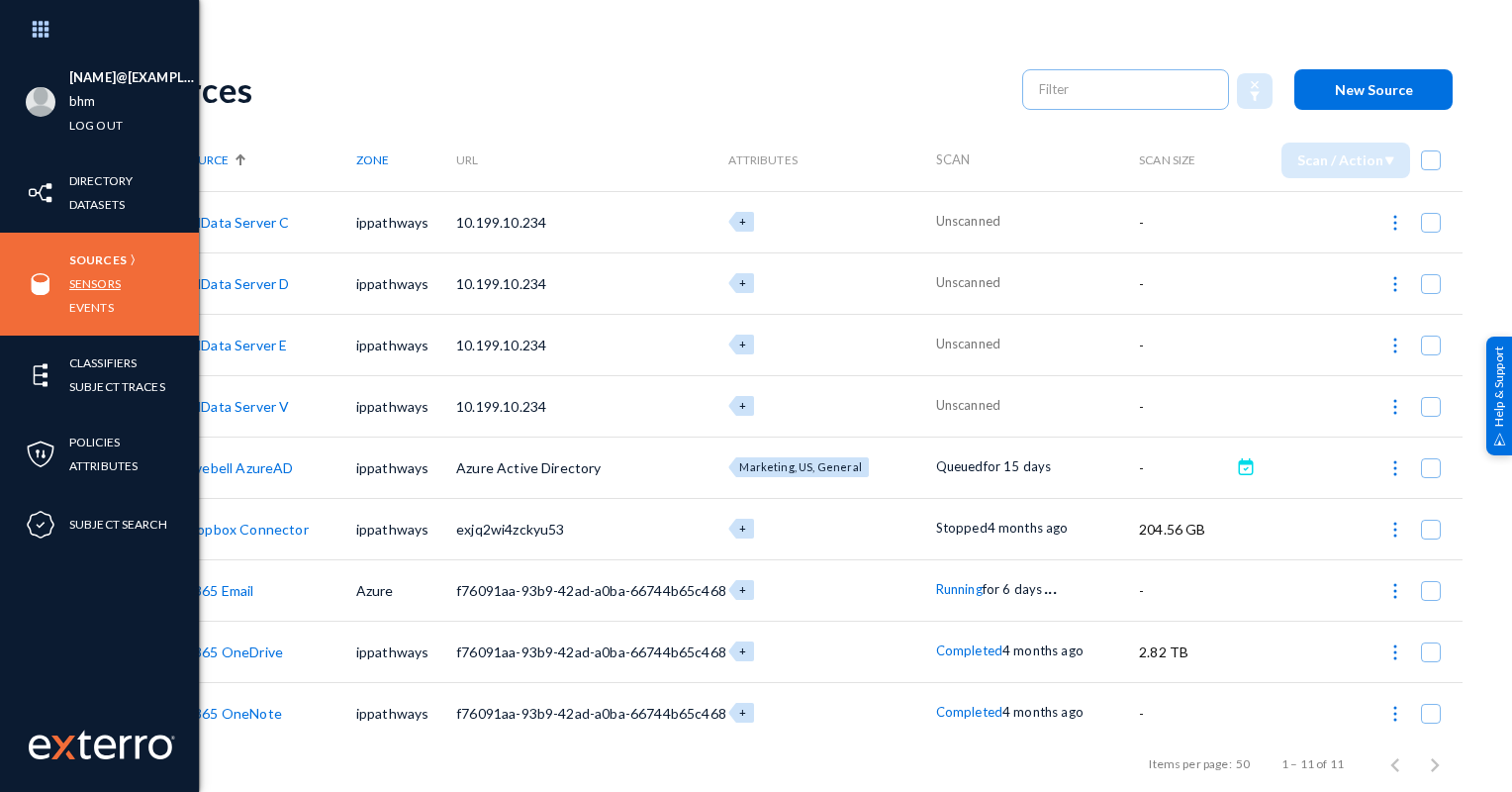 click on "Sensors" at bounding box center (95, 283) 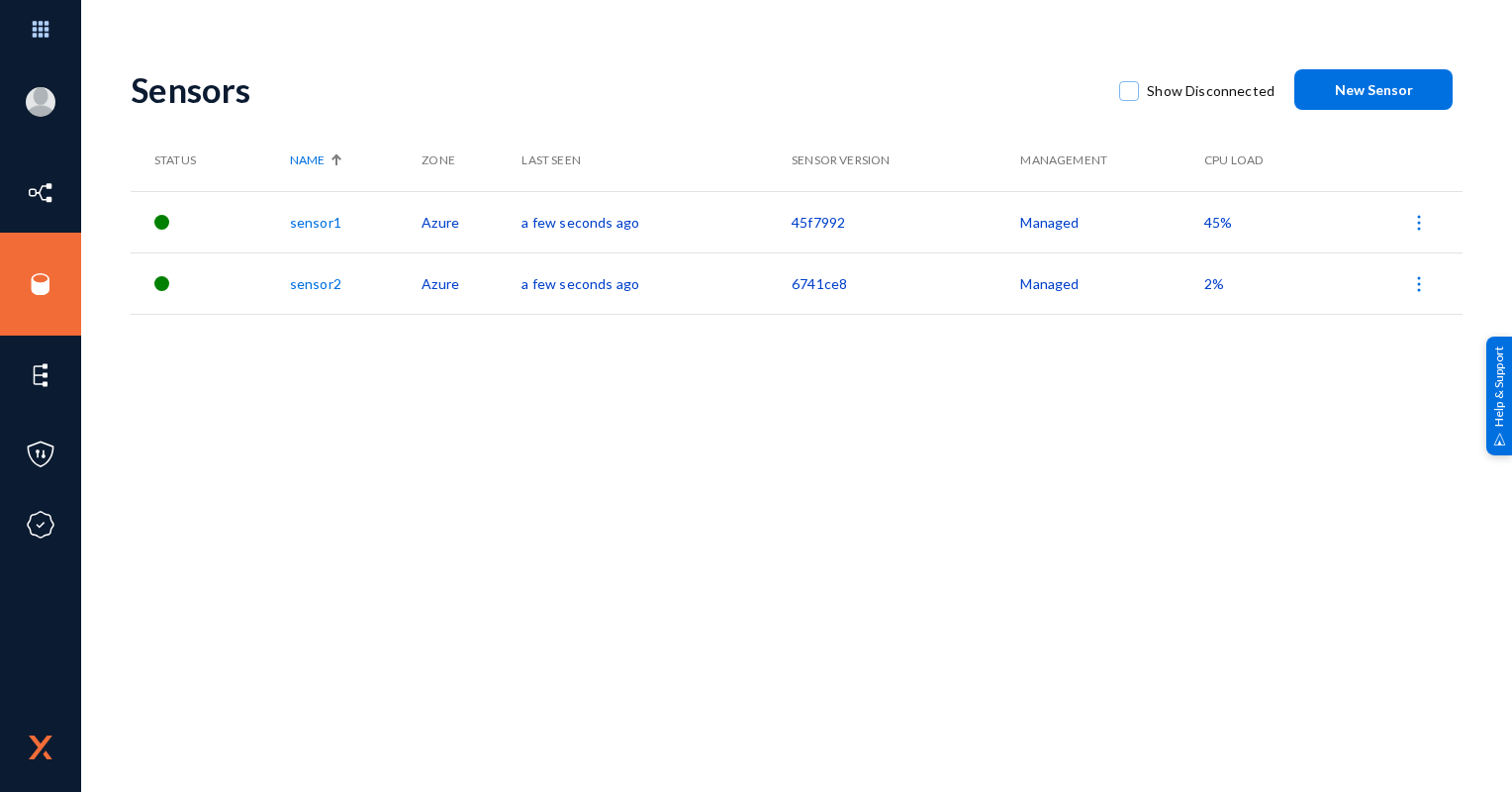click on "Sensors   Show Disconnected  New Sensor Status Name Zone Last Seen Sensor Version Management CPU Load sensor1 Azure a few seconds ago  45f7992   Managed   45%  sensor2 Azure a few seconds ago  6741ce8   Managed   2%" 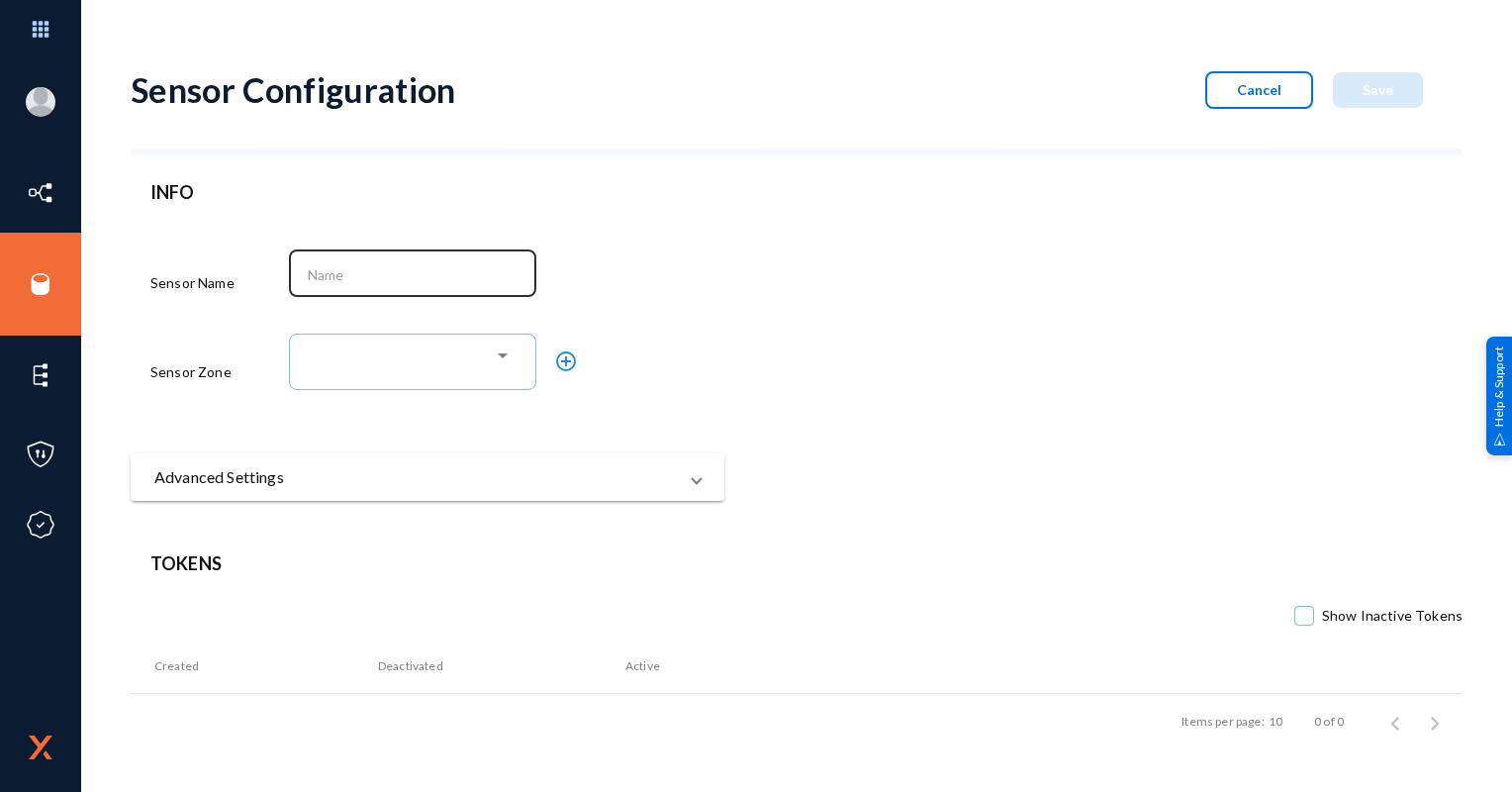click 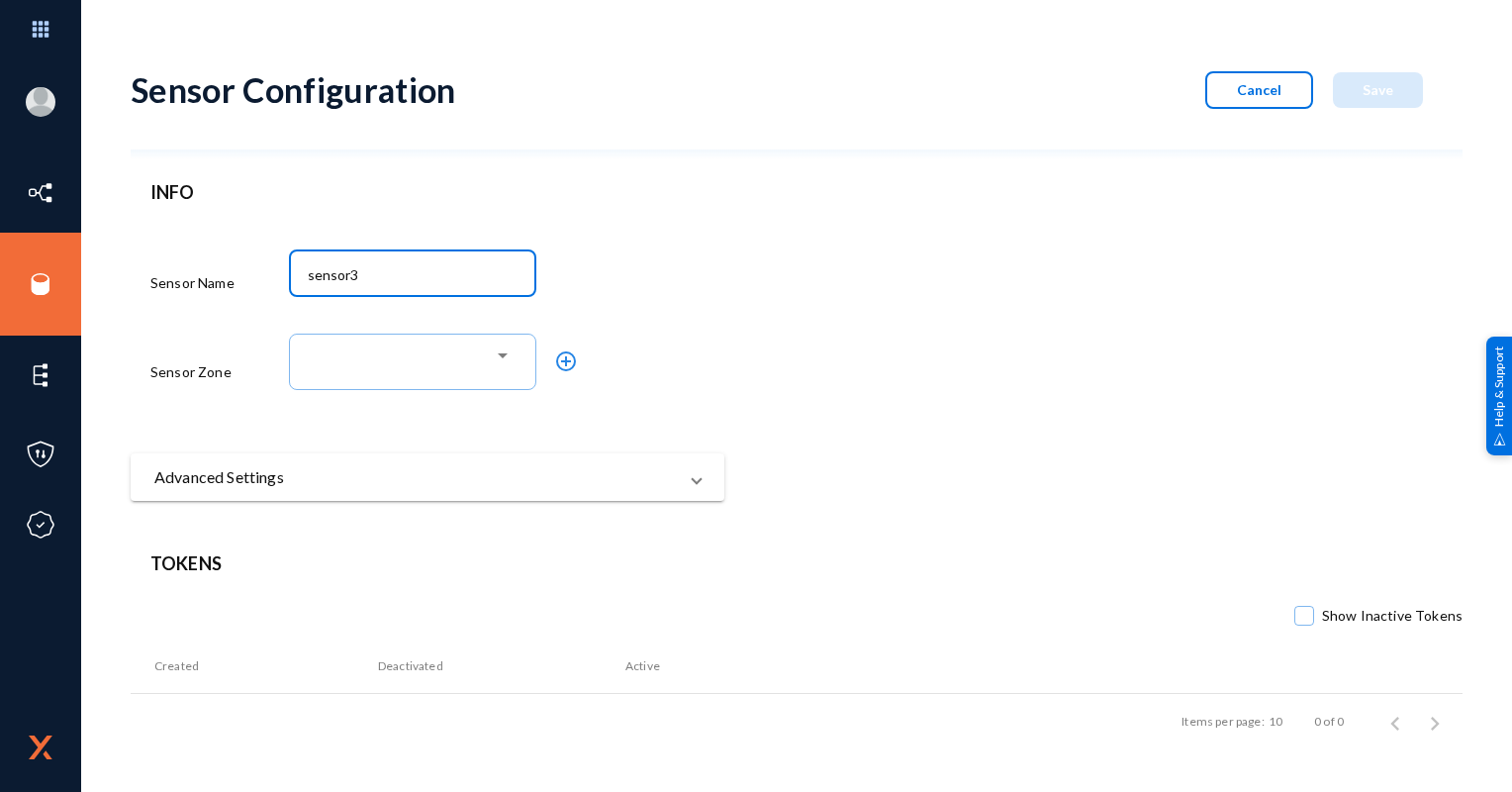 type on "sensor3" 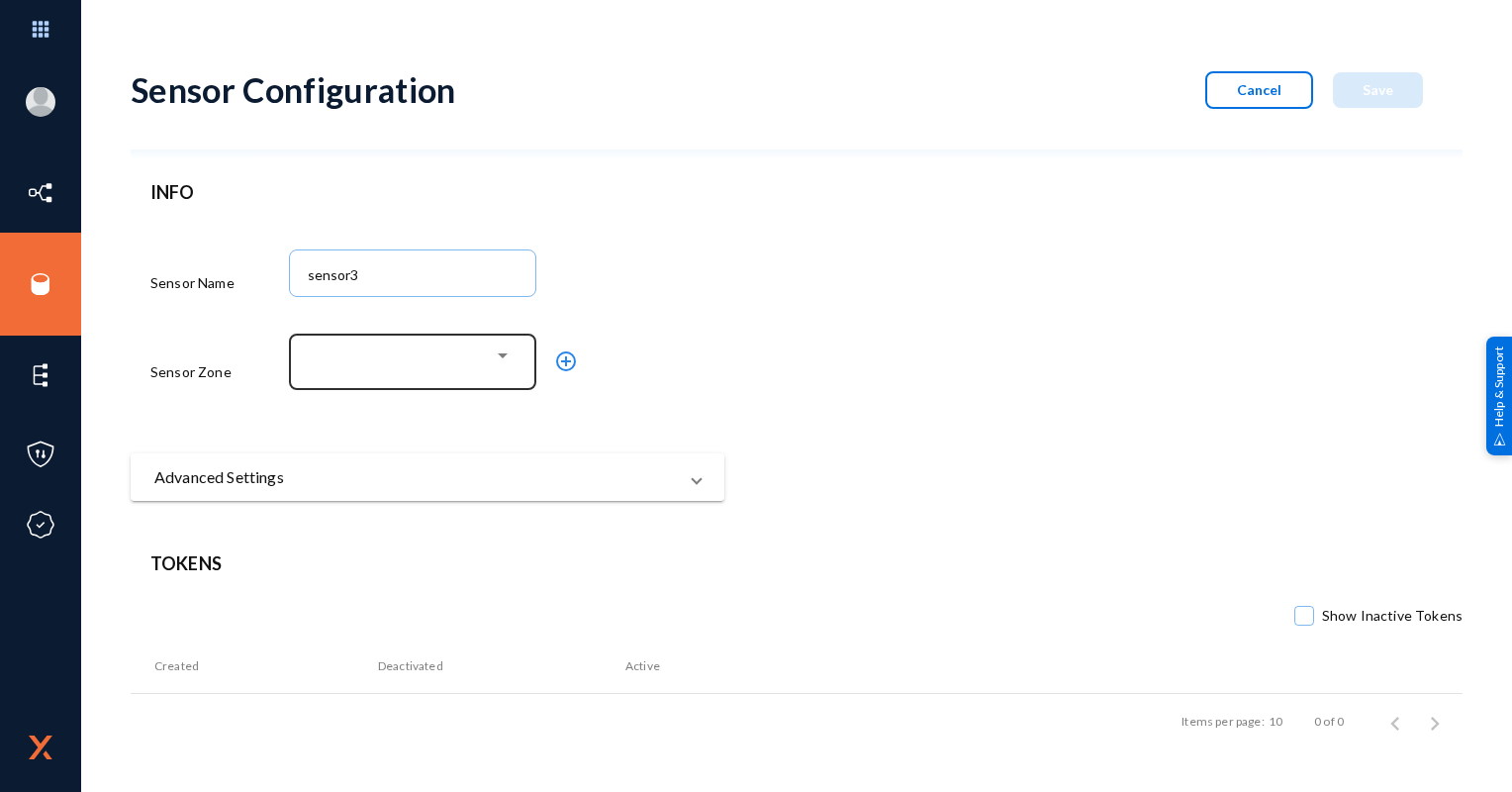 drag, startPoint x: 455, startPoint y: 395, endPoint x: 455, endPoint y: 383, distance: 12 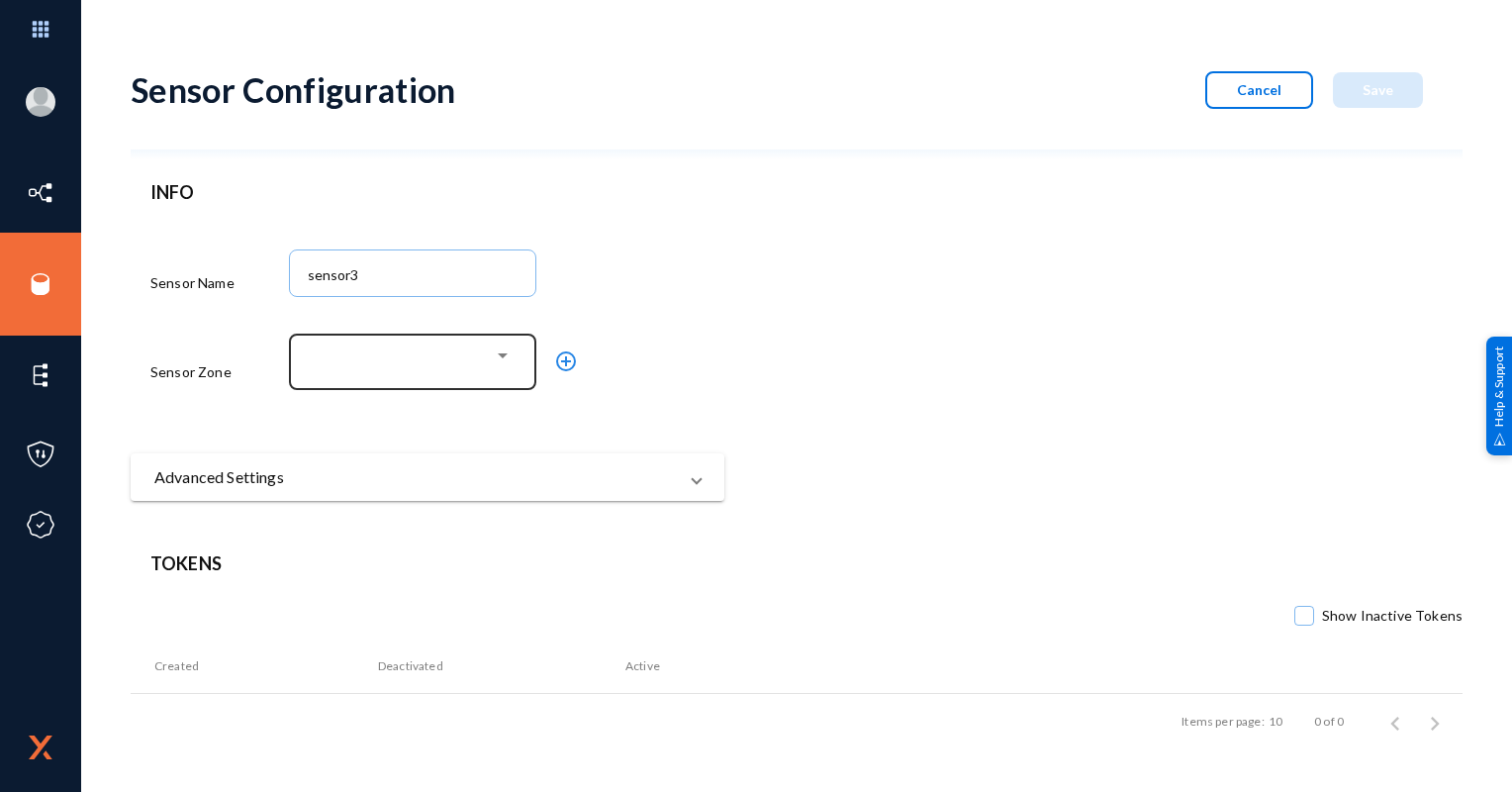click 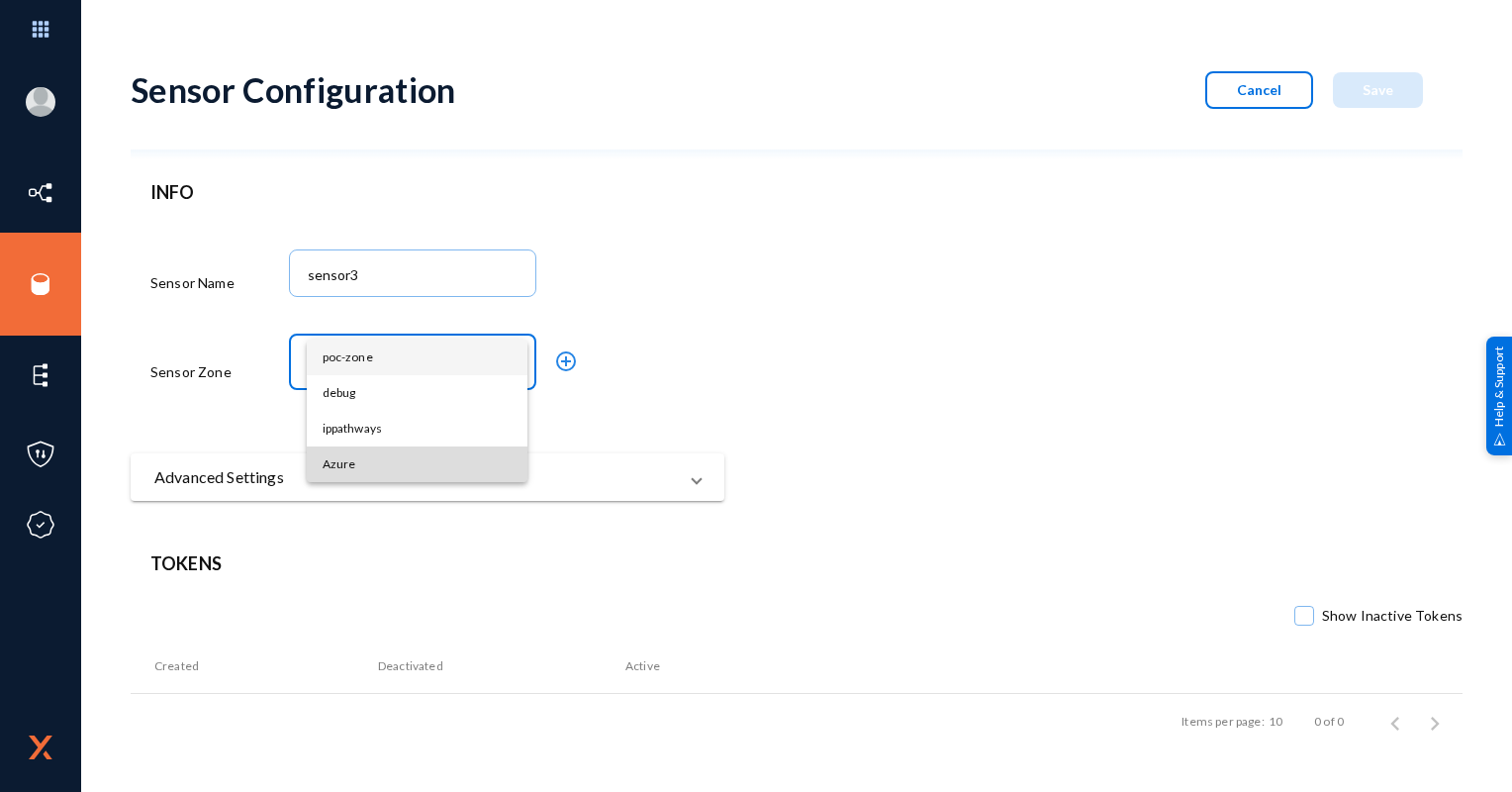 click on "Azure" at bounding box center (417, 464) 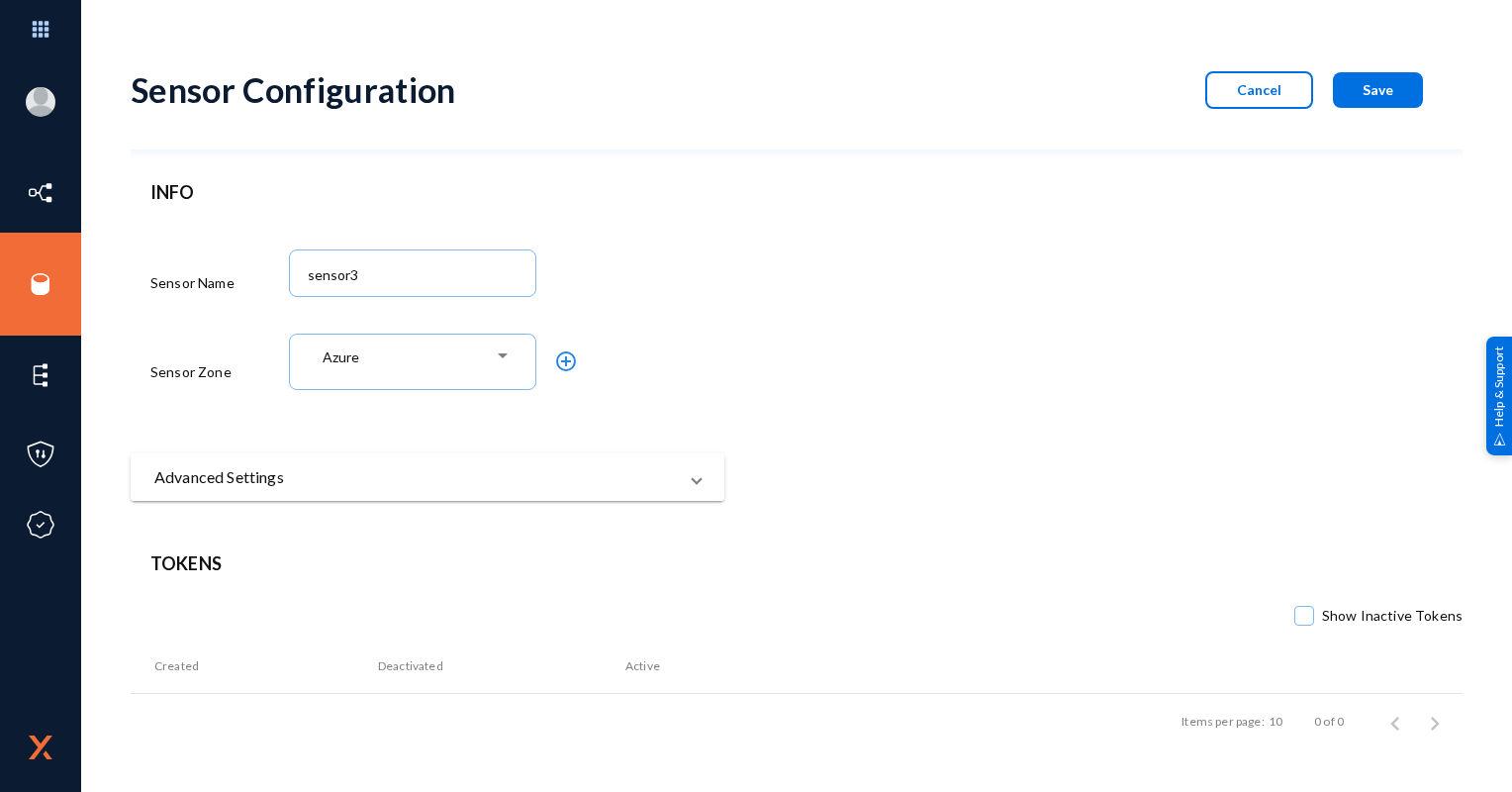 click on "Advanced Settings" at bounding box center [416, 477] 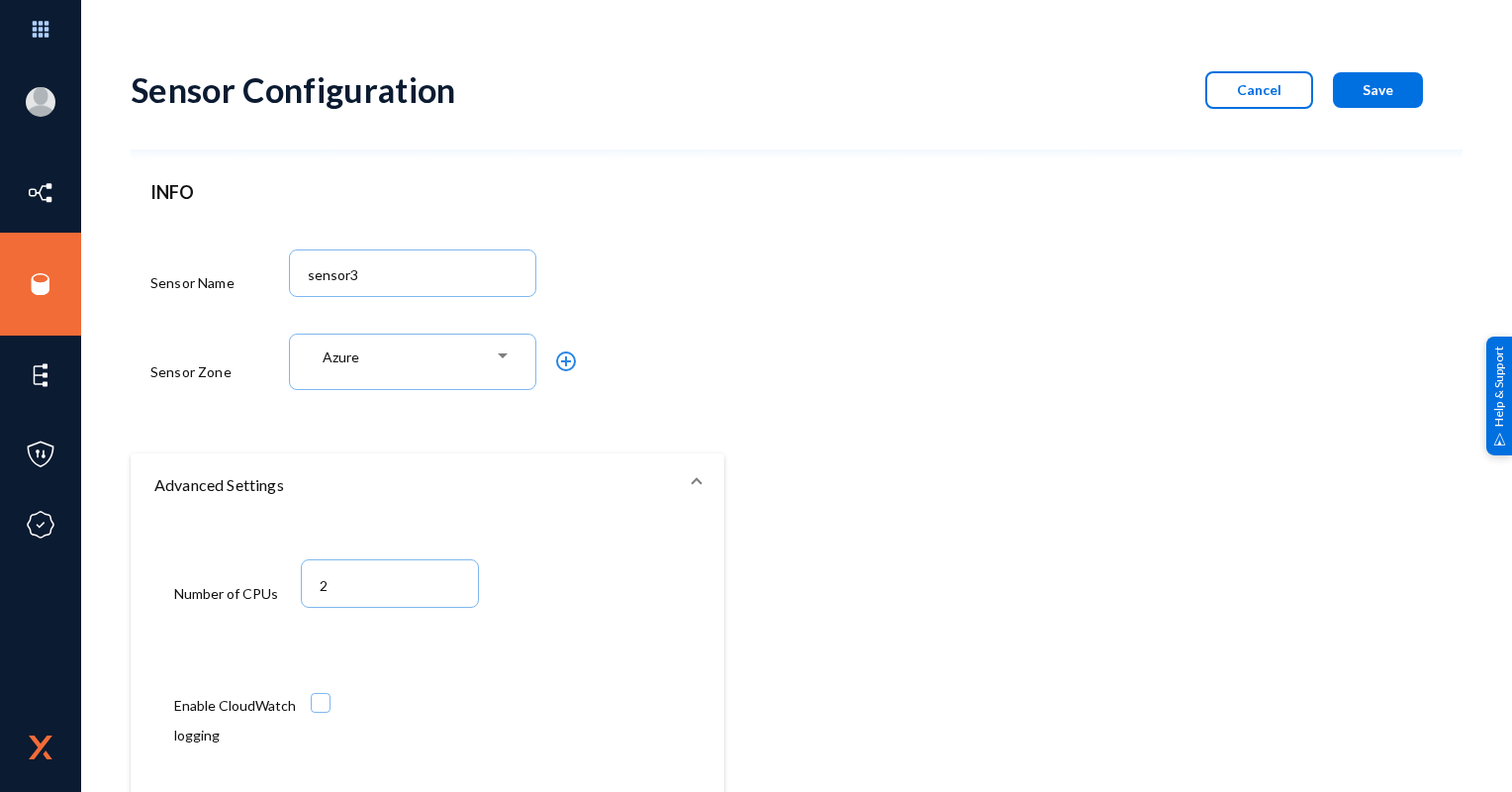click at bounding box center [491, 721] 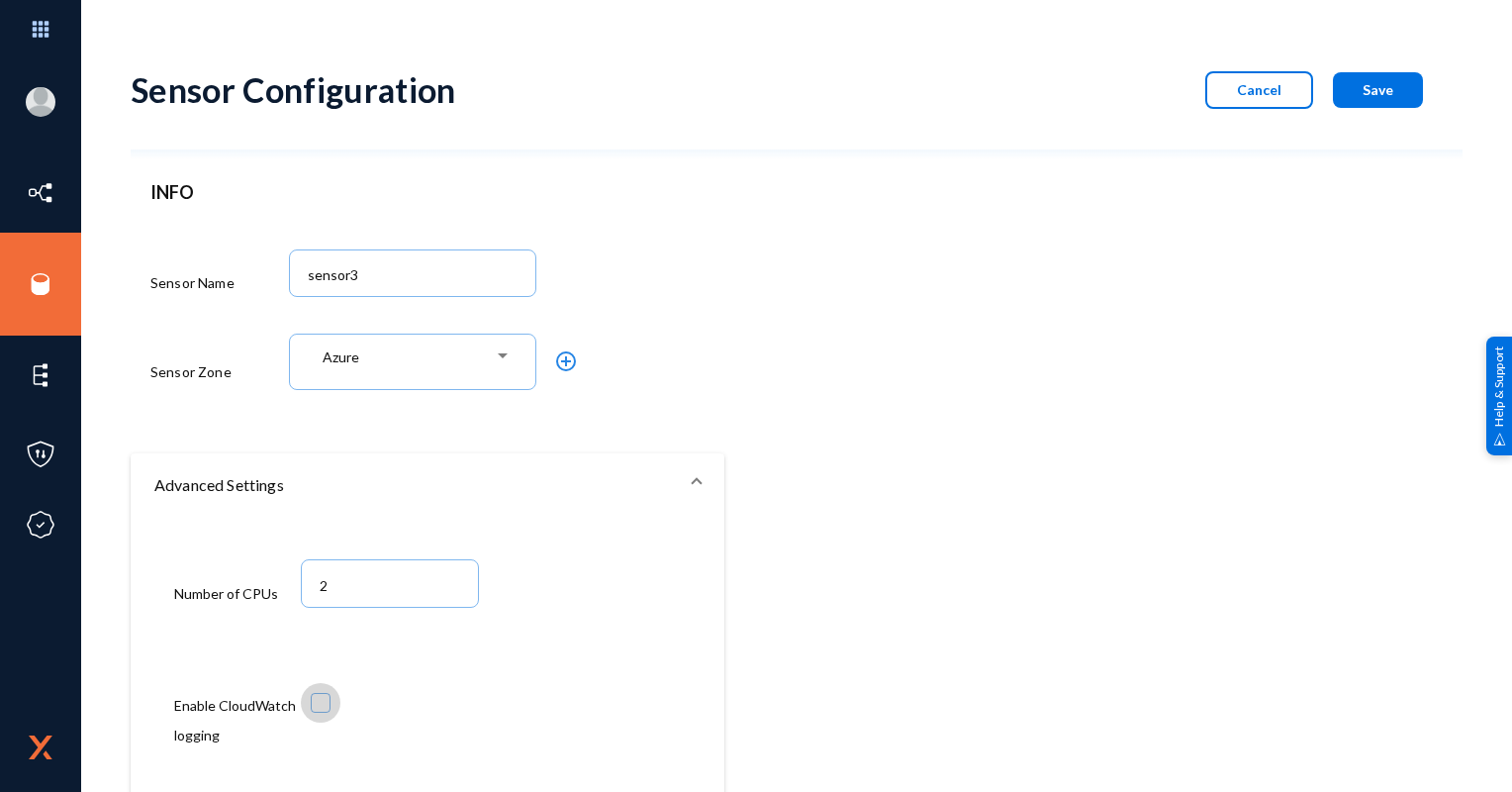 click at bounding box center (321, 703) 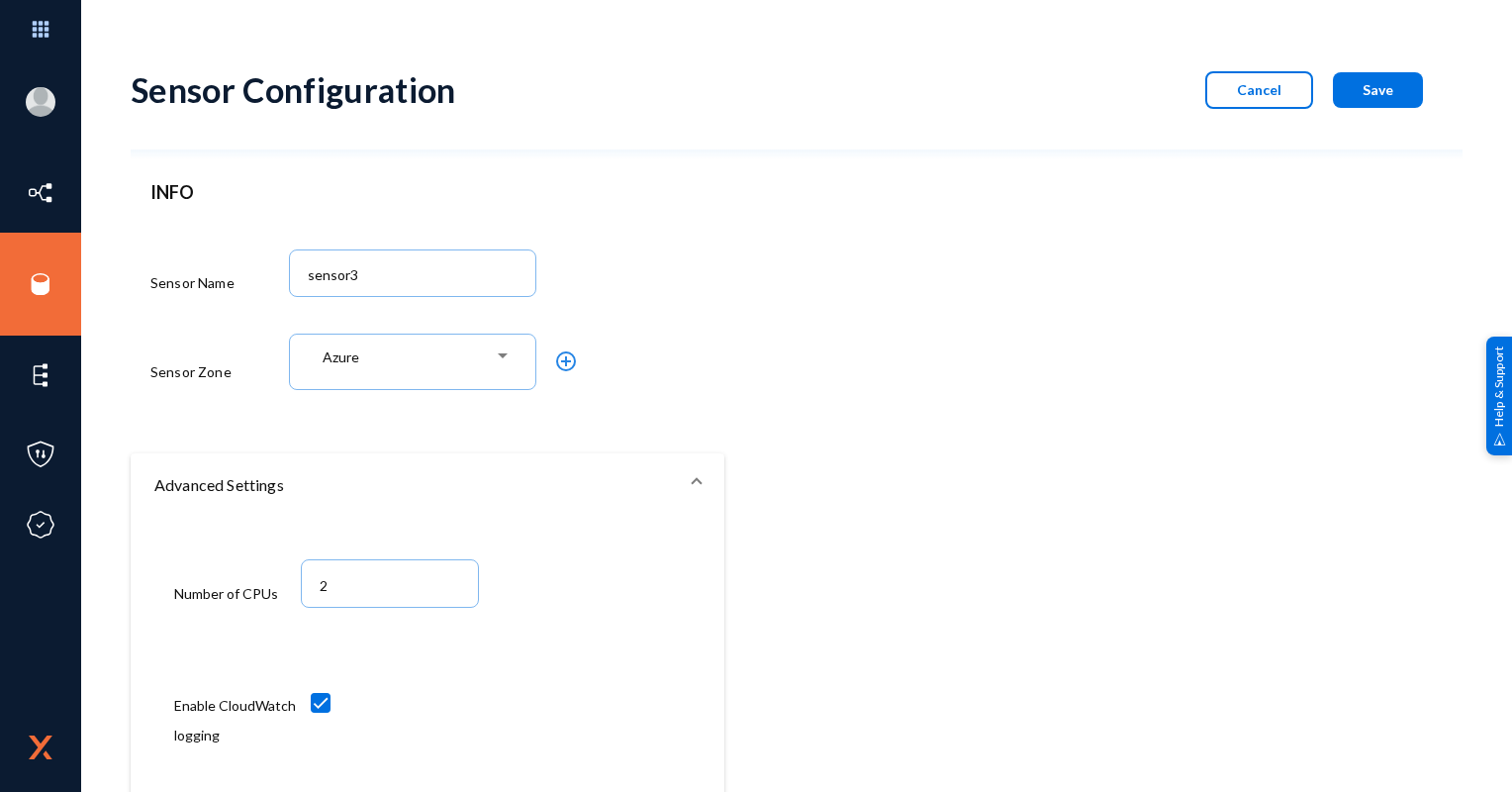 click on "Save" 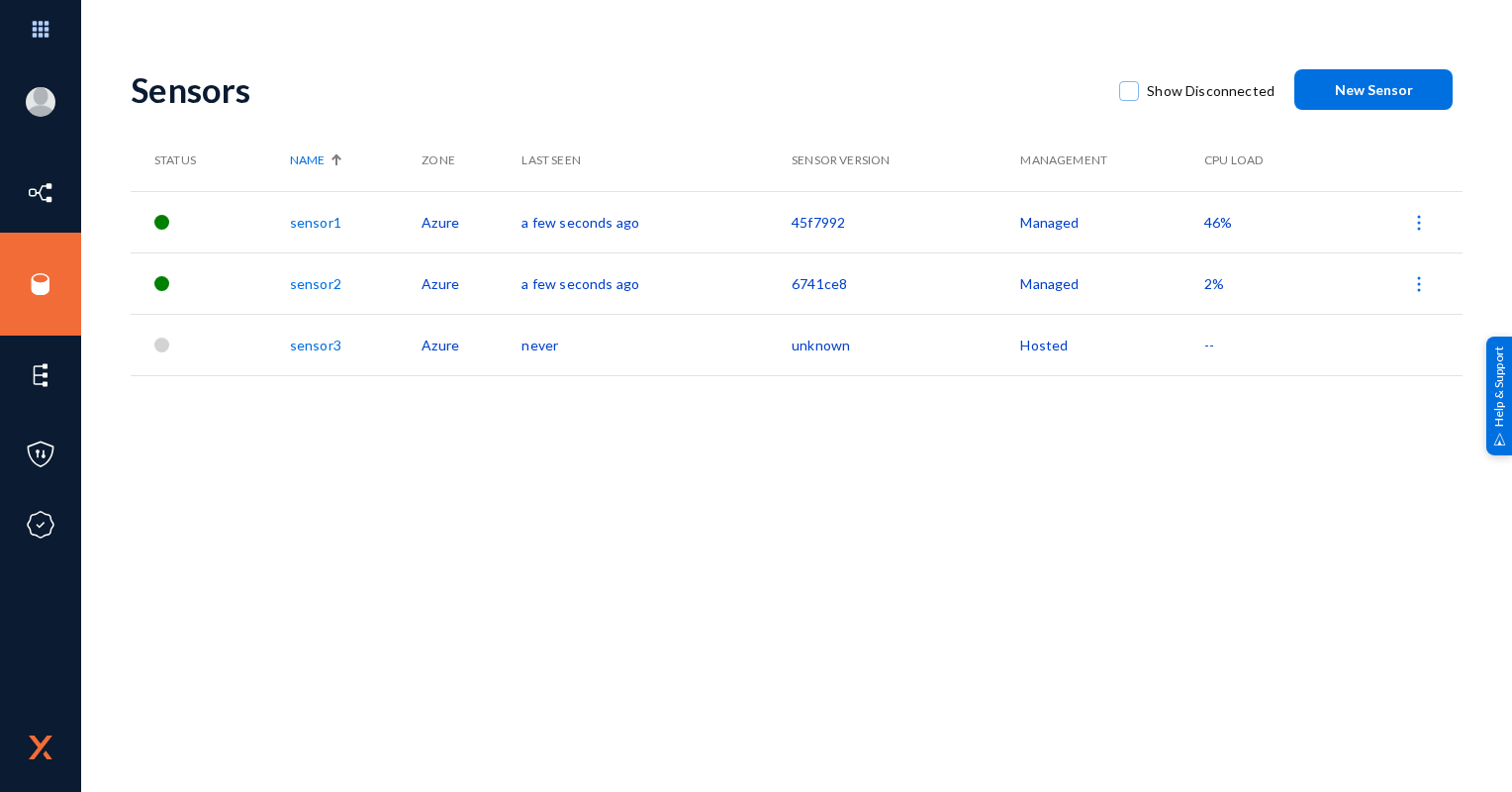 click on "sensor3" 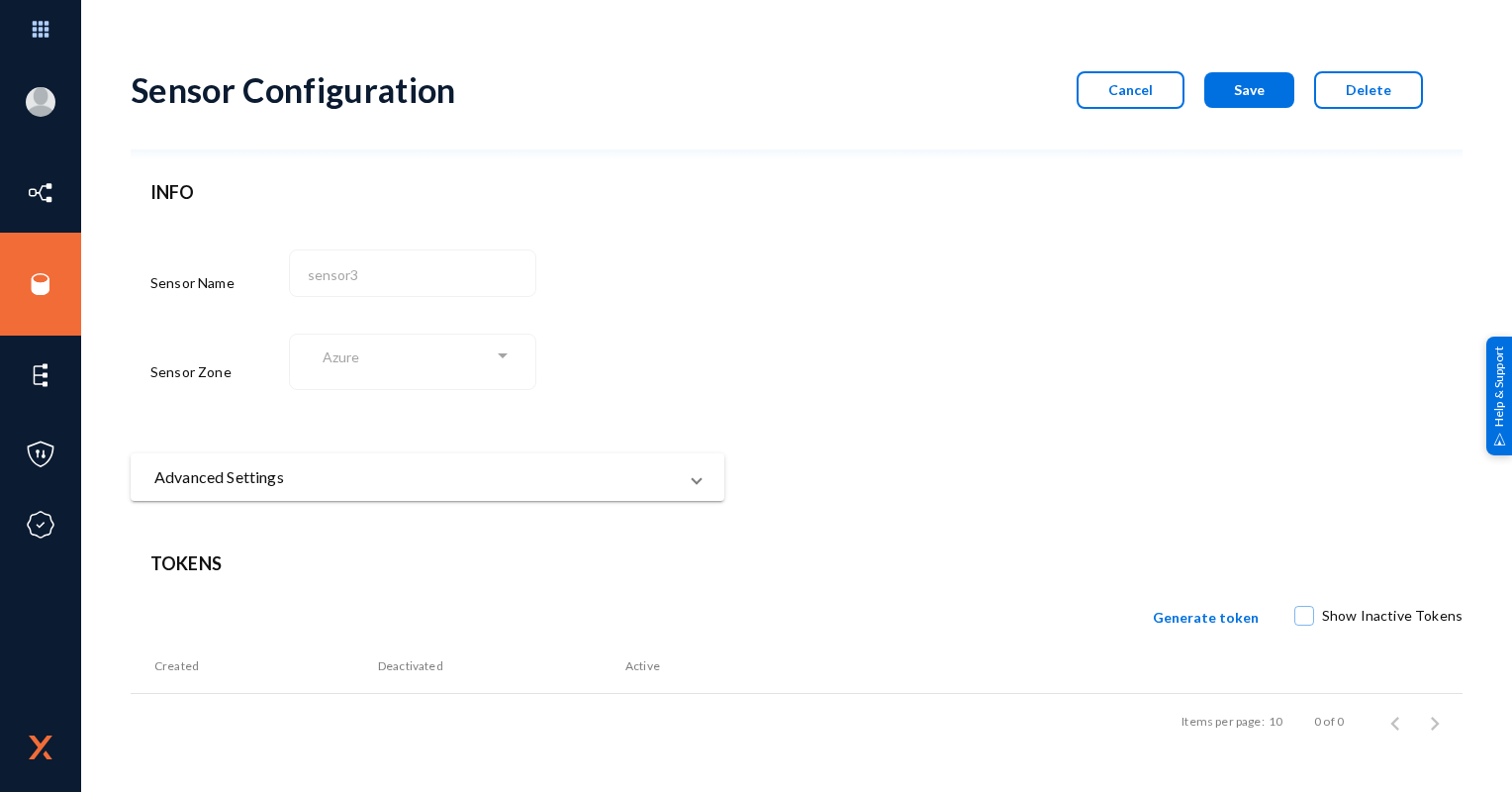 click on "Generate token" 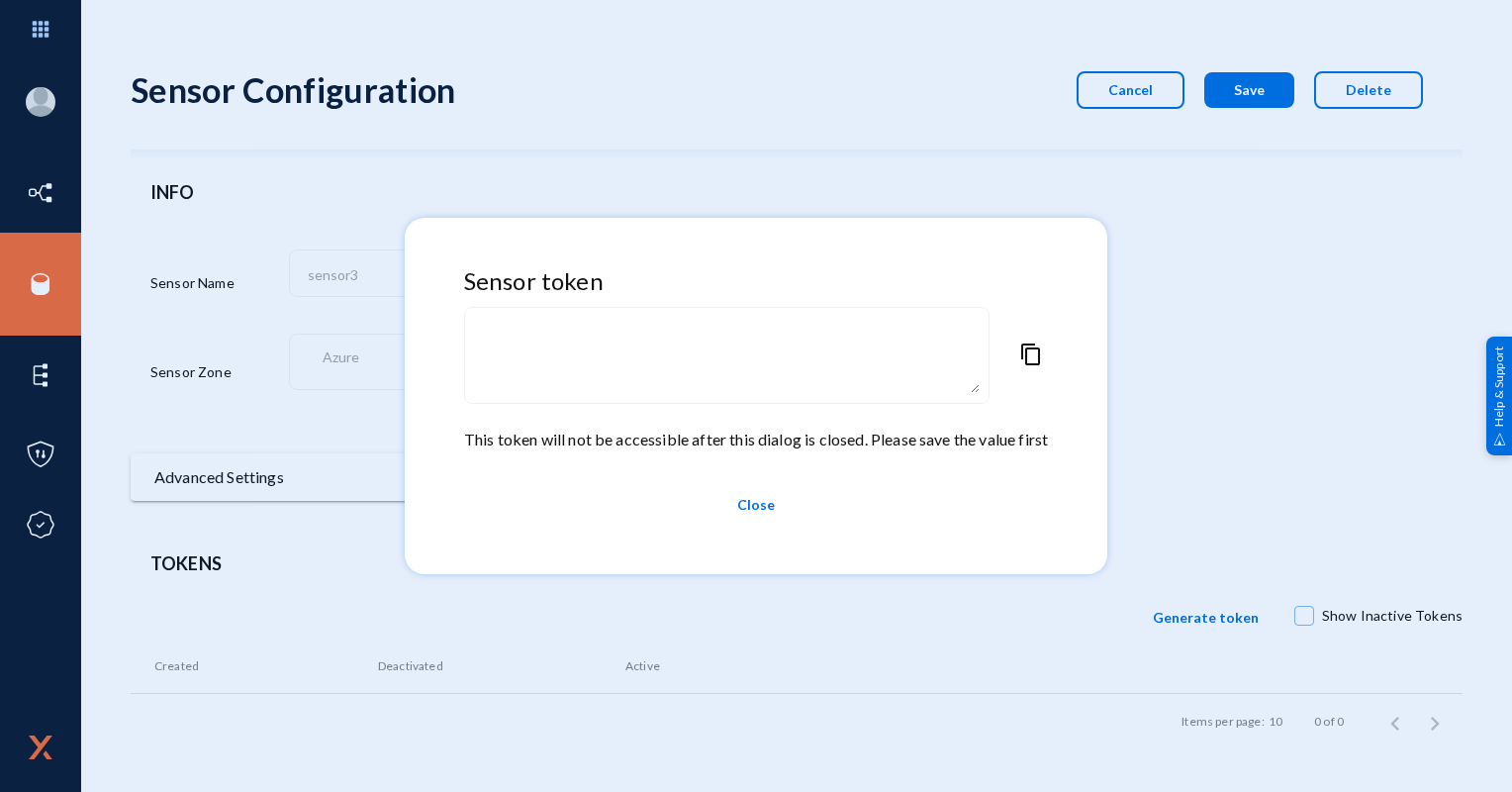 type on "Sensor token eyJ0b2tlbiI6ImIyYWIyMGJiLTk2ZmQtNDdiYi1hOWQ5LWJjMTU1NzkzMDIwOSJ9" 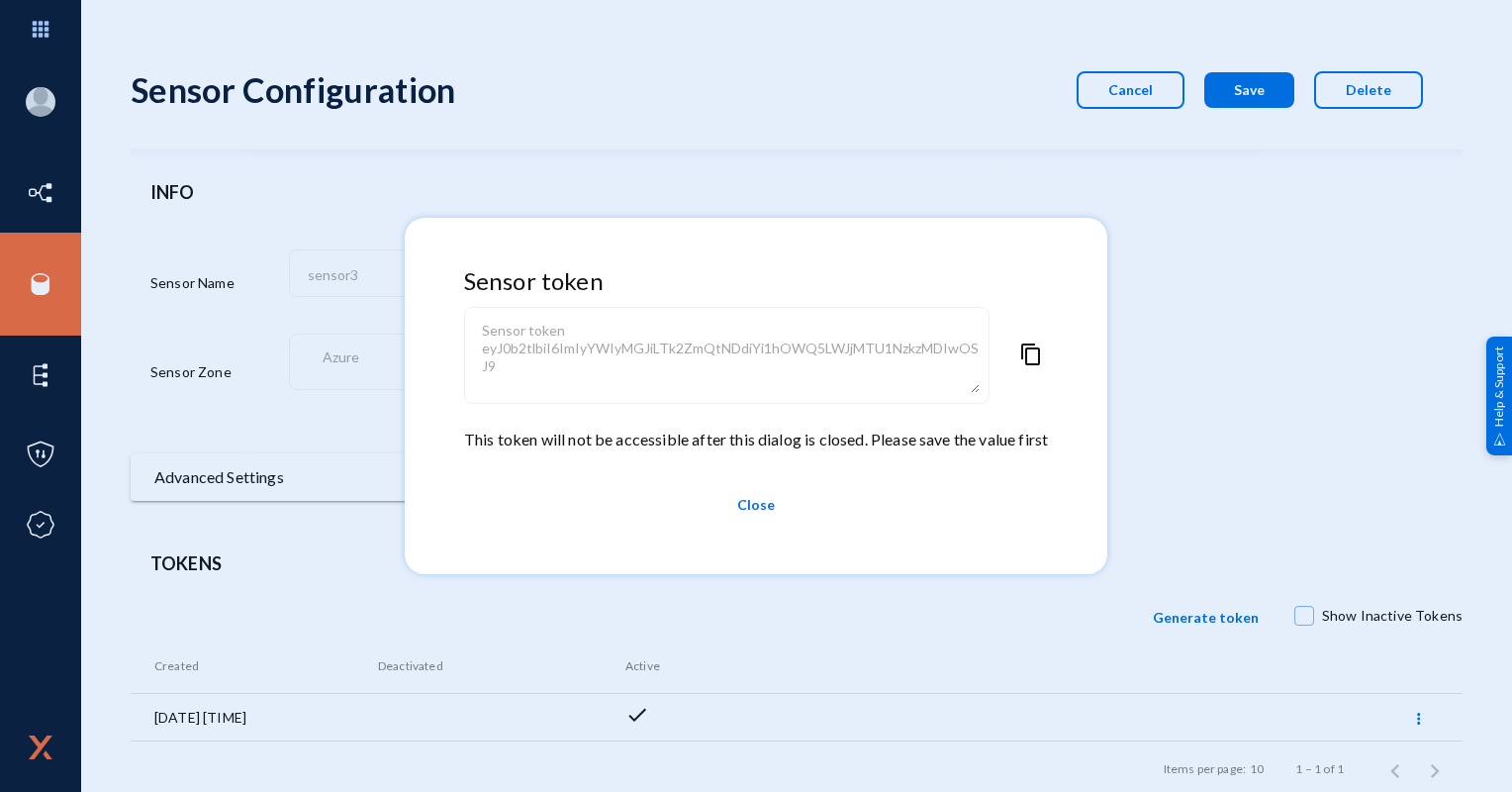click on "sensor token eyJuYW1lIjoic2Vuc29yMyIsIm9yZyI6ImJobSIsInpvbmUiOiJBenVyZSIsInJvb3RVcmwiOiJodHRwczovL2FwcC5kaXZlYmVsbC5jb20iLCJ3ZWJhcHBRdWV1ZVVybCI6Imh0dHBzOi8vc3FzLnVzLWVhc3QtMS5hbWF6b25hd3MuY29tLzMwMjkwMzAzNTI2Mi9kdm1zZ19kaXZlYmVsbF93ZWJhcHAiLCJzM0J1Y2tldCI6ImRpdmViZWxsLXRyYW5zZmVyLXByb2QiLCJzM1JlZ2lvbiI6InVzLWVhc3QtMSIsInpvbmVRdWV1ZVVybCI6Imh0dHBzOi8vc3FzLnVzLWVhc3QtMS5hbWF6b25hd3MuY29tLzMwMjkwMzAzNTI2Mi9wcm9kX2JobV9BenVyZSIsInNlbnNvclF1ZXVlVXJsIjoiaHR0cHM6Ly9zcXMudXMtZWFzdC0xLmFtYXpvbmF3cy5jb20vMzAyOTAzMDM1MjYyL3Byb2RfYmhtX0F6dXJlX3NlbnNvcjMiLCJxdWV1ZUJhc2VFbmRwb2ludCI6IiIsImNvbnRhaW5lckJhc2VFbmRQb2ludCI6IiIsImNvbnRhaW5lck5hbWUiOiIiLCJ0b2tlbiI6ImIyYWIyMGJiLTk2ZmQtNDdiYi1hOWQ5LWJjMTU1NzkzMDIwOSJ9 content_copy" at bounding box center (756, 365) 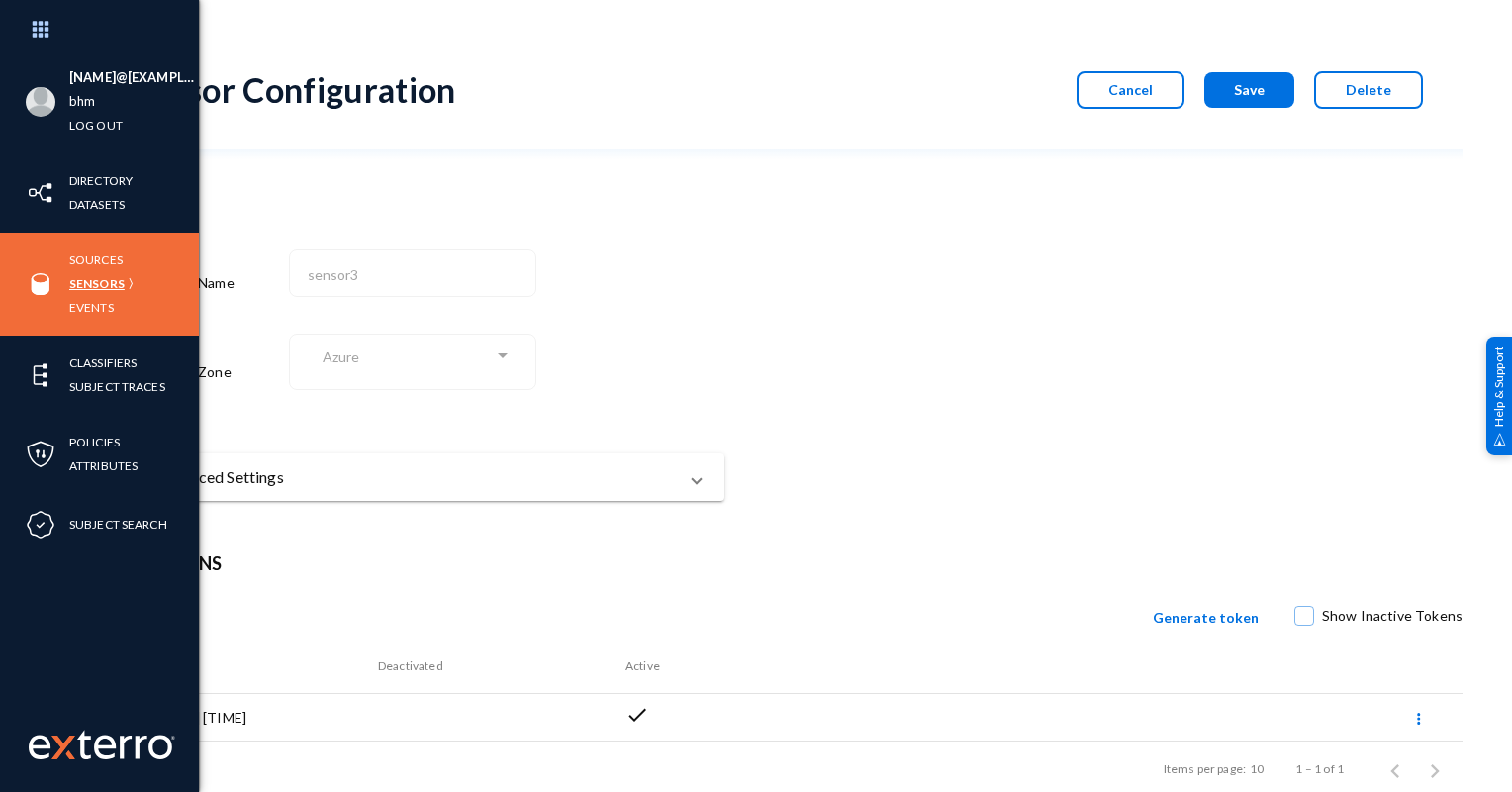 click on "Sensors" at bounding box center (97, 283) 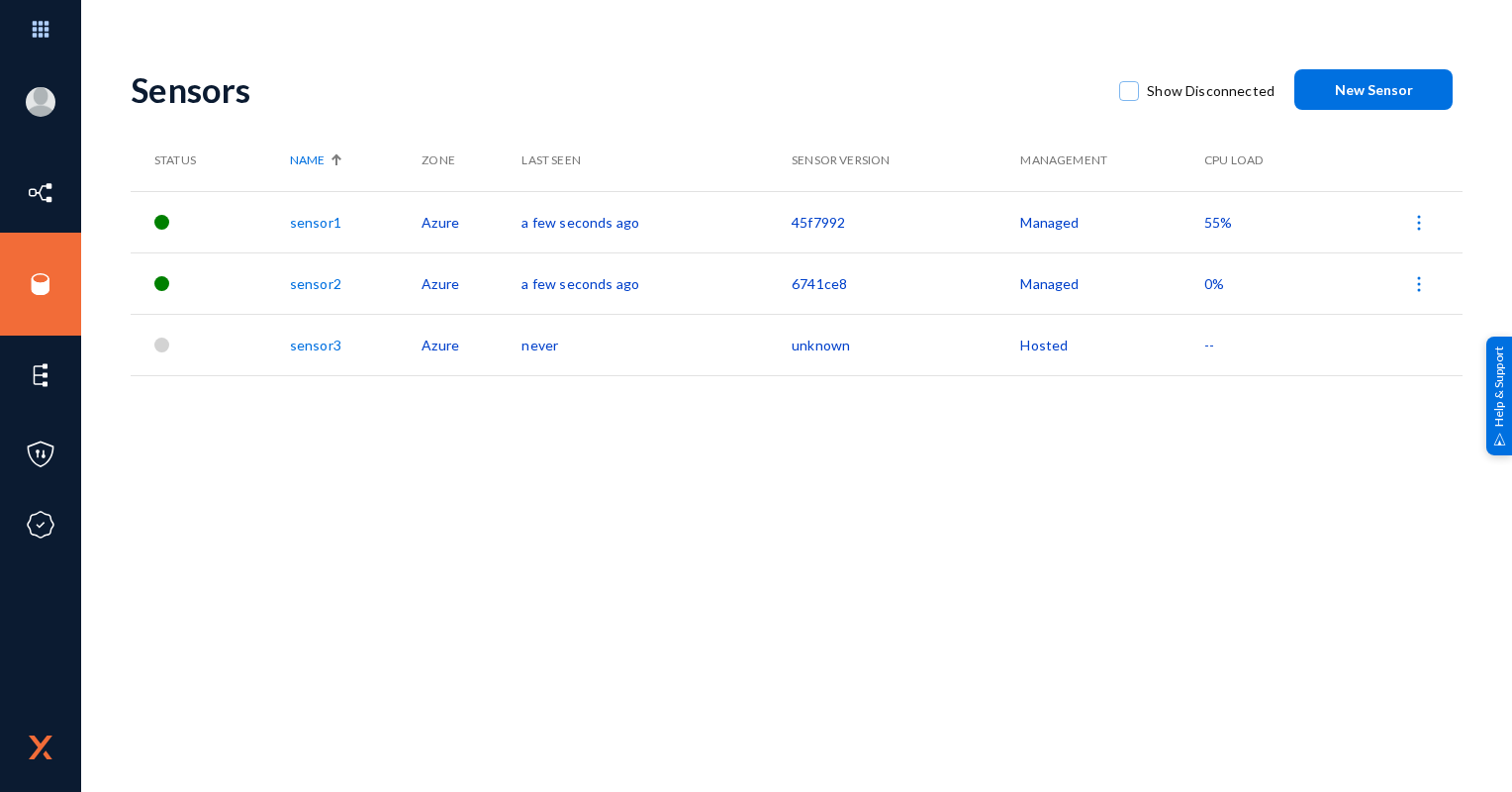 click on "New Sensor" 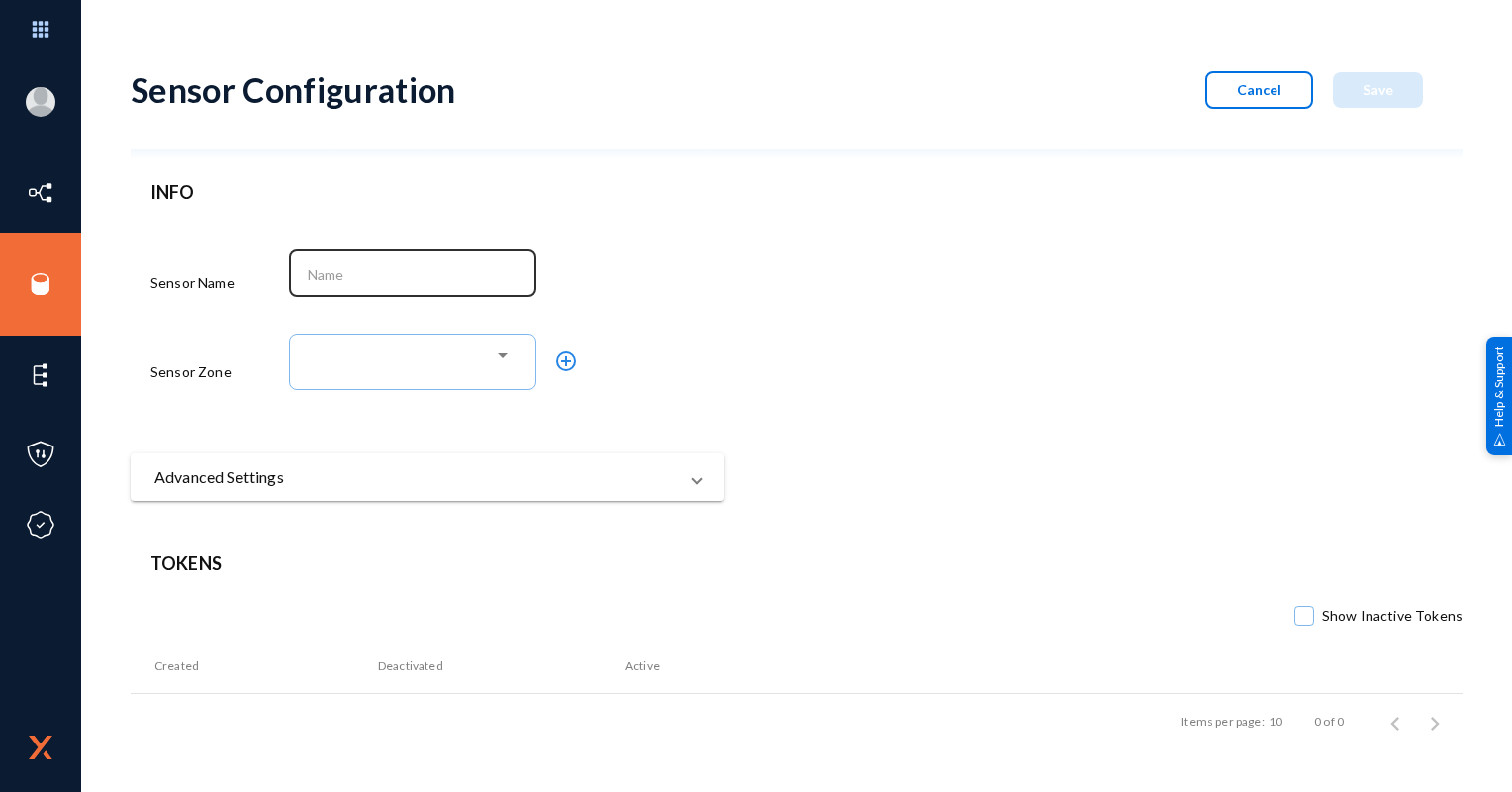 click at bounding box center (417, 275) 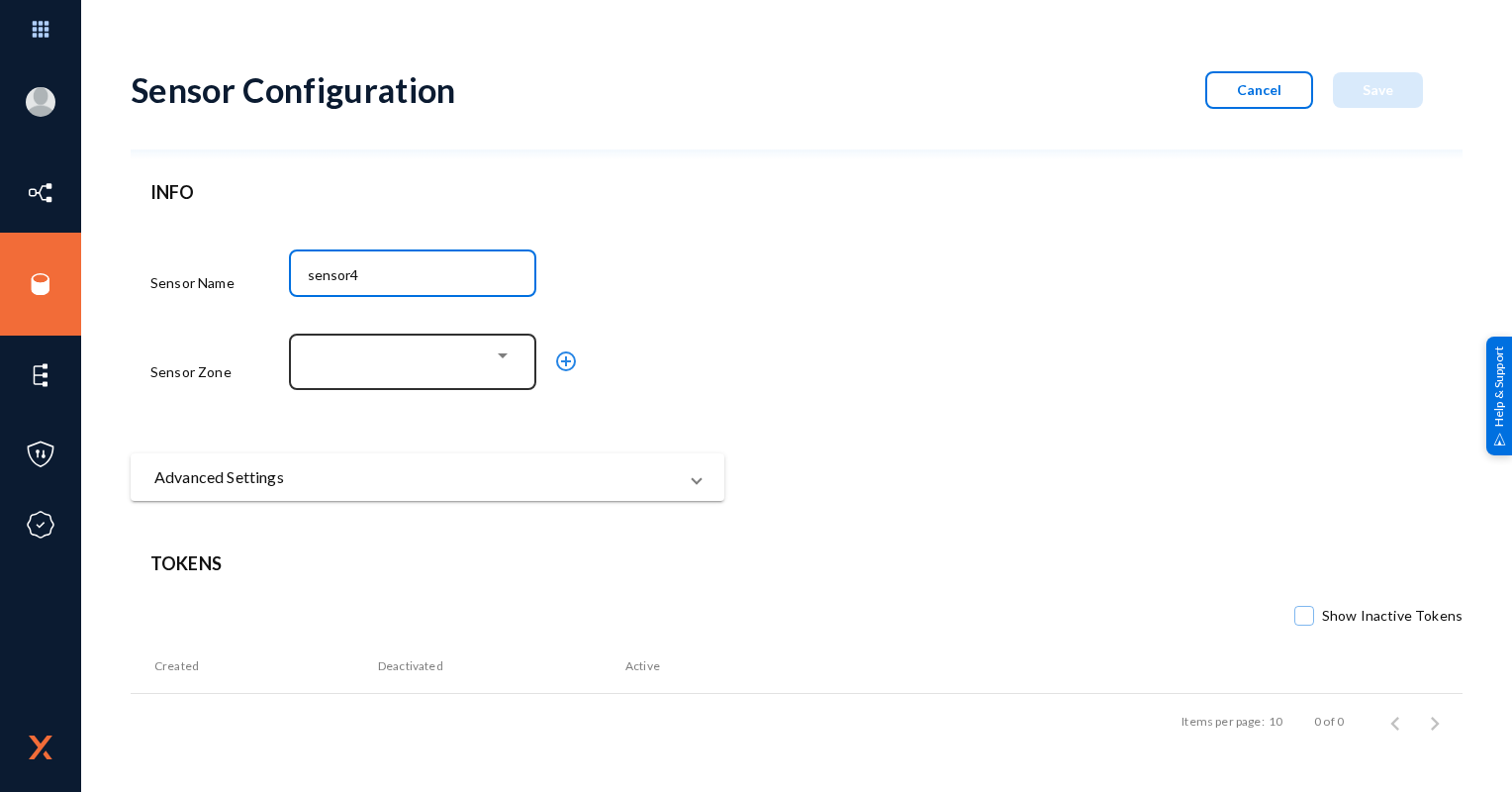 type on "sensor4" 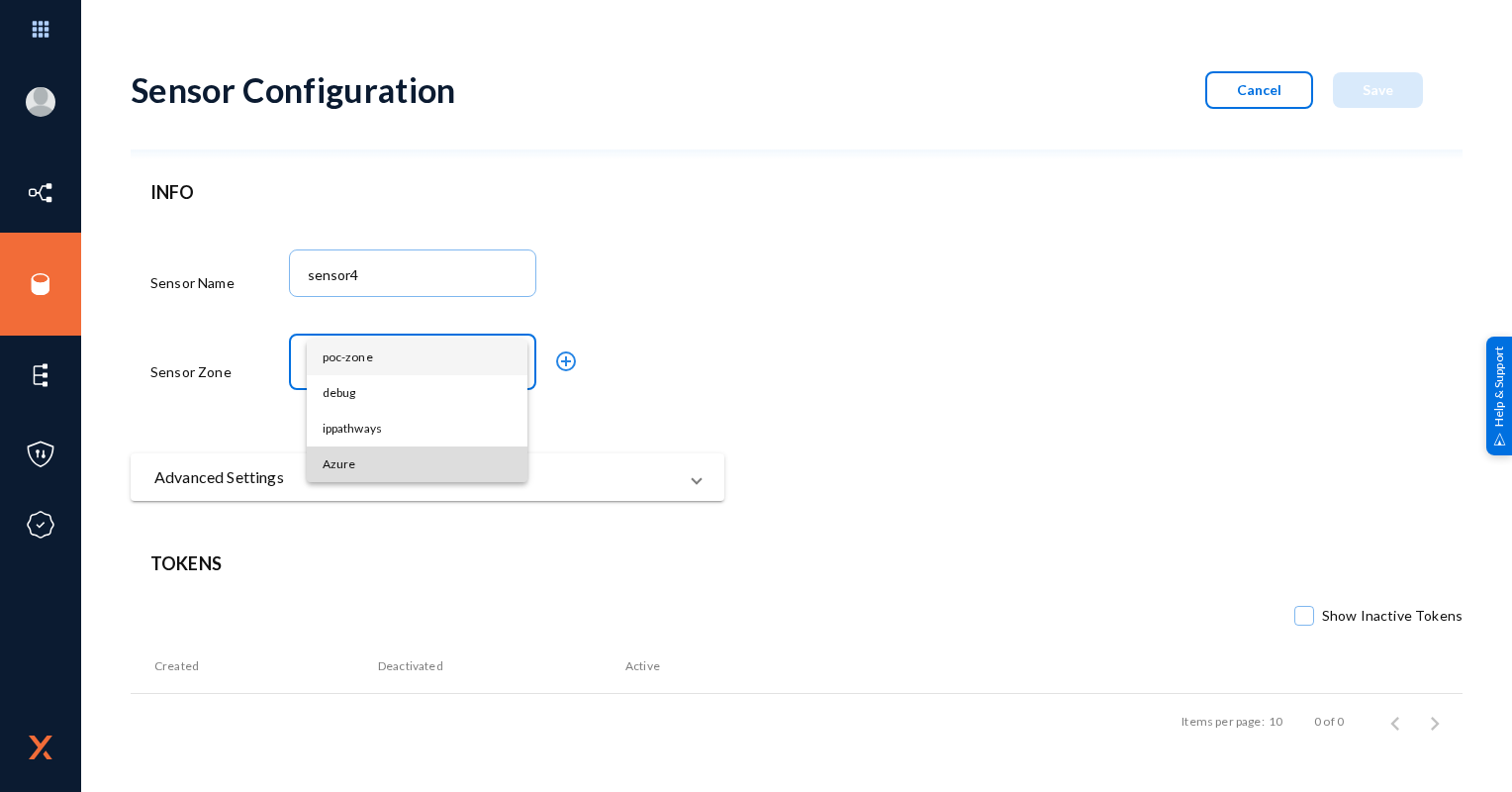 drag, startPoint x: 379, startPoint y: 452, endPoint x: 374, endPoint y: 469, distance: 17.720045 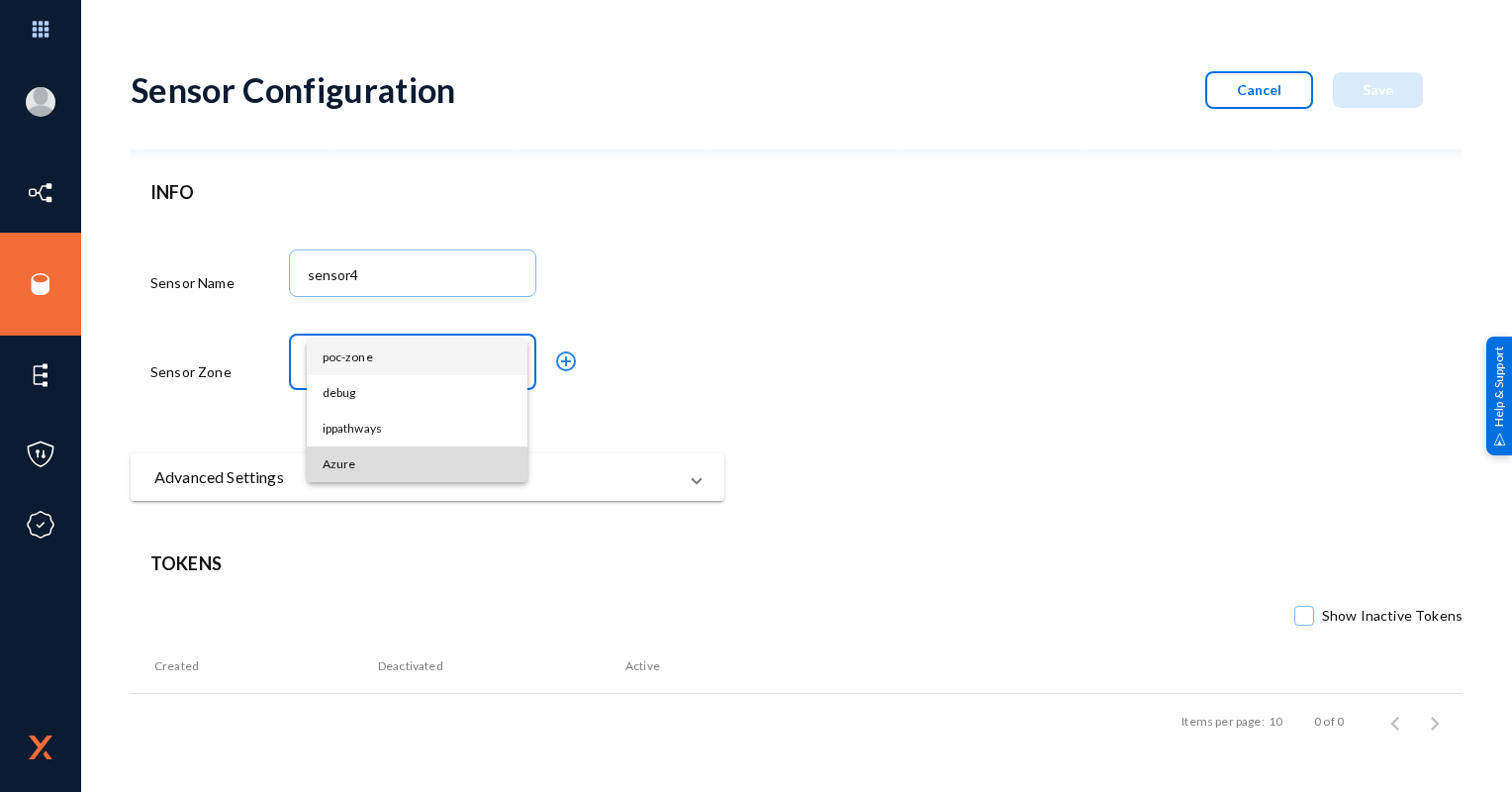 click on "Azure" at bounding box center [417, 464] 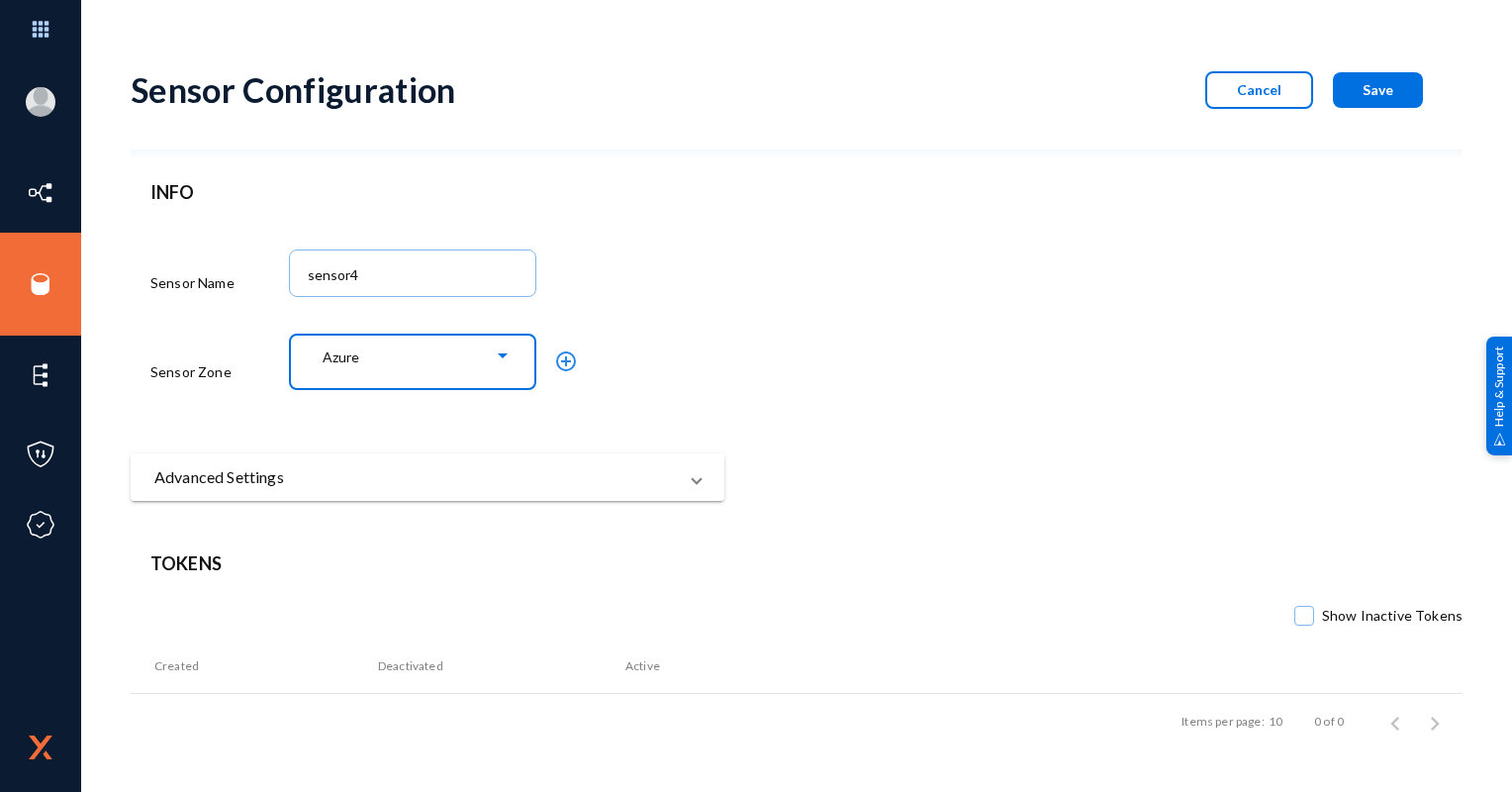 click on "Advanced Settings" at bounding box center (416, 477) 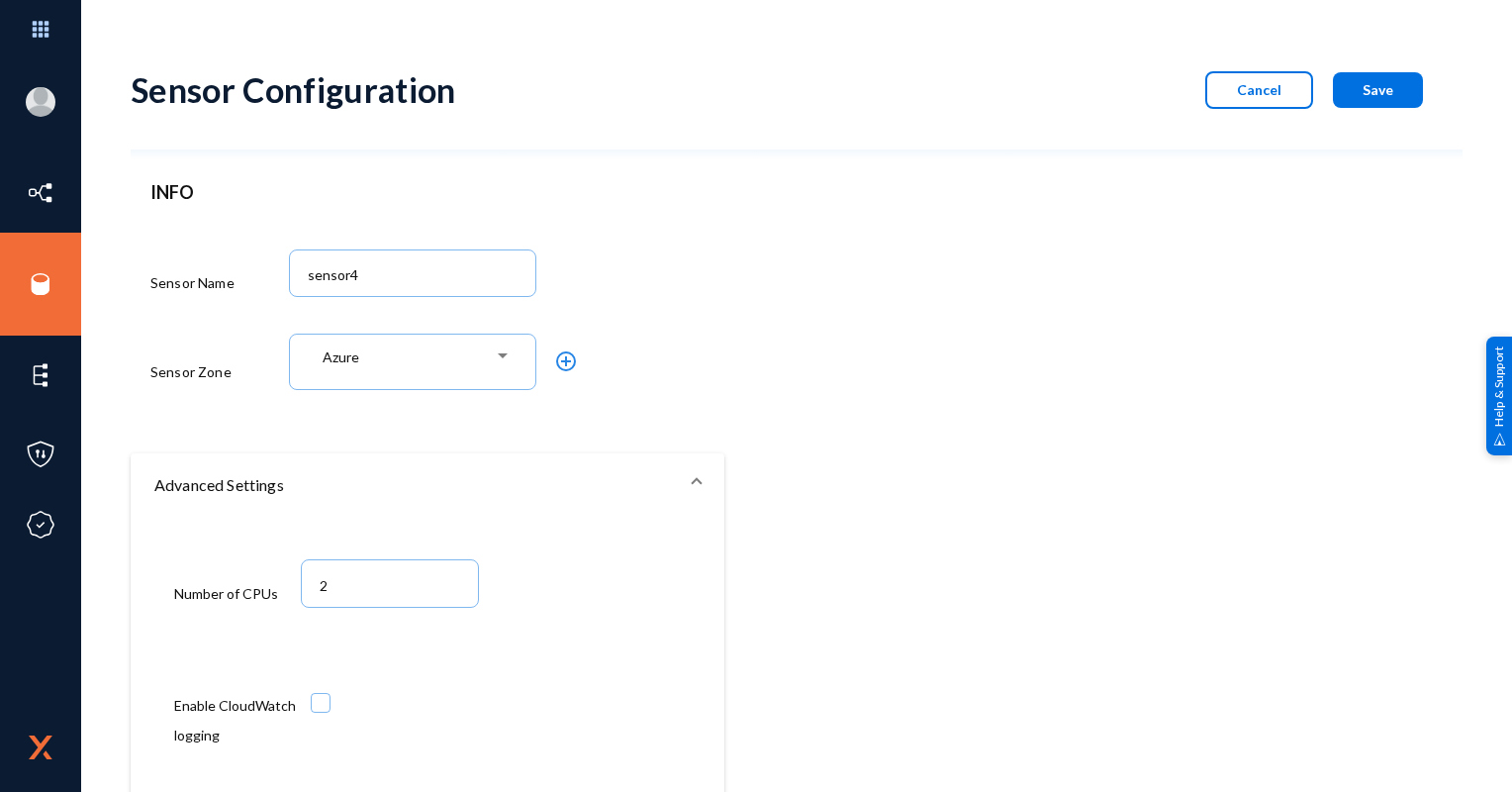 click at bounding box center (491, 721) 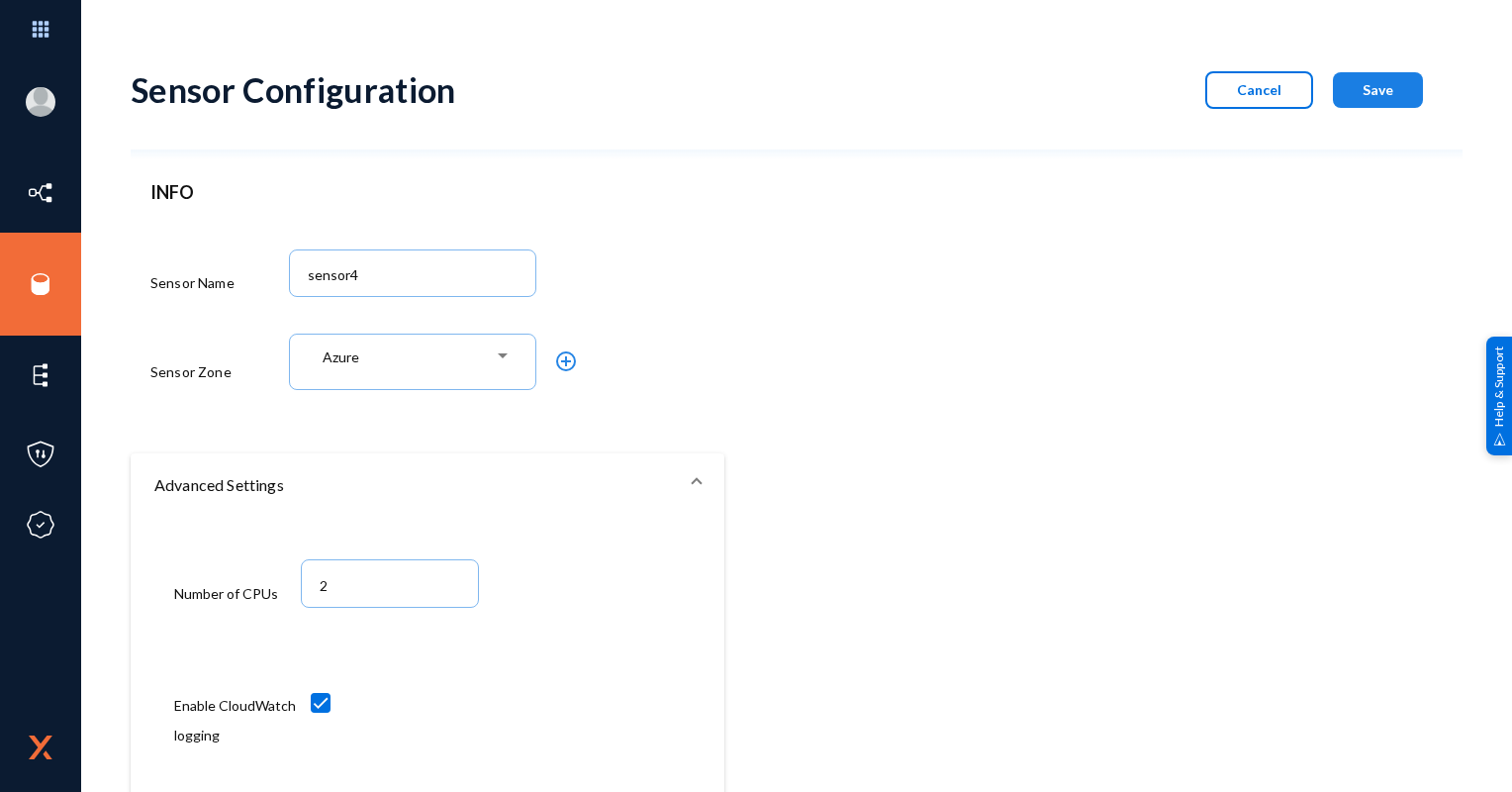 click on "Save" 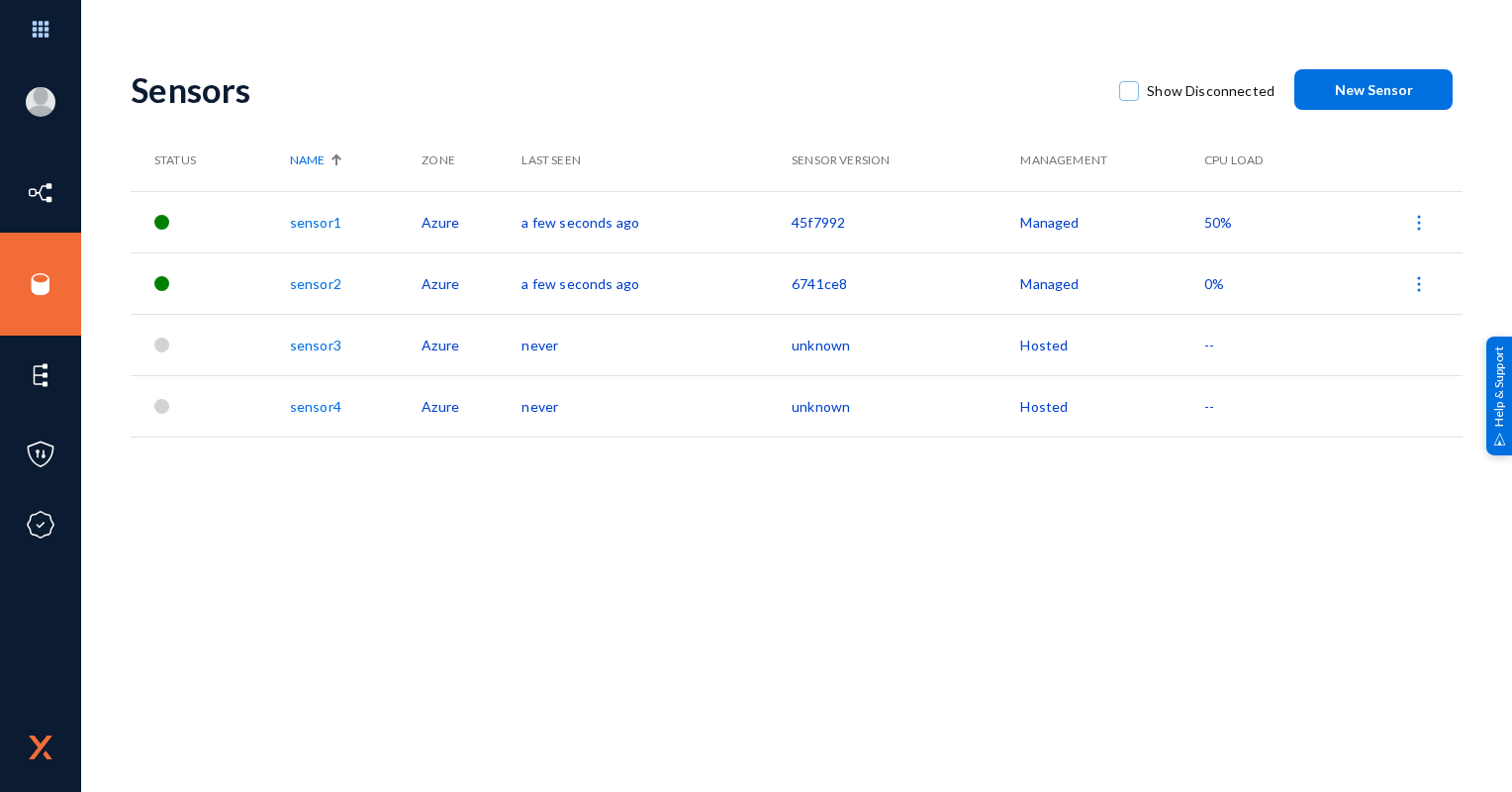 click on "sensor4" 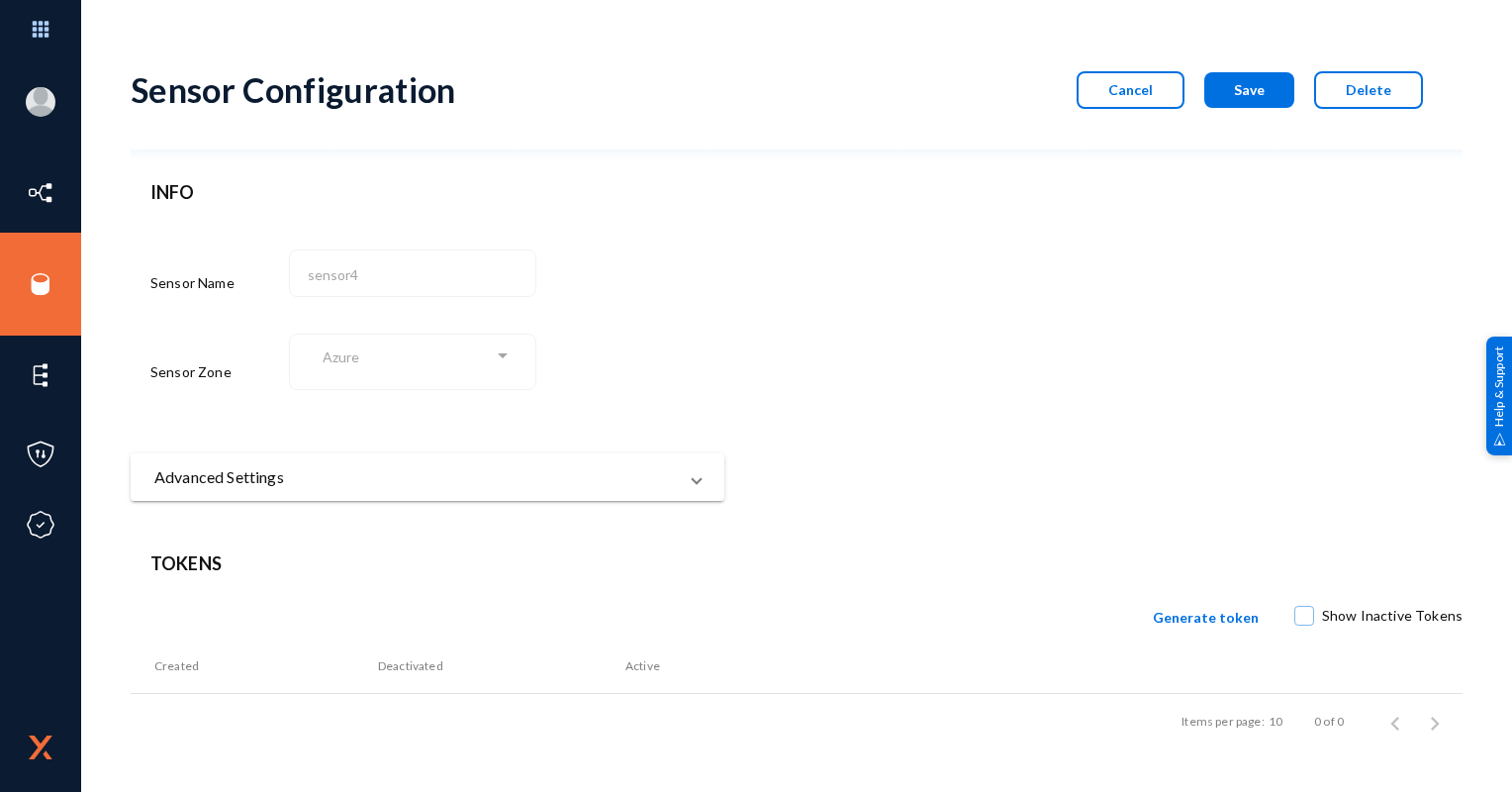 click on "Advanced Settings" at bounding box center (416, 477) 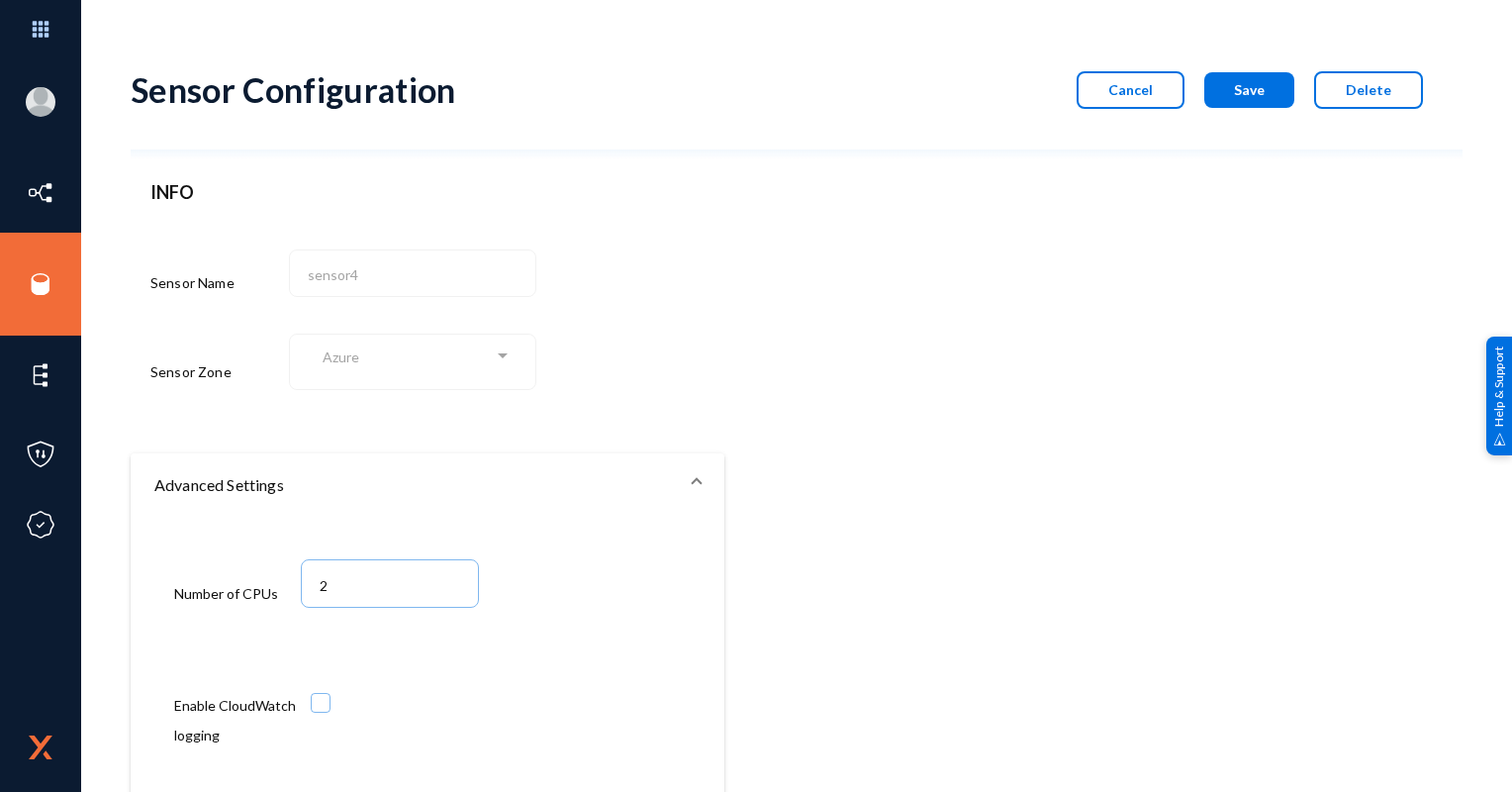 click at bounding box center (697, 485) 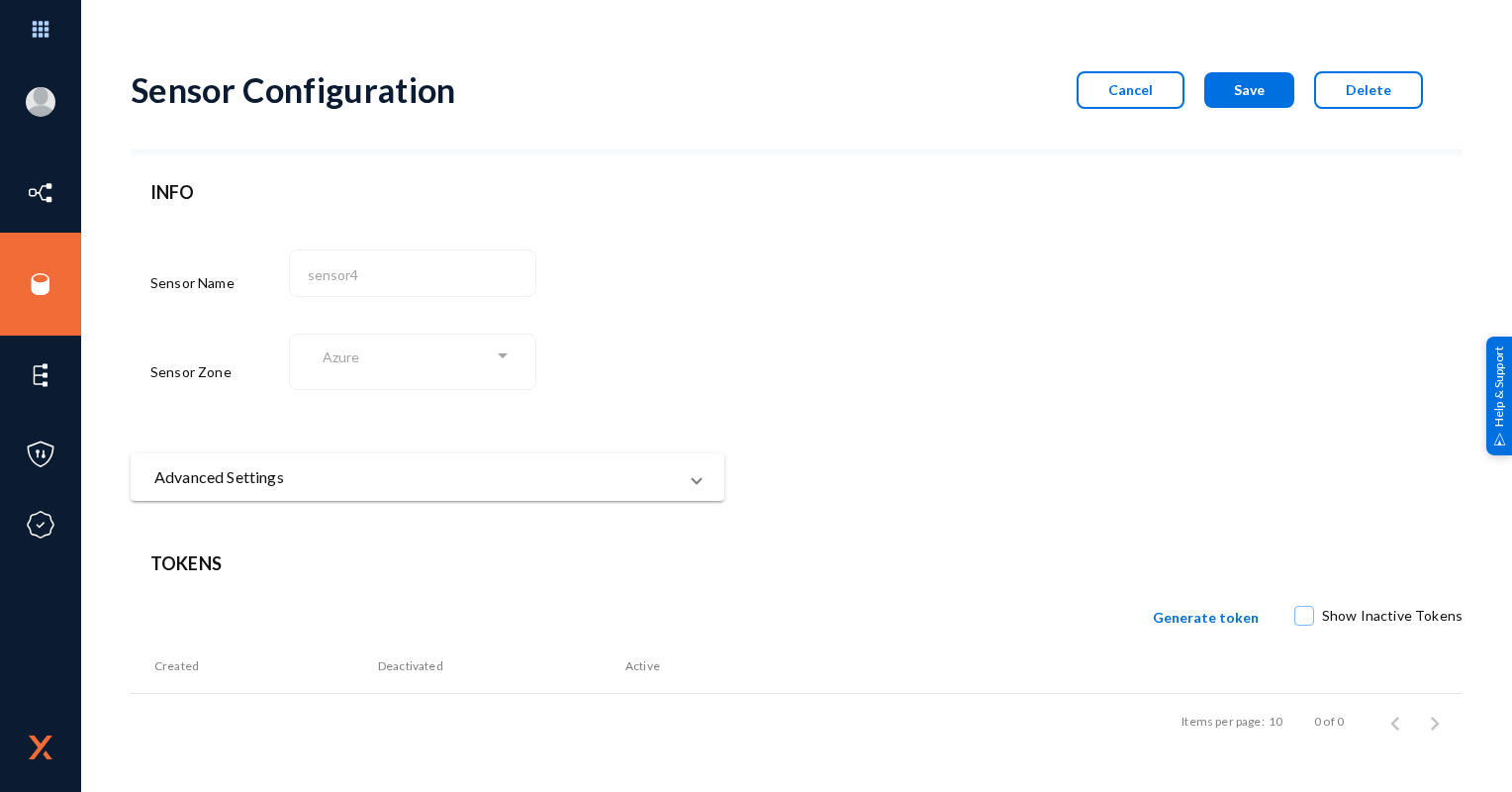click on "Generate token" 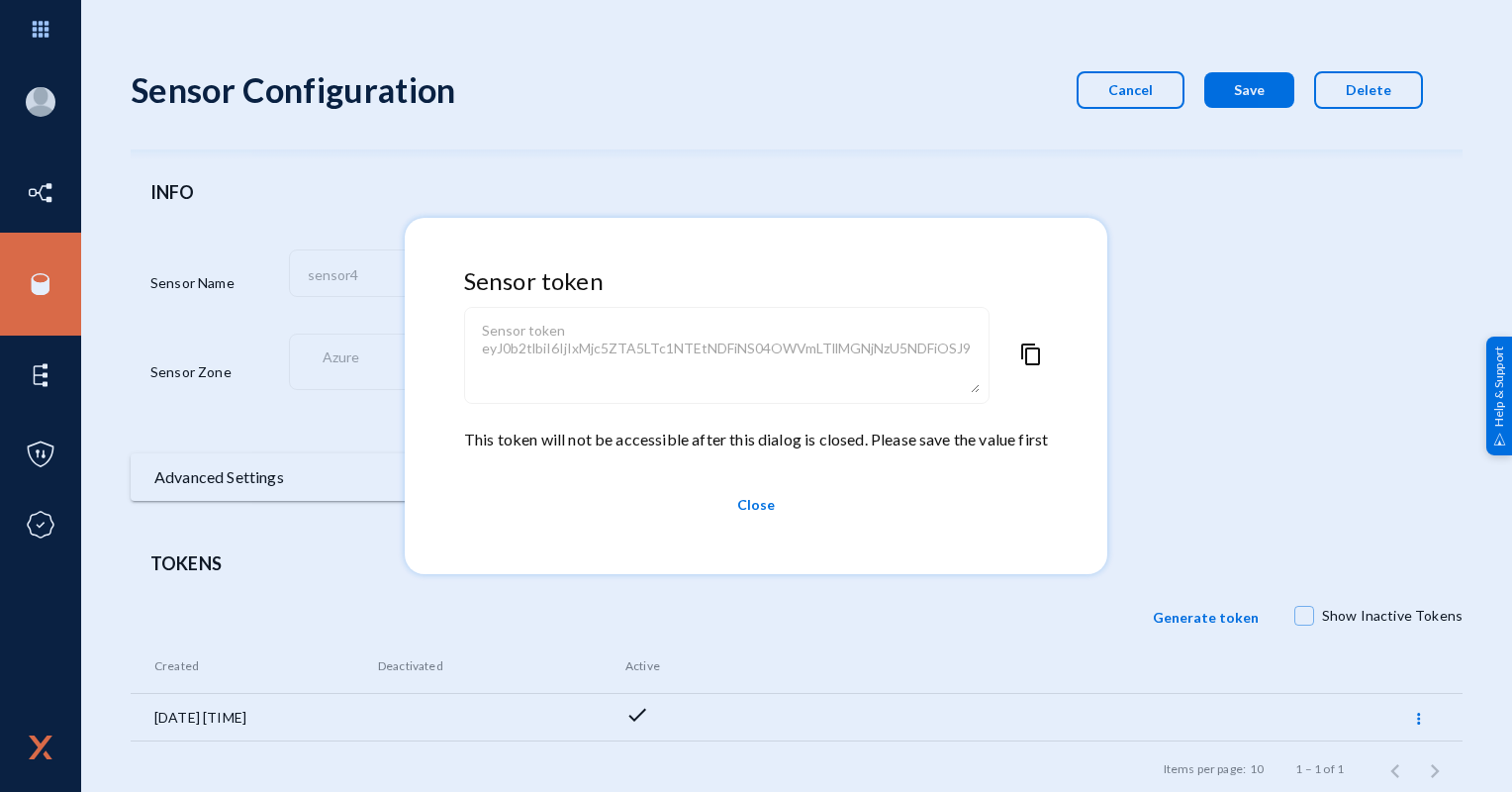 click on "content_copy" at bounding box center [1031, 385] 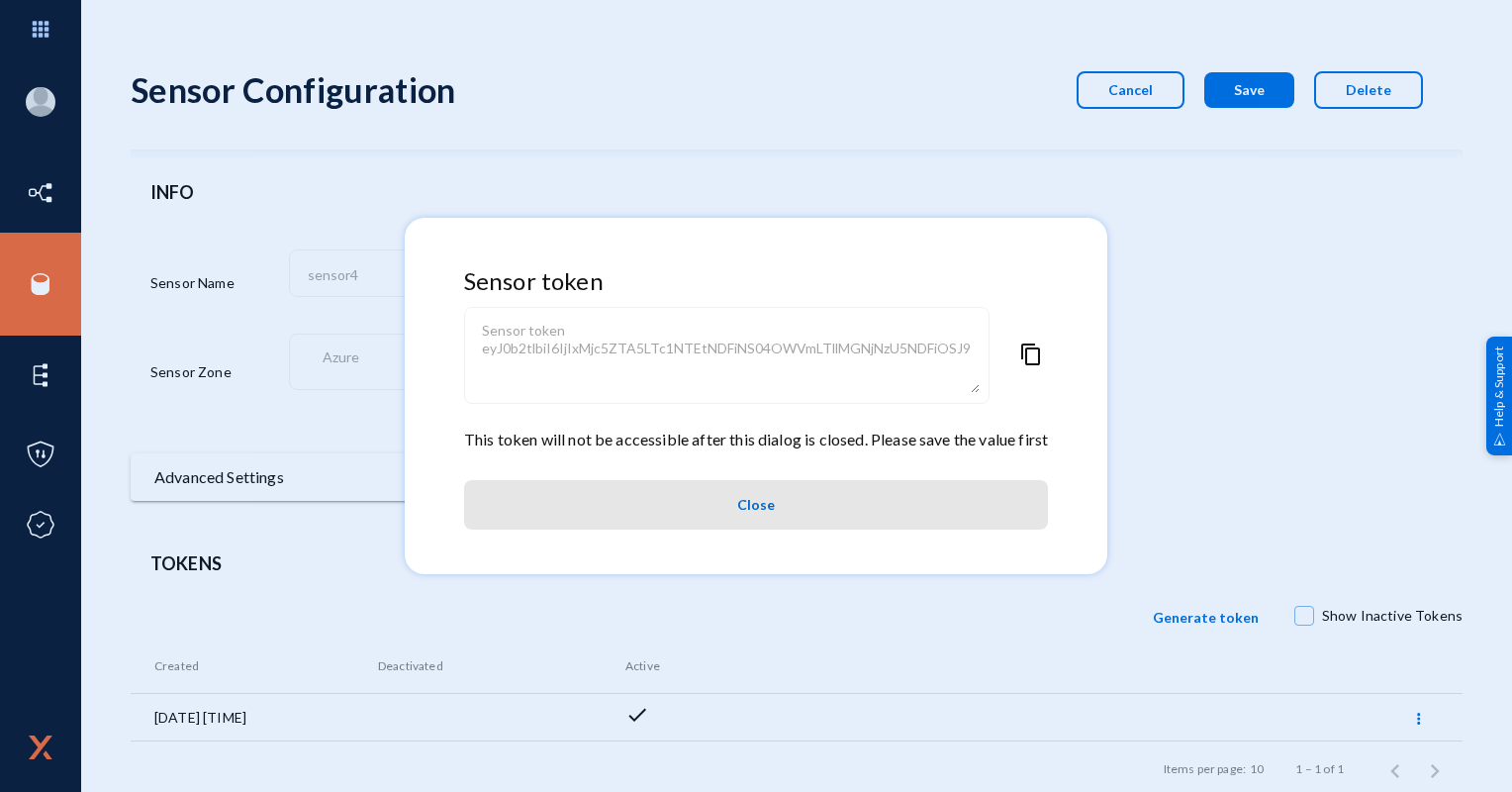 drag, startPoint x: 750, startPoint y: 491, endPoint x: 748, endPoint y: 503, distance: 12.165525 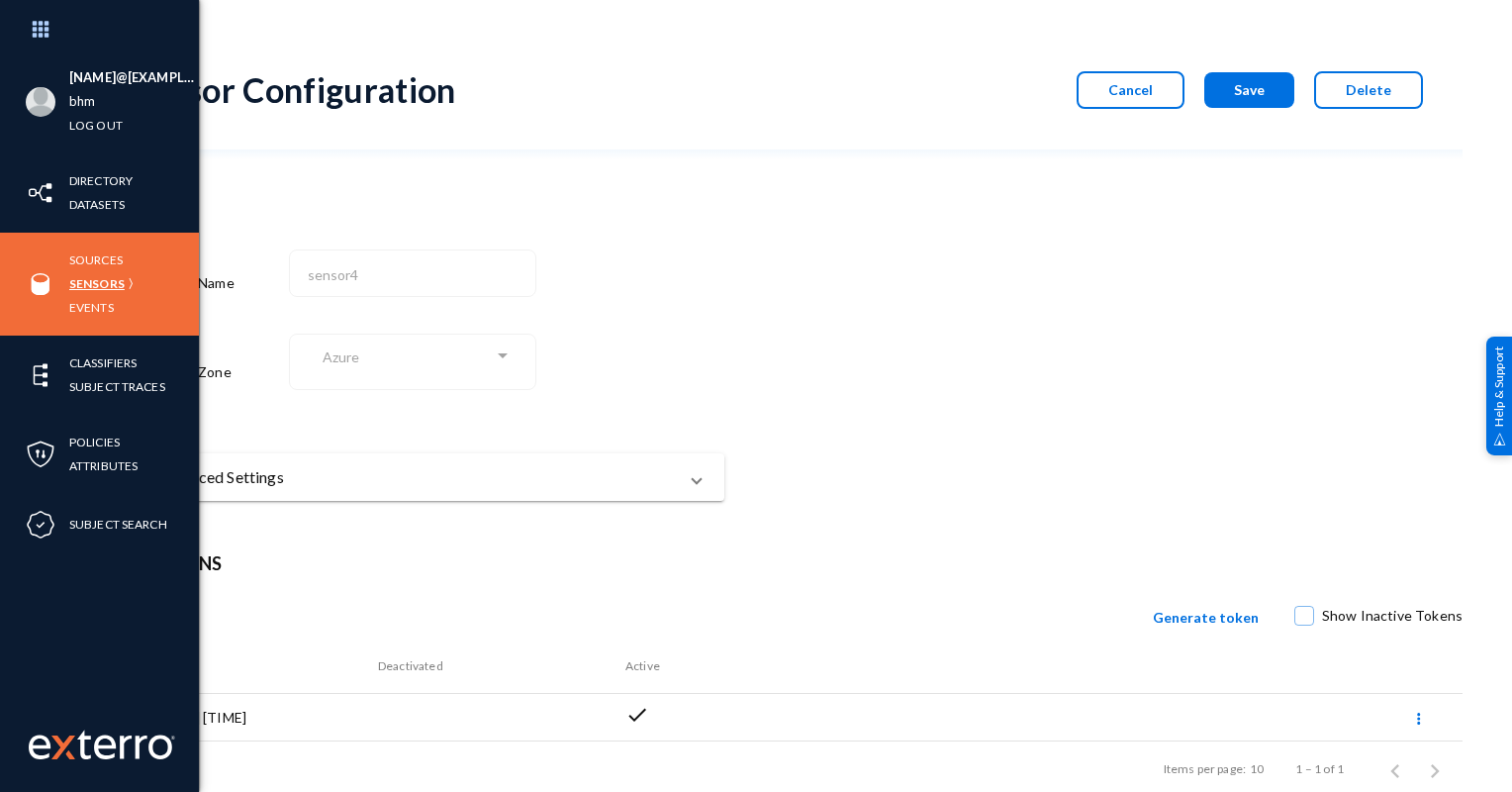 click on "Sensors" at bounding box center (97, 283) 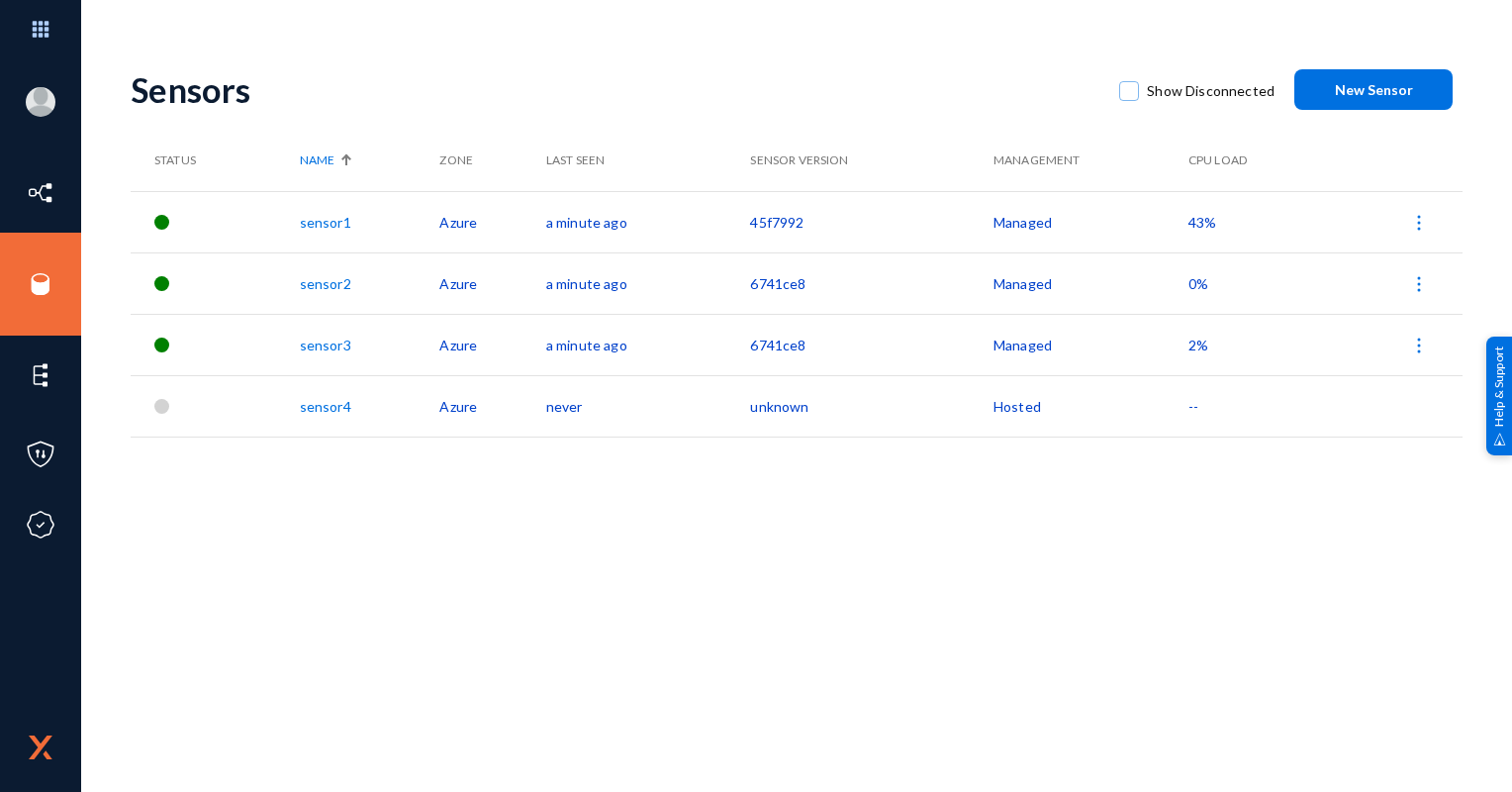 click on "sensor1" 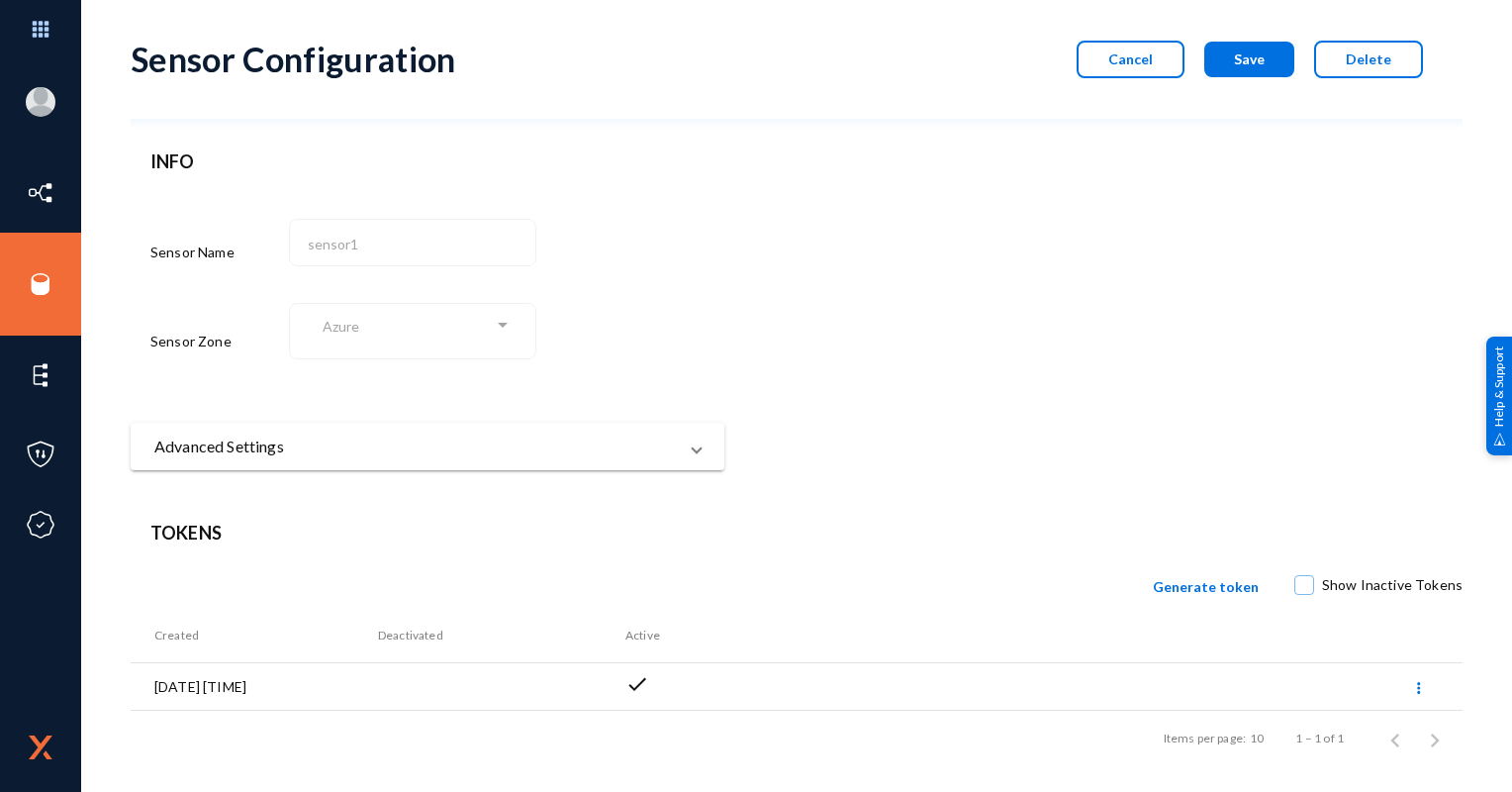 scroll, scrollTop: 36, scrollLeft: 0, axis: vertical 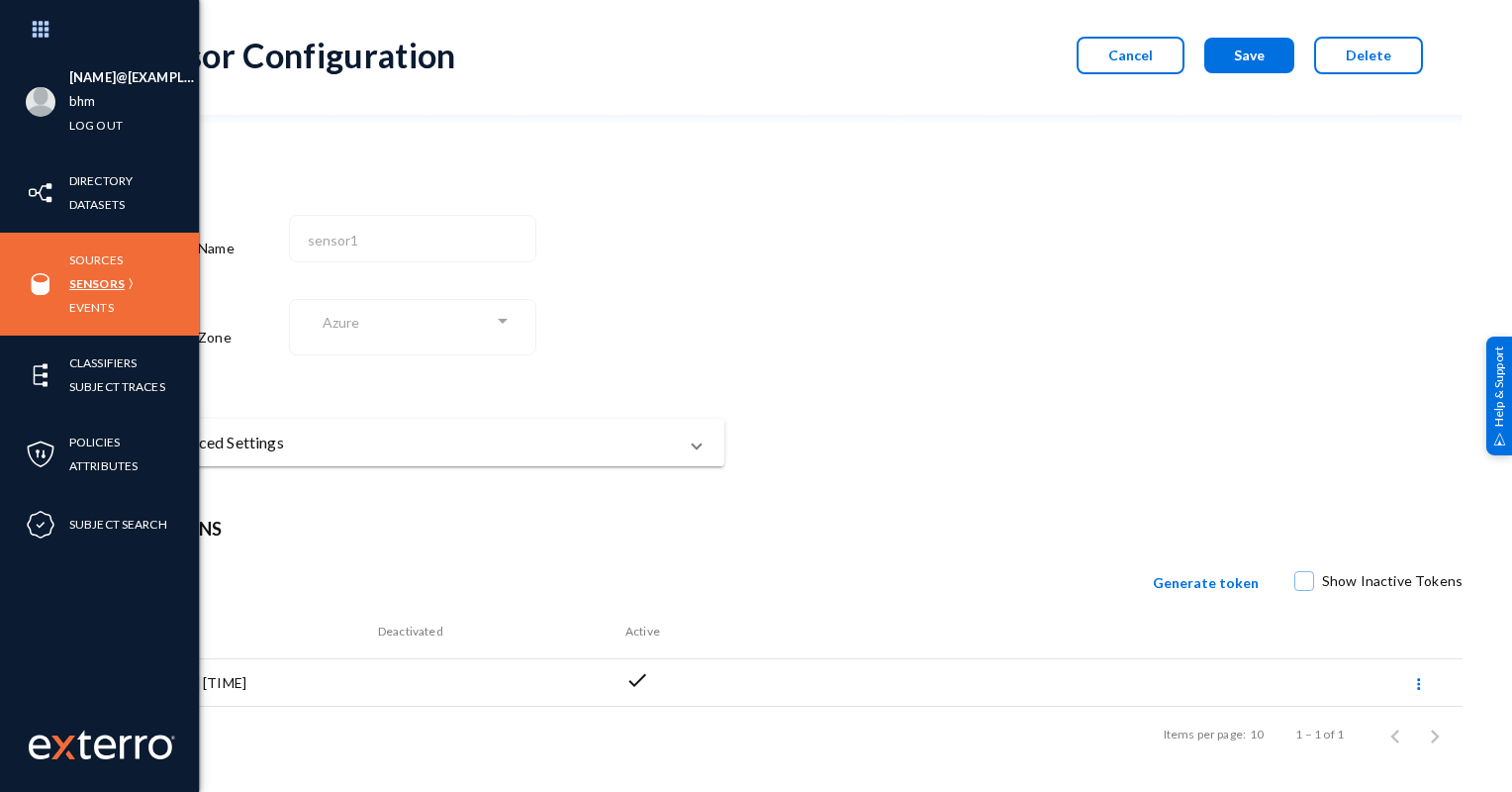 click on "Sensors" at bounding box center (97, 283) 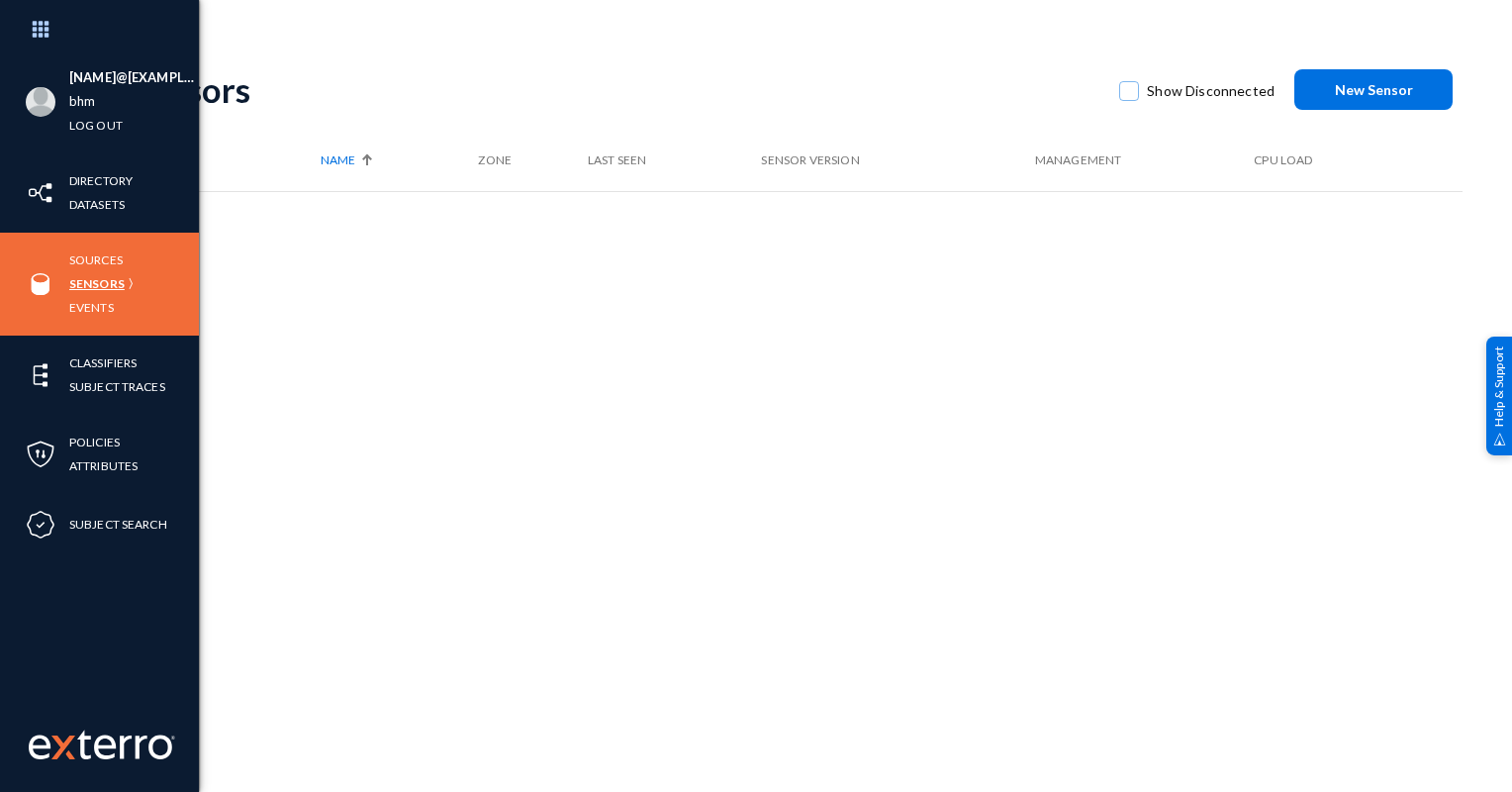 scroll, scrollTop: 0, scrollLeft: 0, axis: both 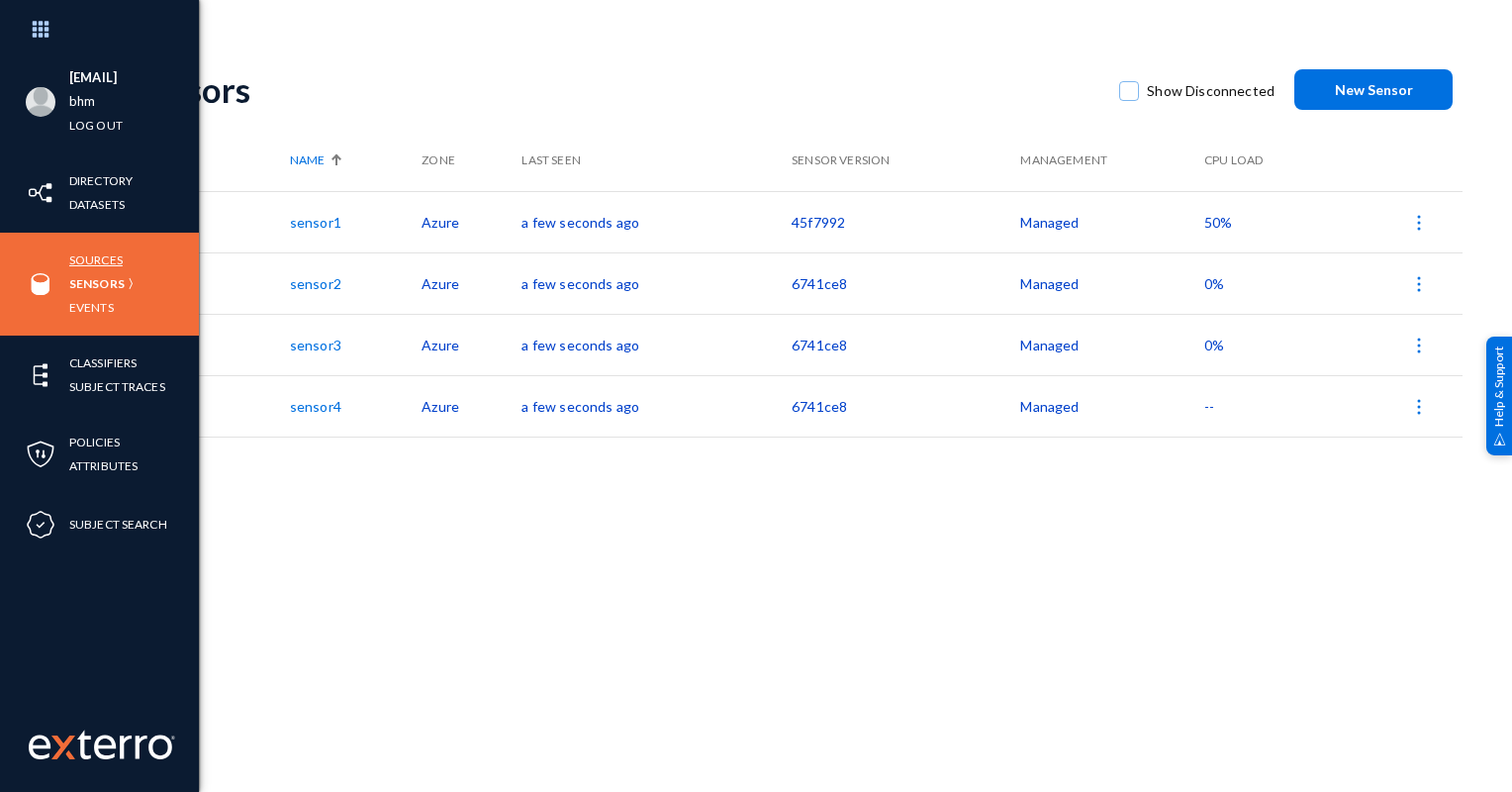 click on "Sources" at bounding box center [96, 259] 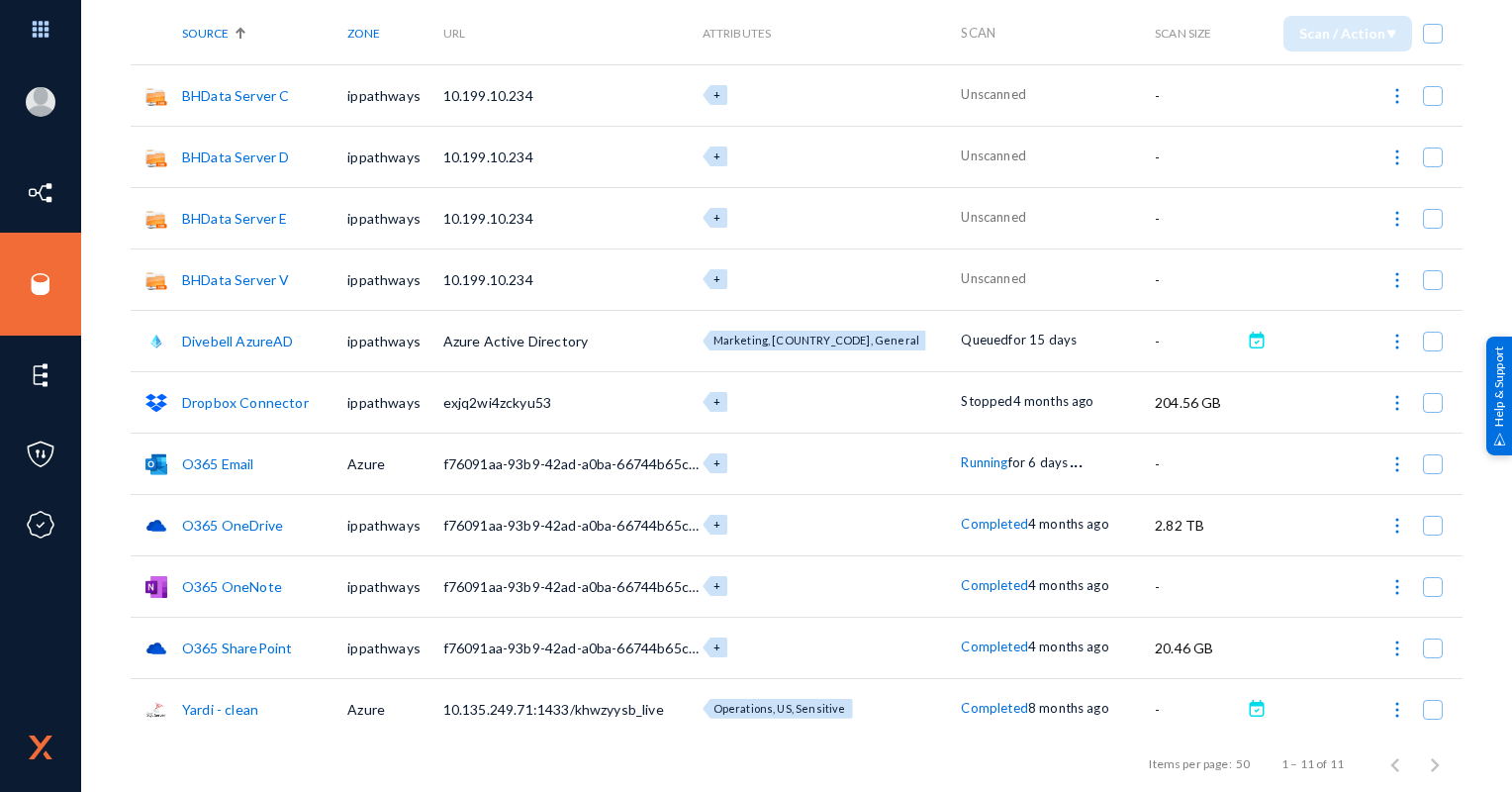scroll, scrollTop: 130, scrollLeft: 0, axis: vertical 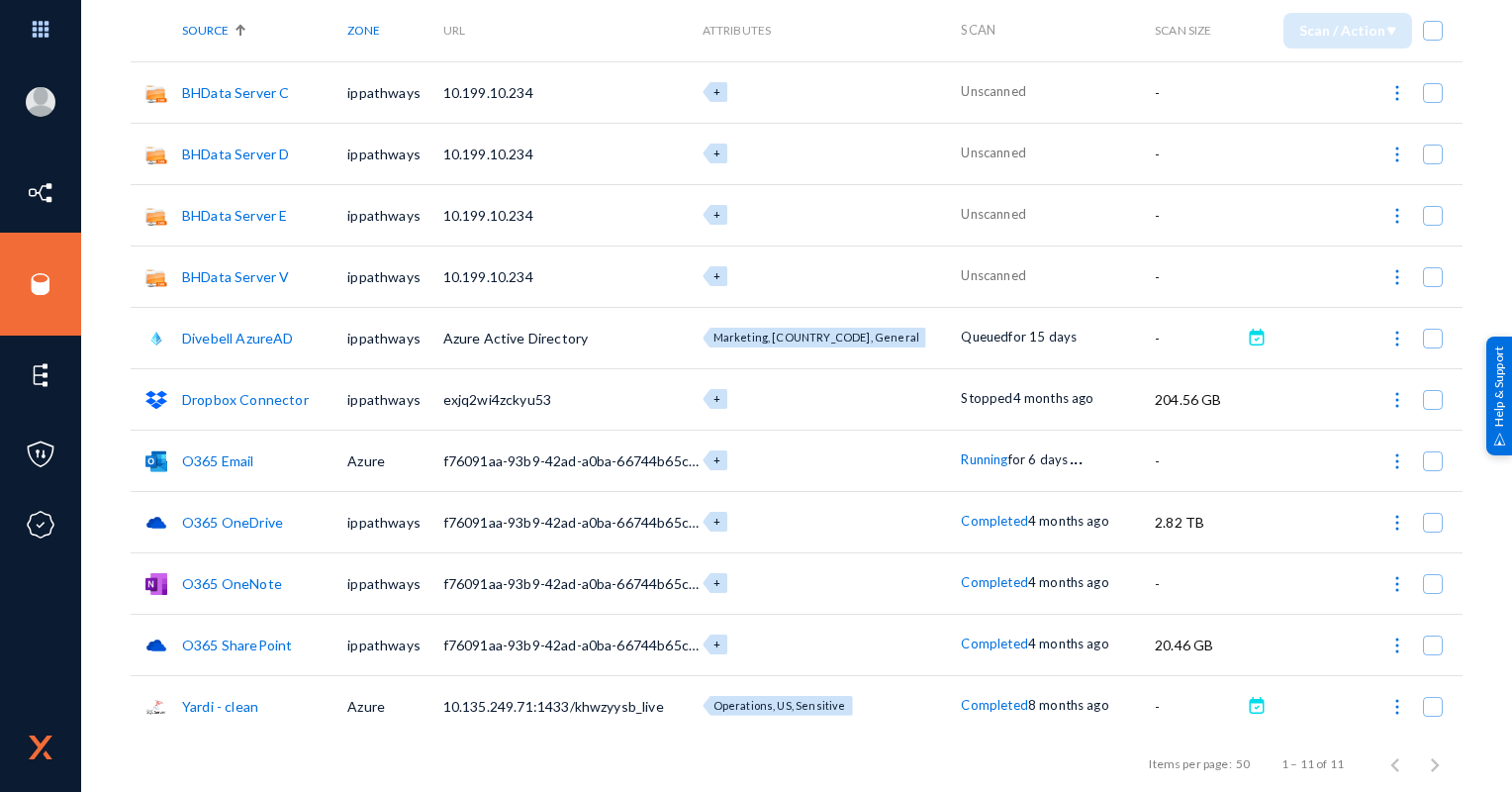click on "O365 OneDrive" 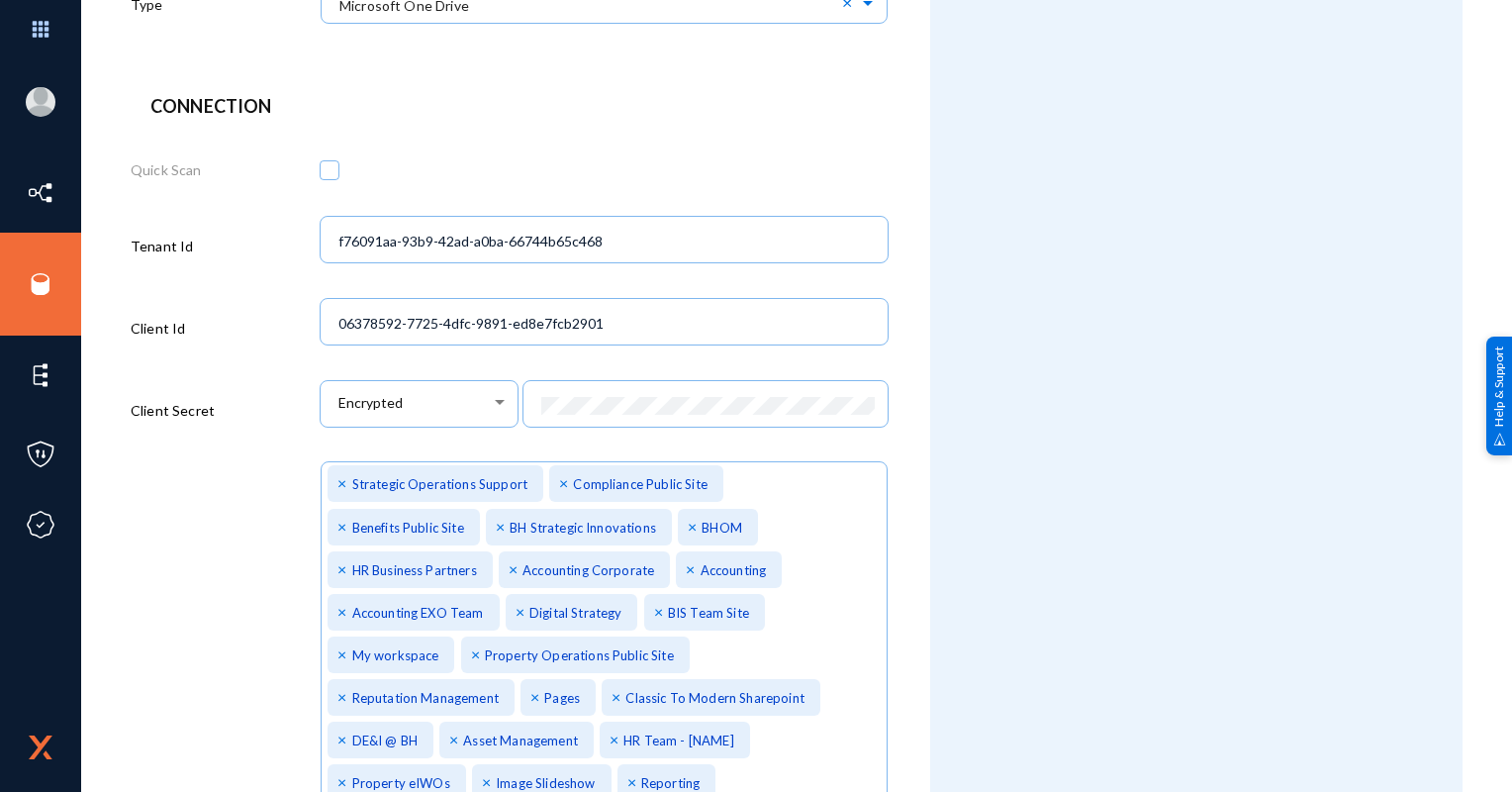 scroll, scrollTop: 99, scrollLeft: 0, axis: vertical 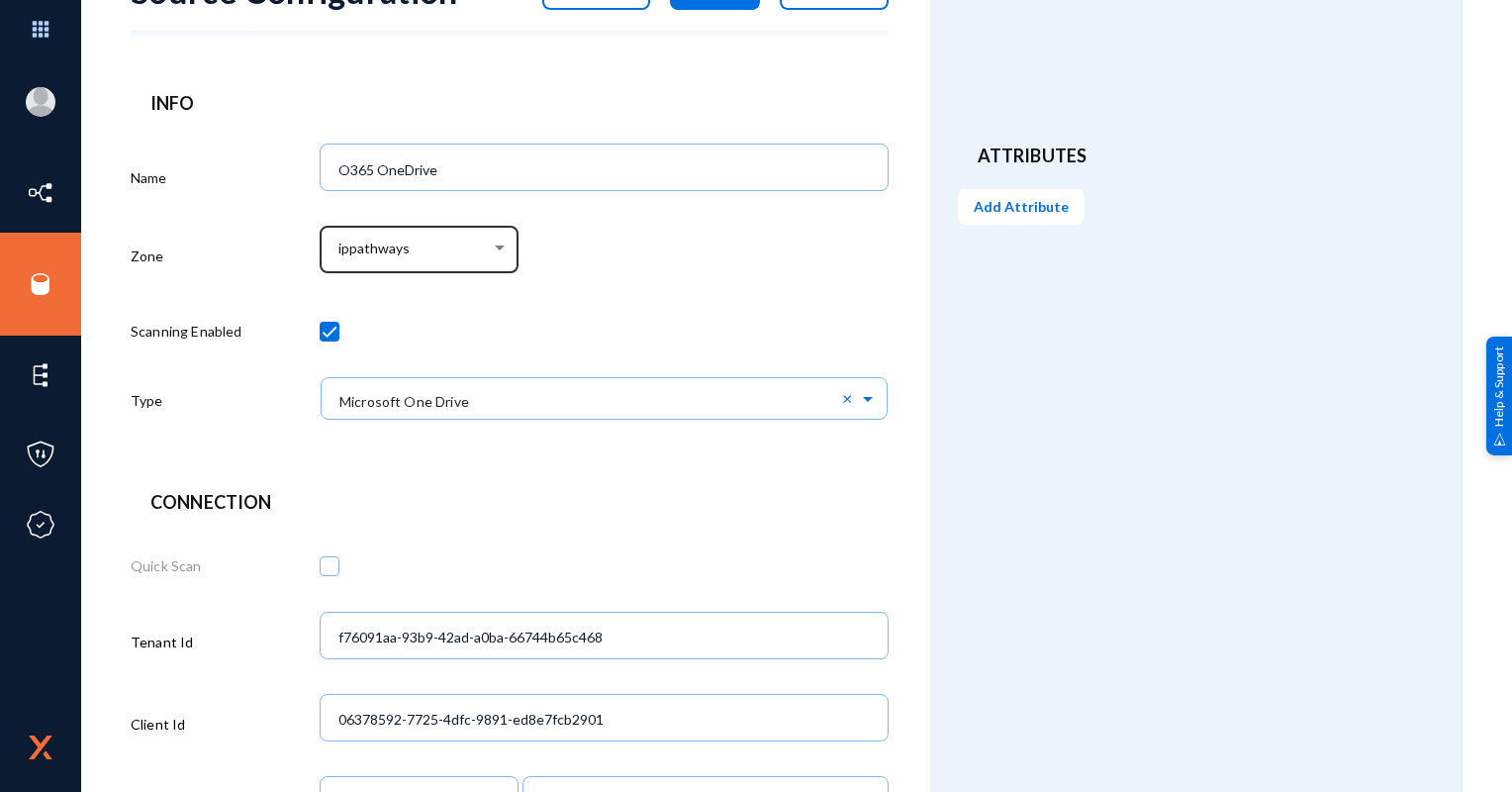 click on "ippathways" 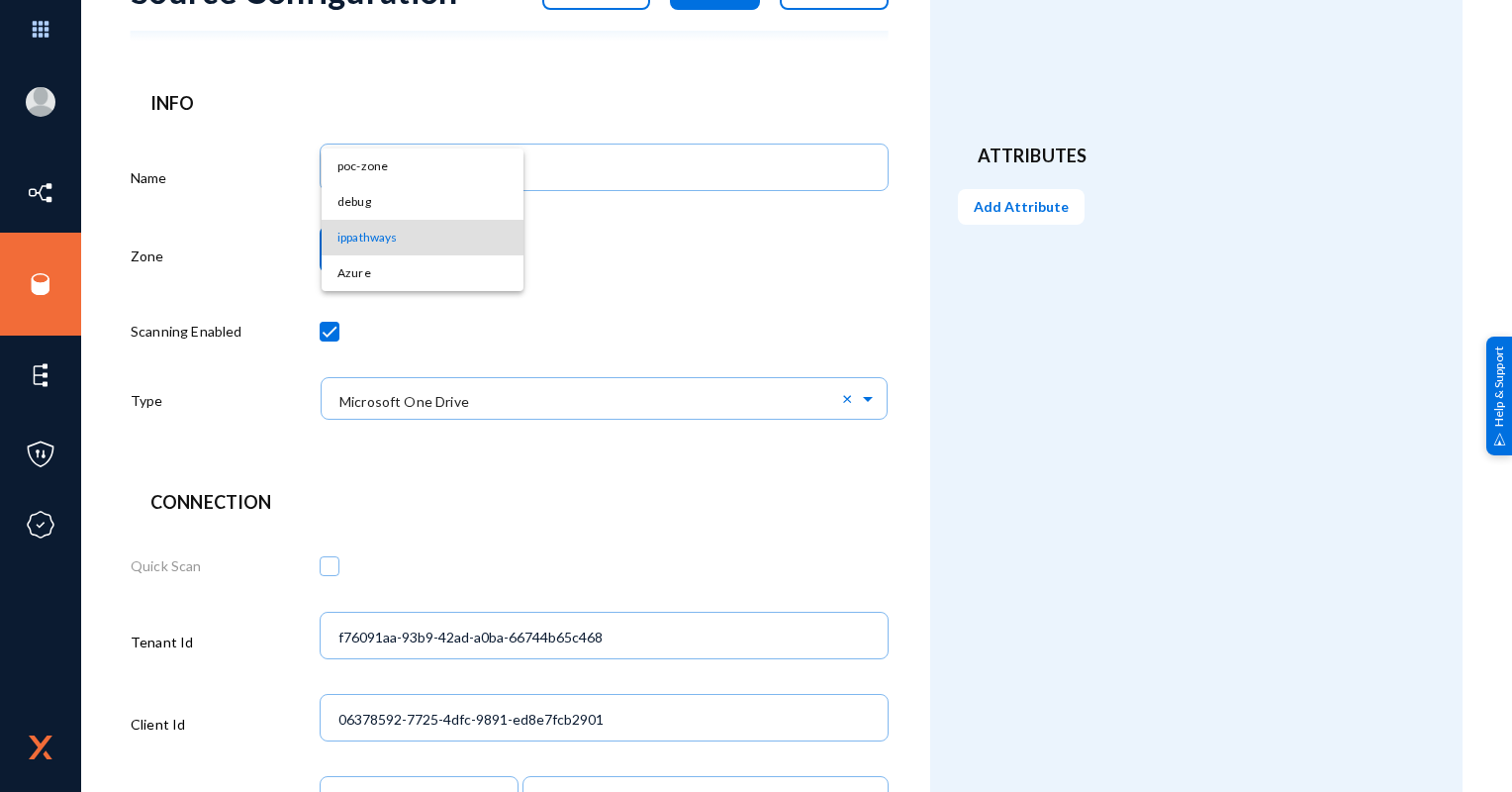drag, startPoint x: 111, startPoint y: 371, endPoint x: 181, endPoint y: 348, distance: 73.68175 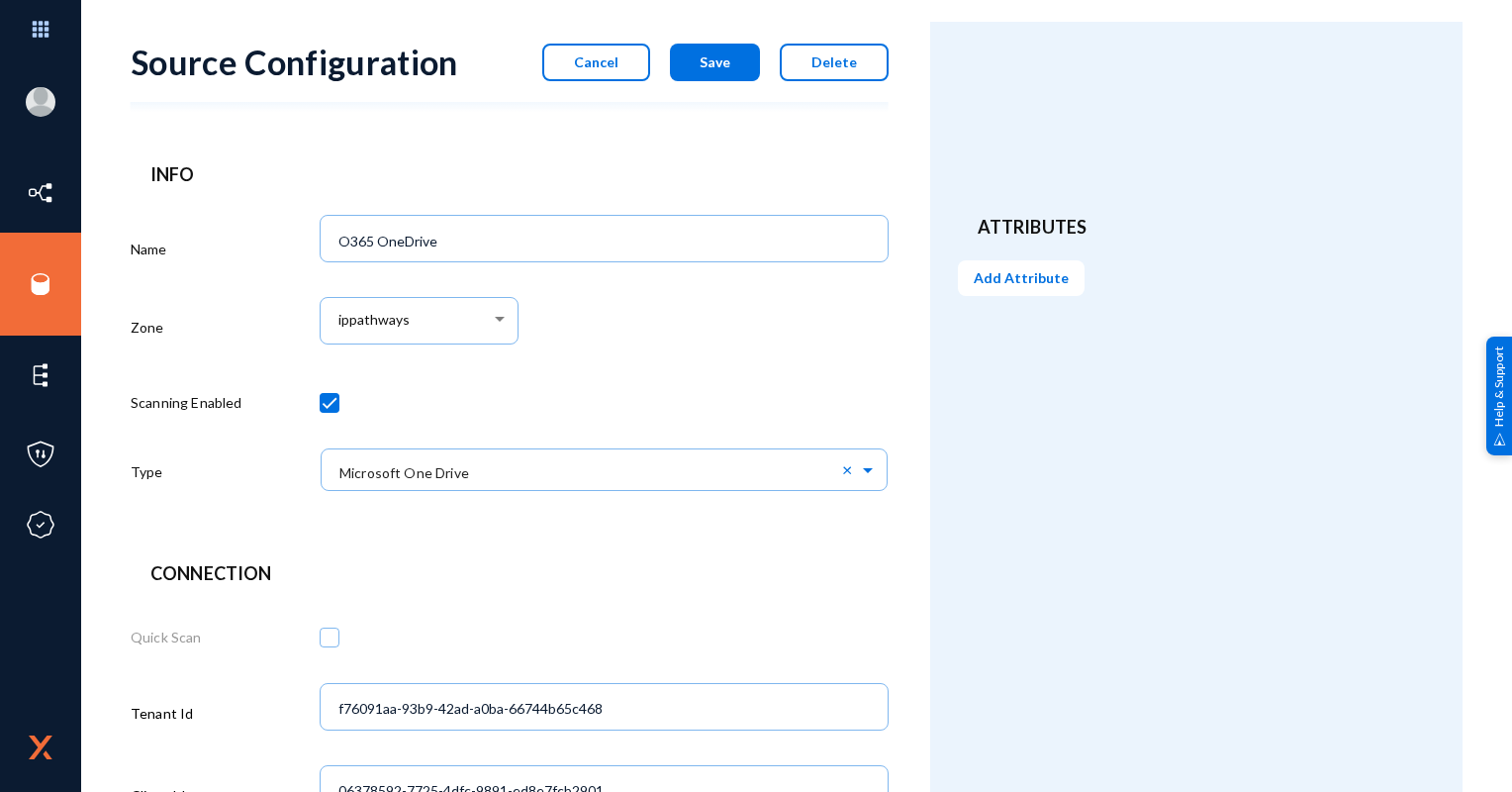scroll, scrollTop: 0, scrollLeft: 0, axis: both 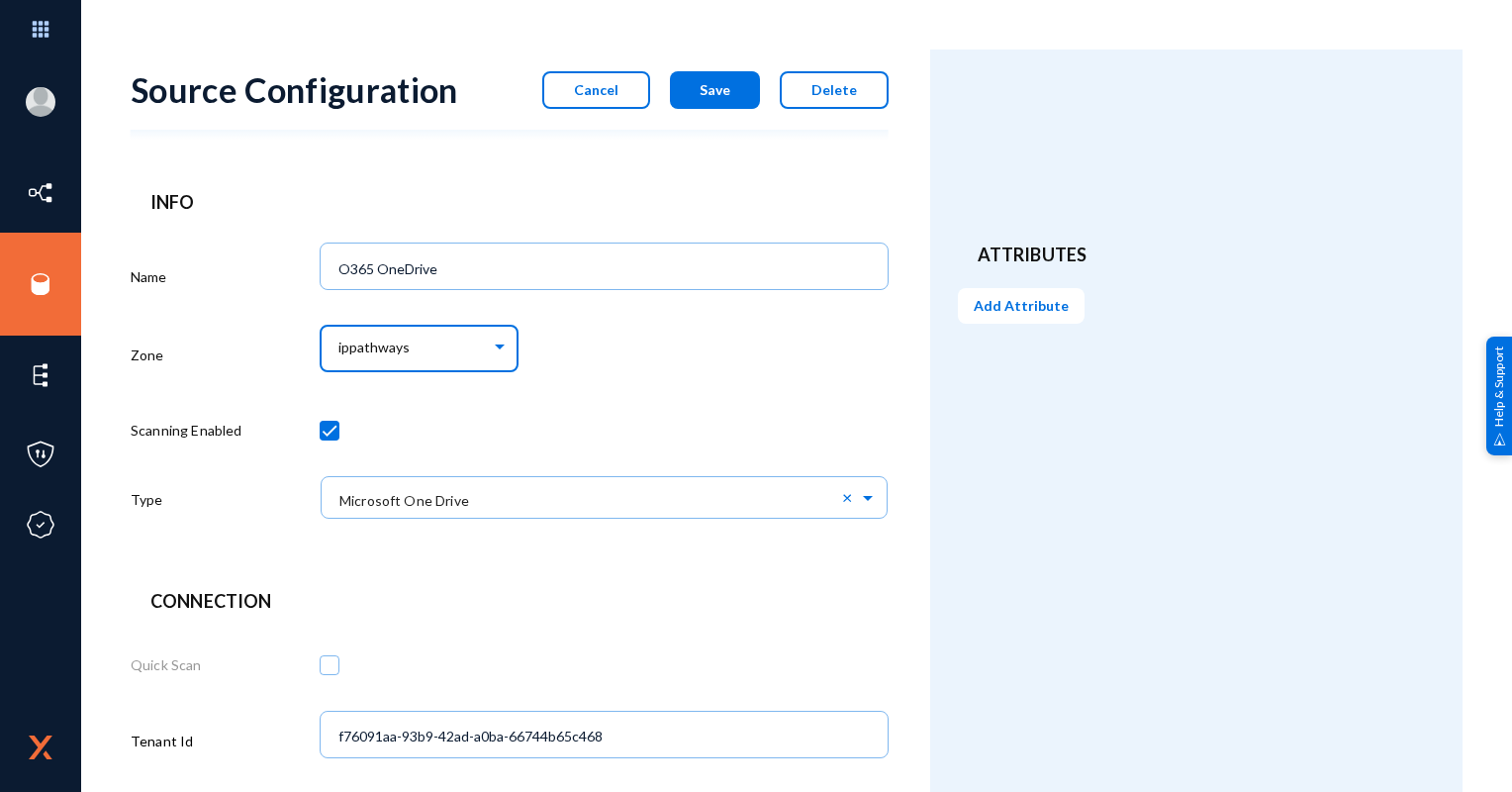 click on "ippathways" at bounding box center [374, 347] 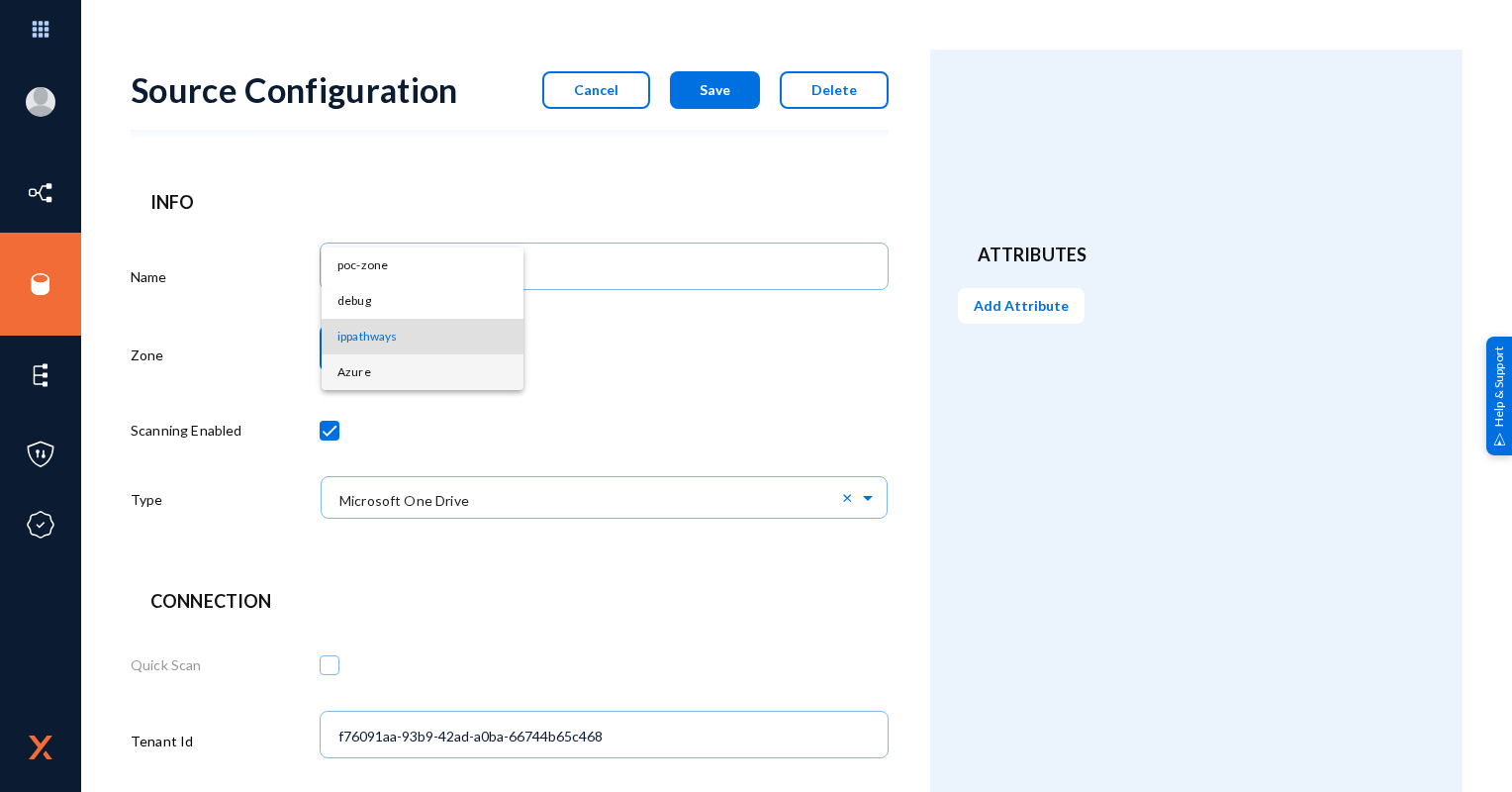 click on "Azure" at bounding box center [423, 372] 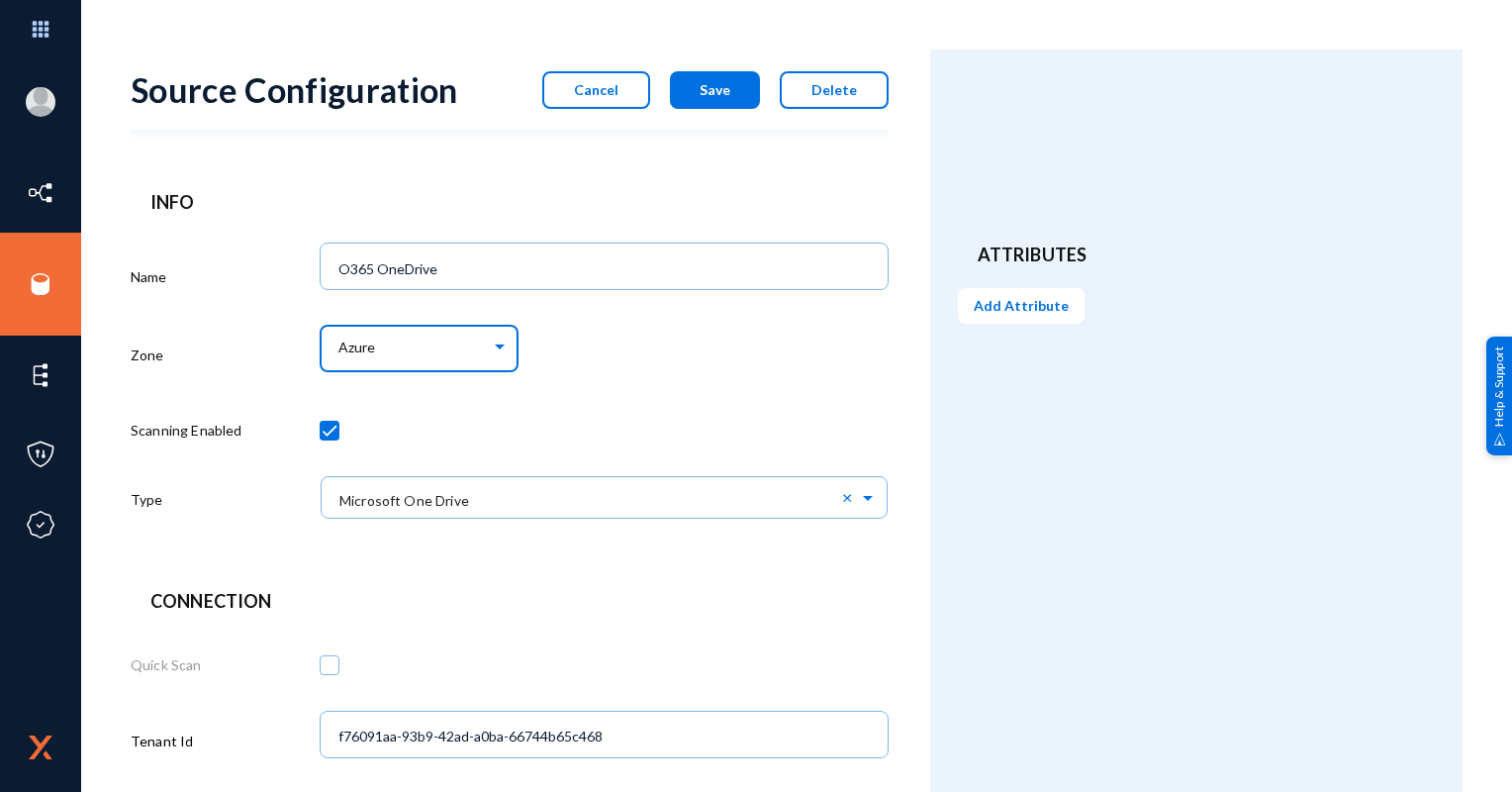 click on "Azure" 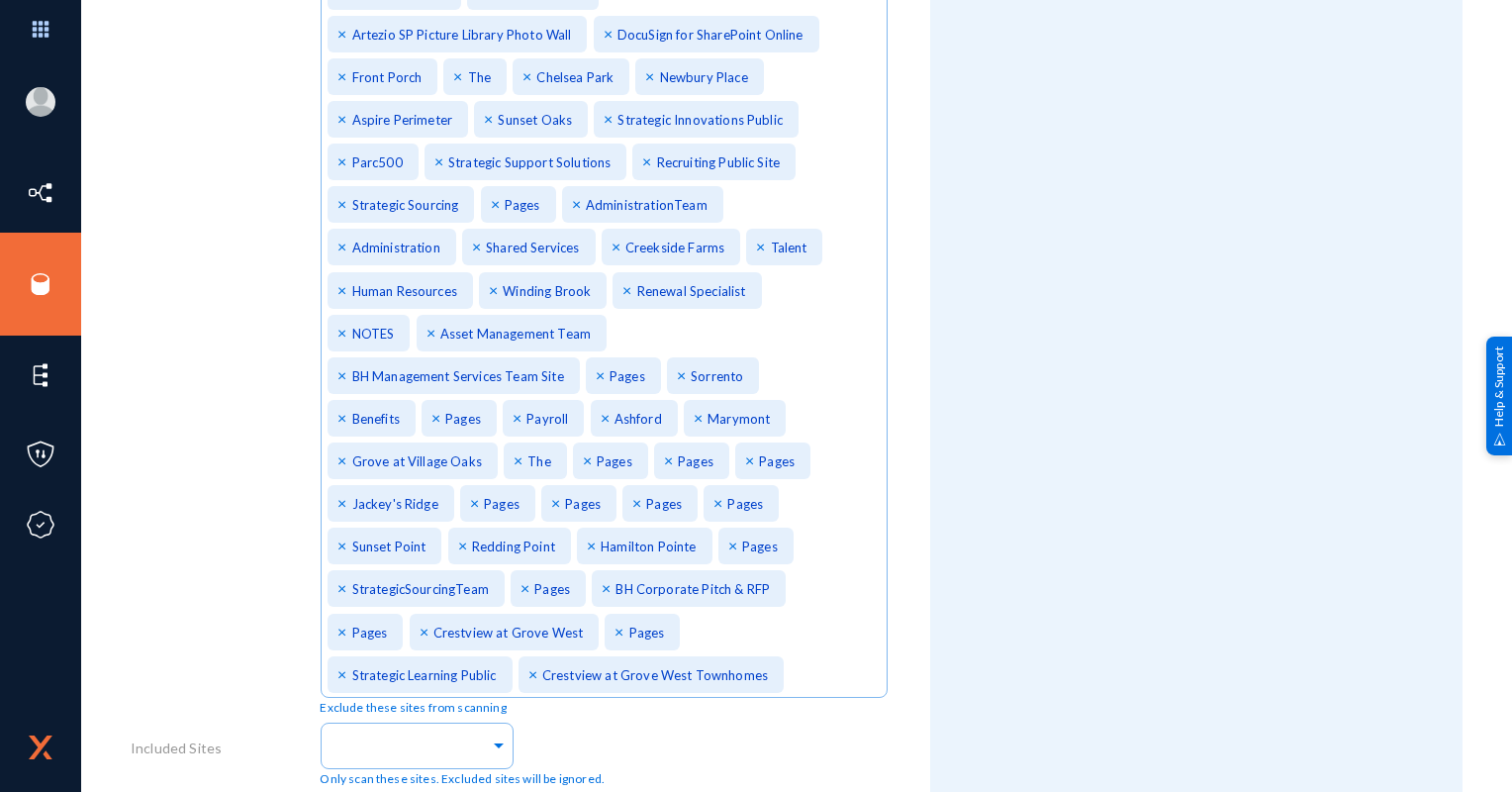 scroll, scrollTop: 2088, scrollLeft: 0, axis: vertical 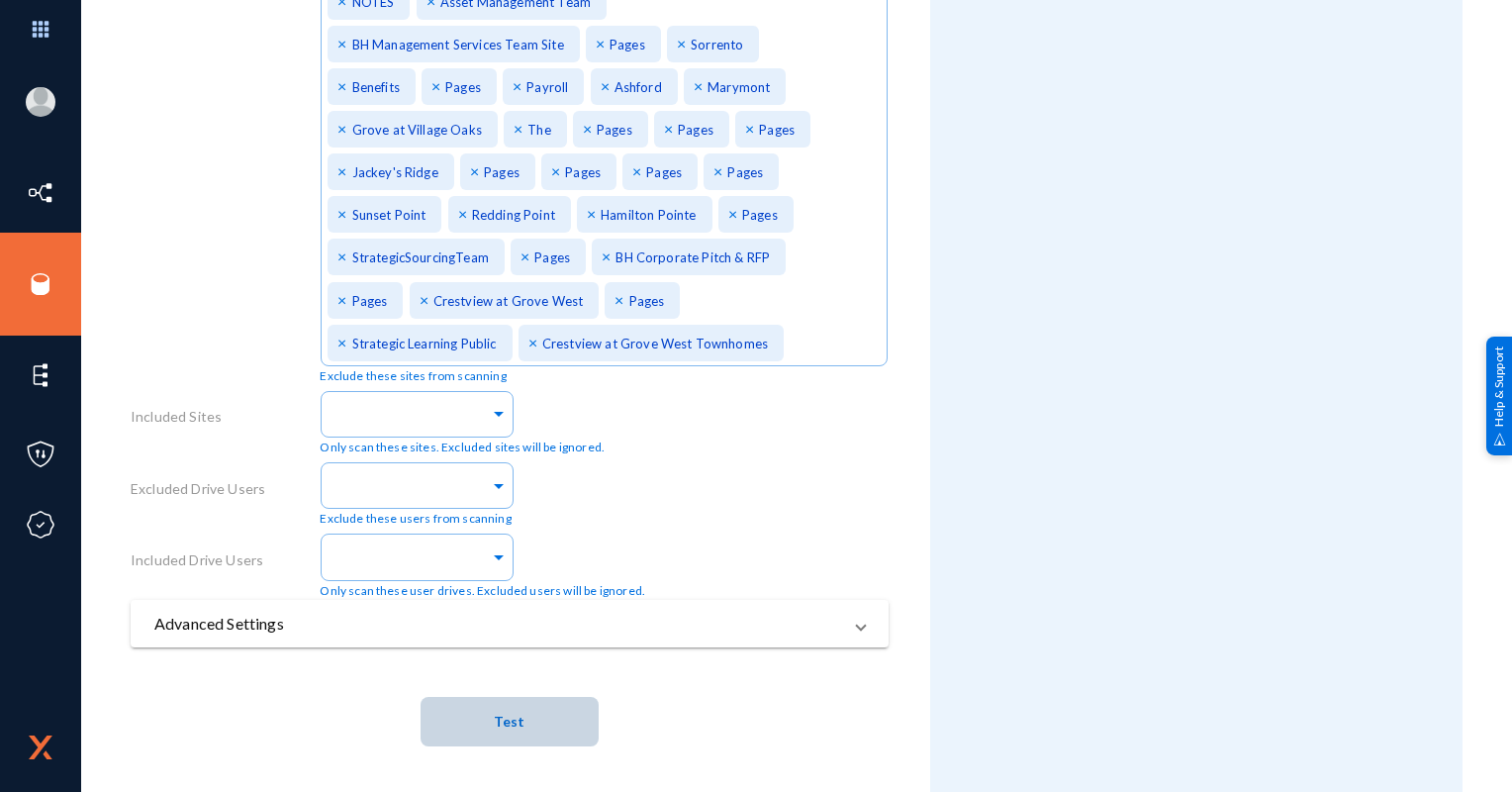 click on "Test" 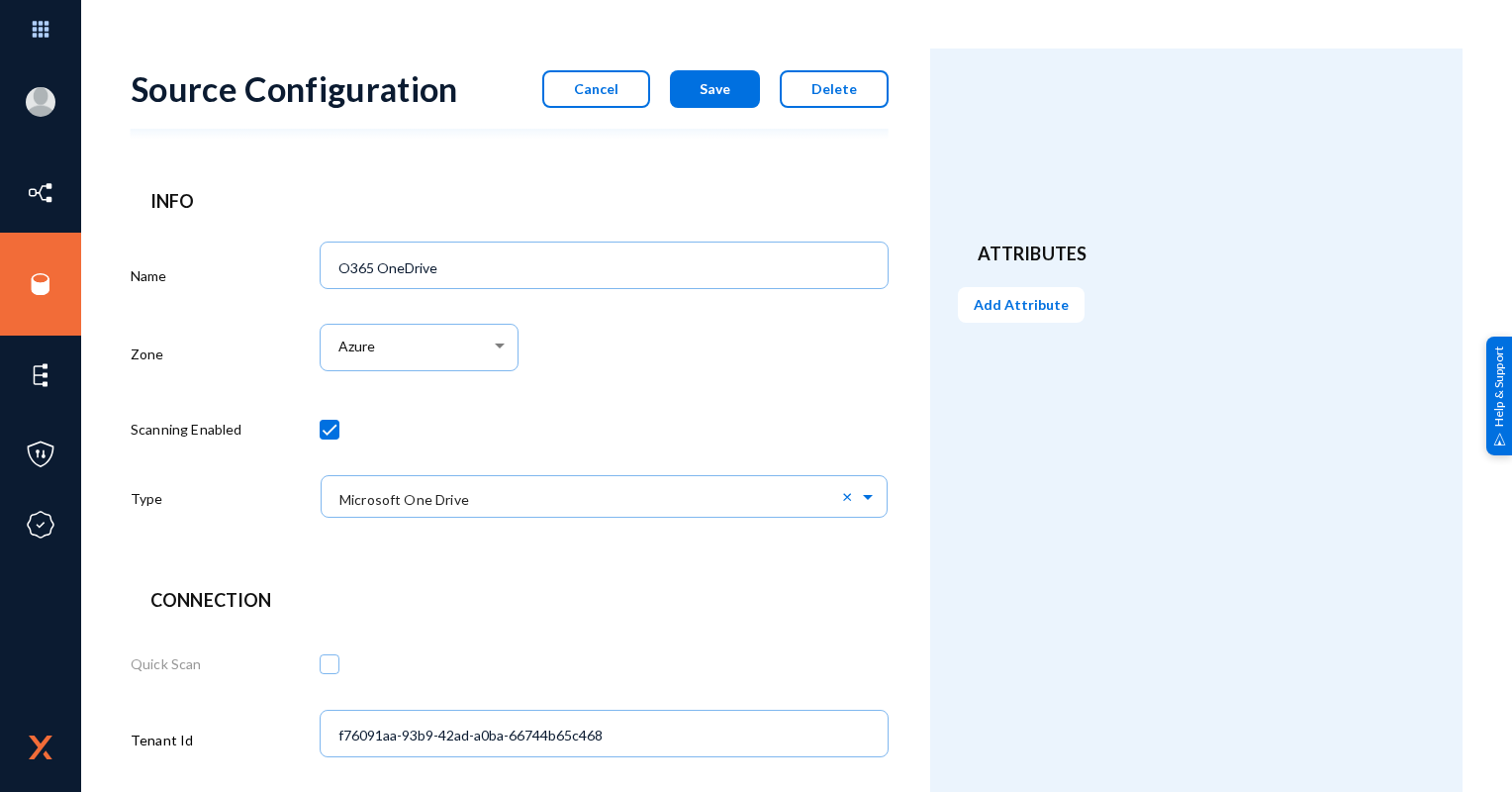 scroll, scrollTop: 0, scrollLeft: 0, axis: both 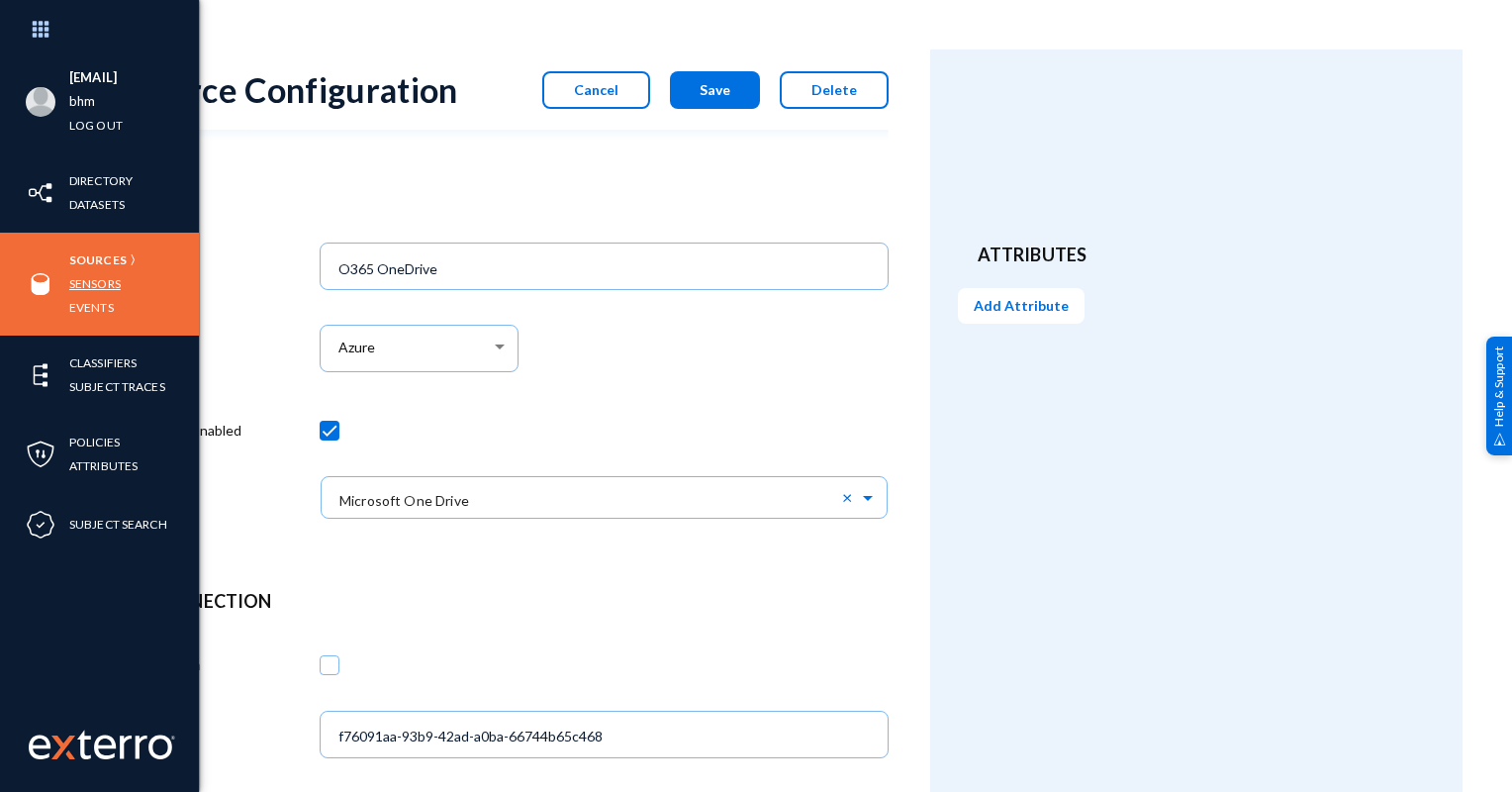click on "Sensors" at bounding box center [95, 283] 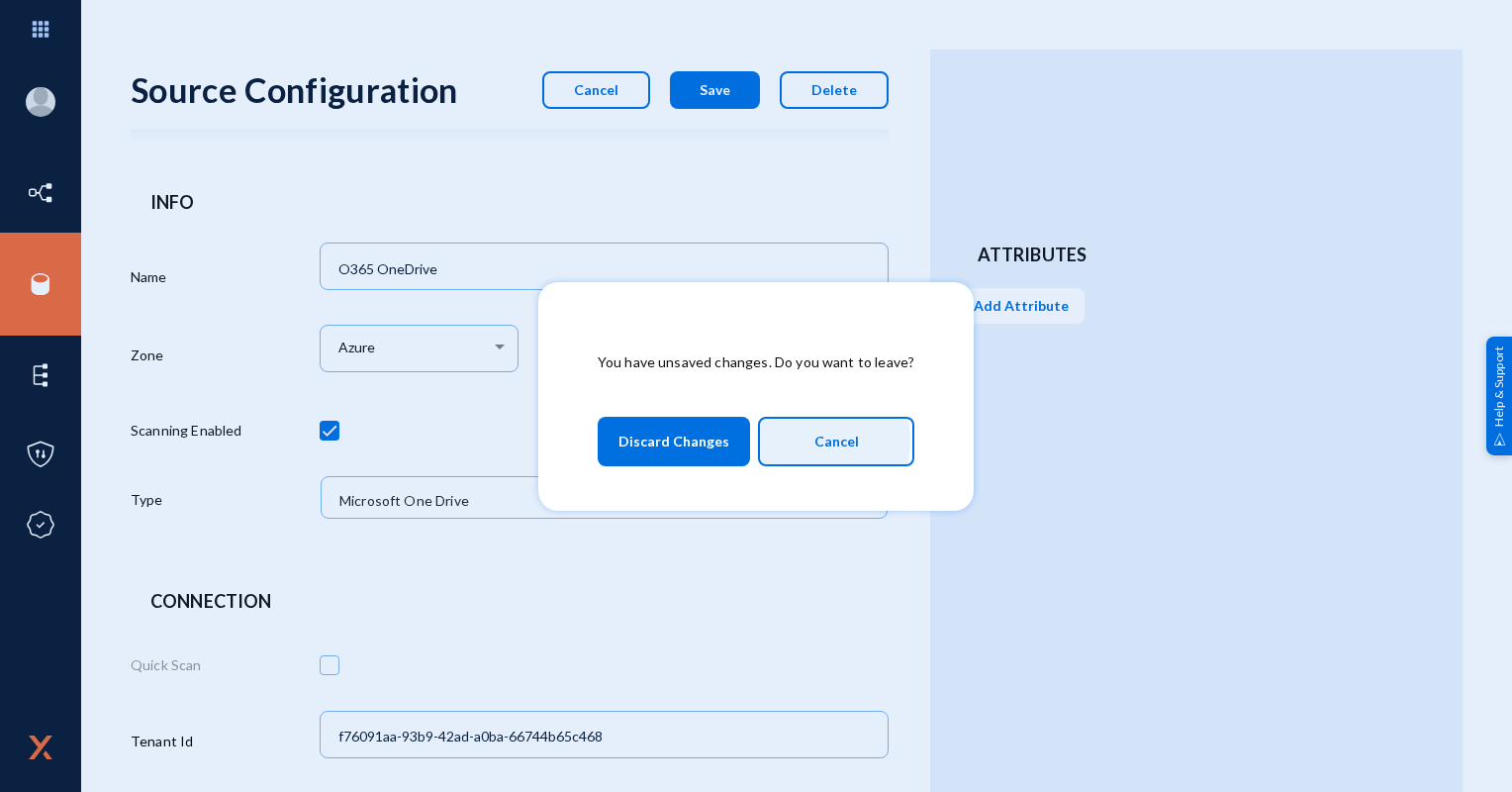 click on "Cancel" at bounding box center (836, 442) 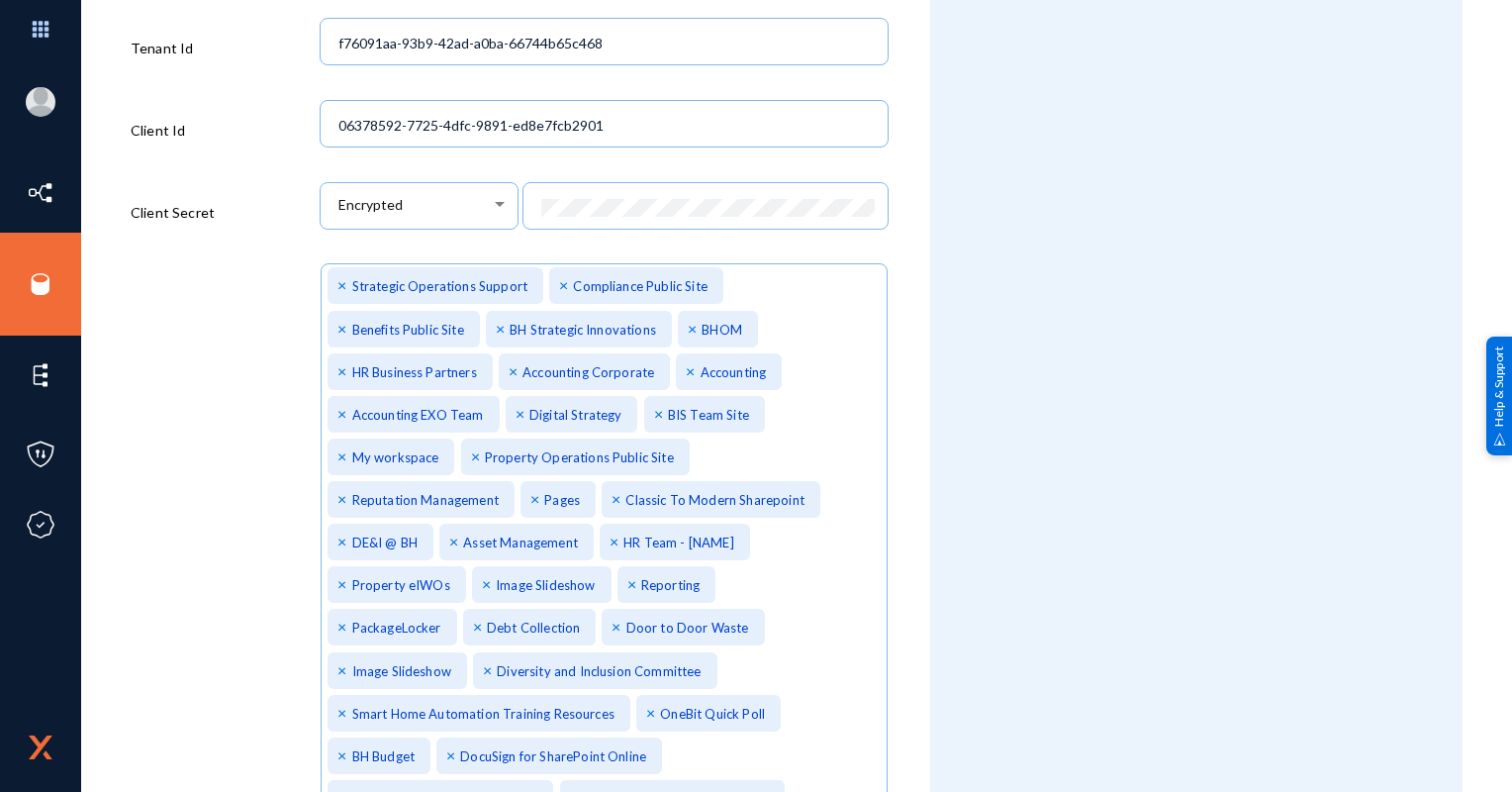 scroll, scrollTop: 0, scrollLeft: 0, axis: both 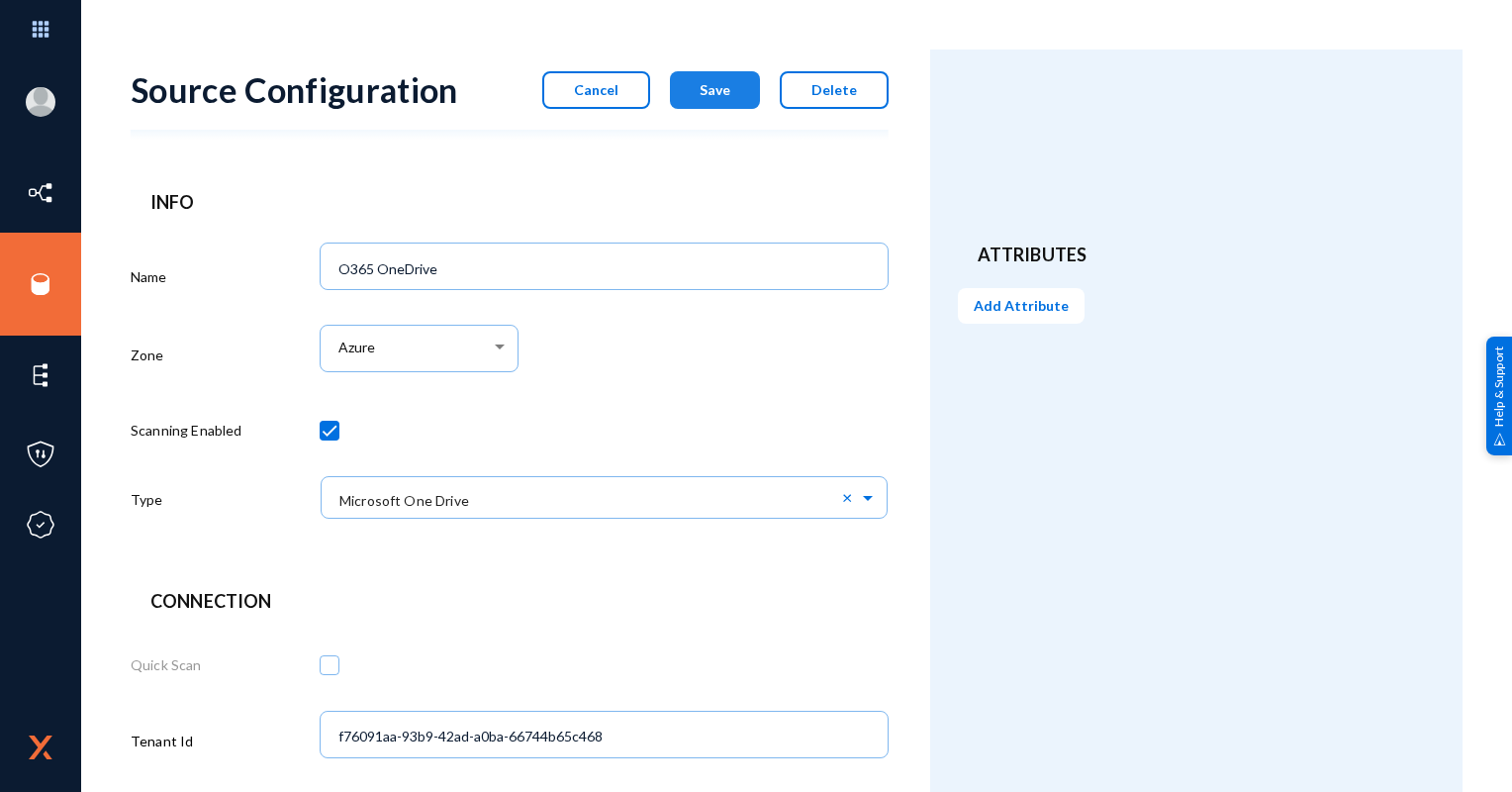 click on "Save" 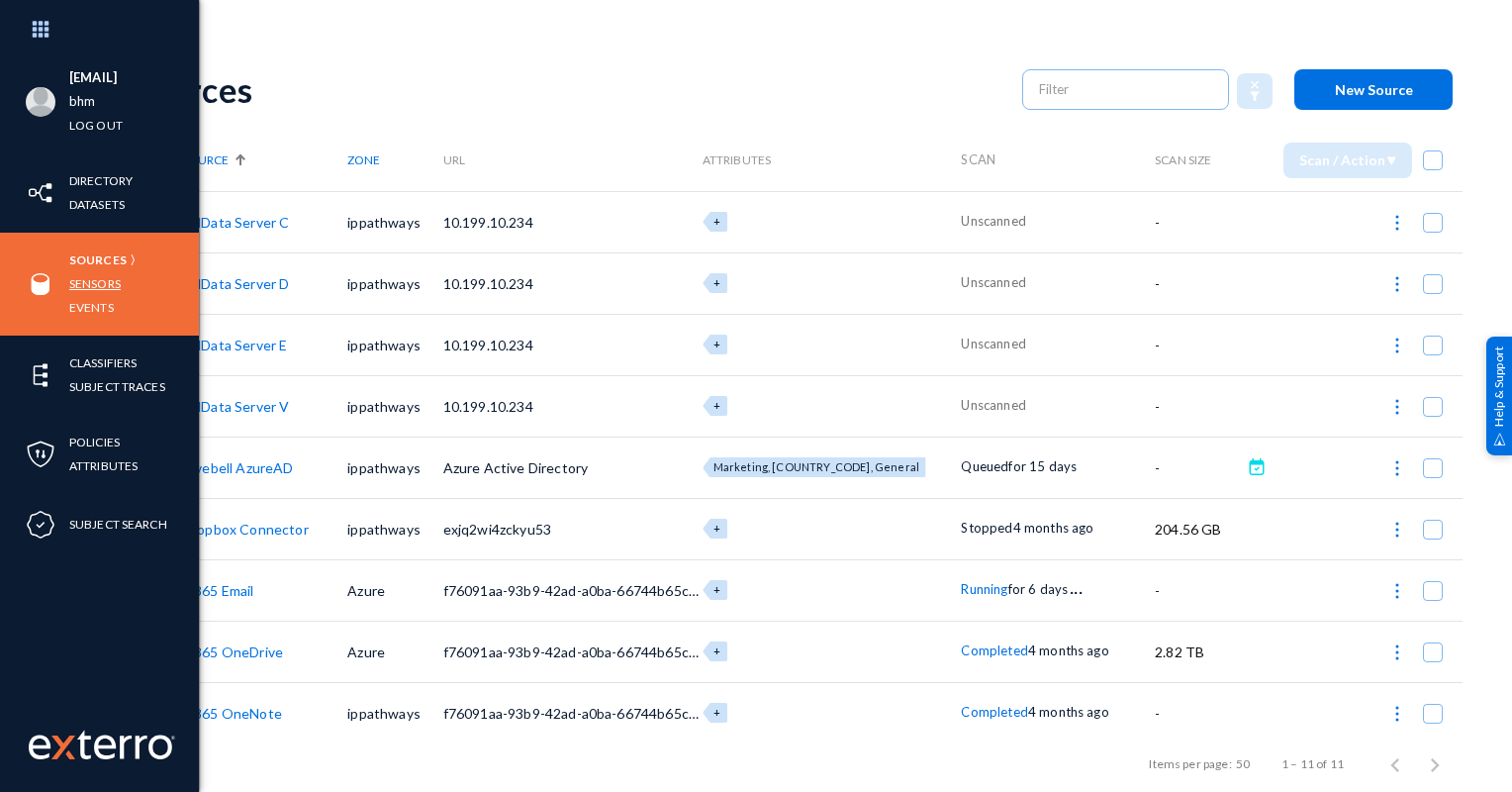 click on "Sensors" at bounding box center (95, 283) 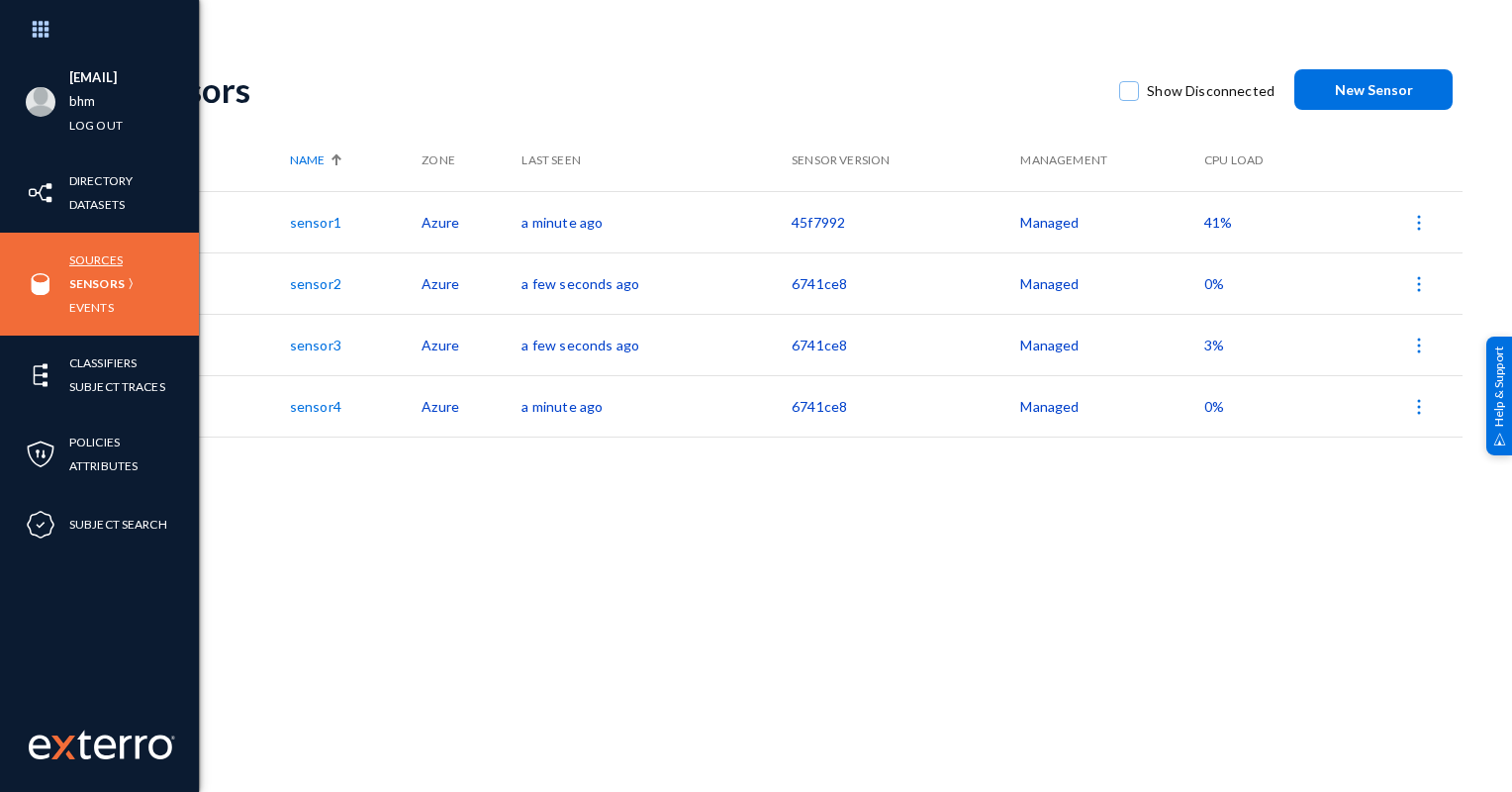 click on "Sources" at bounding box center (96, 259) 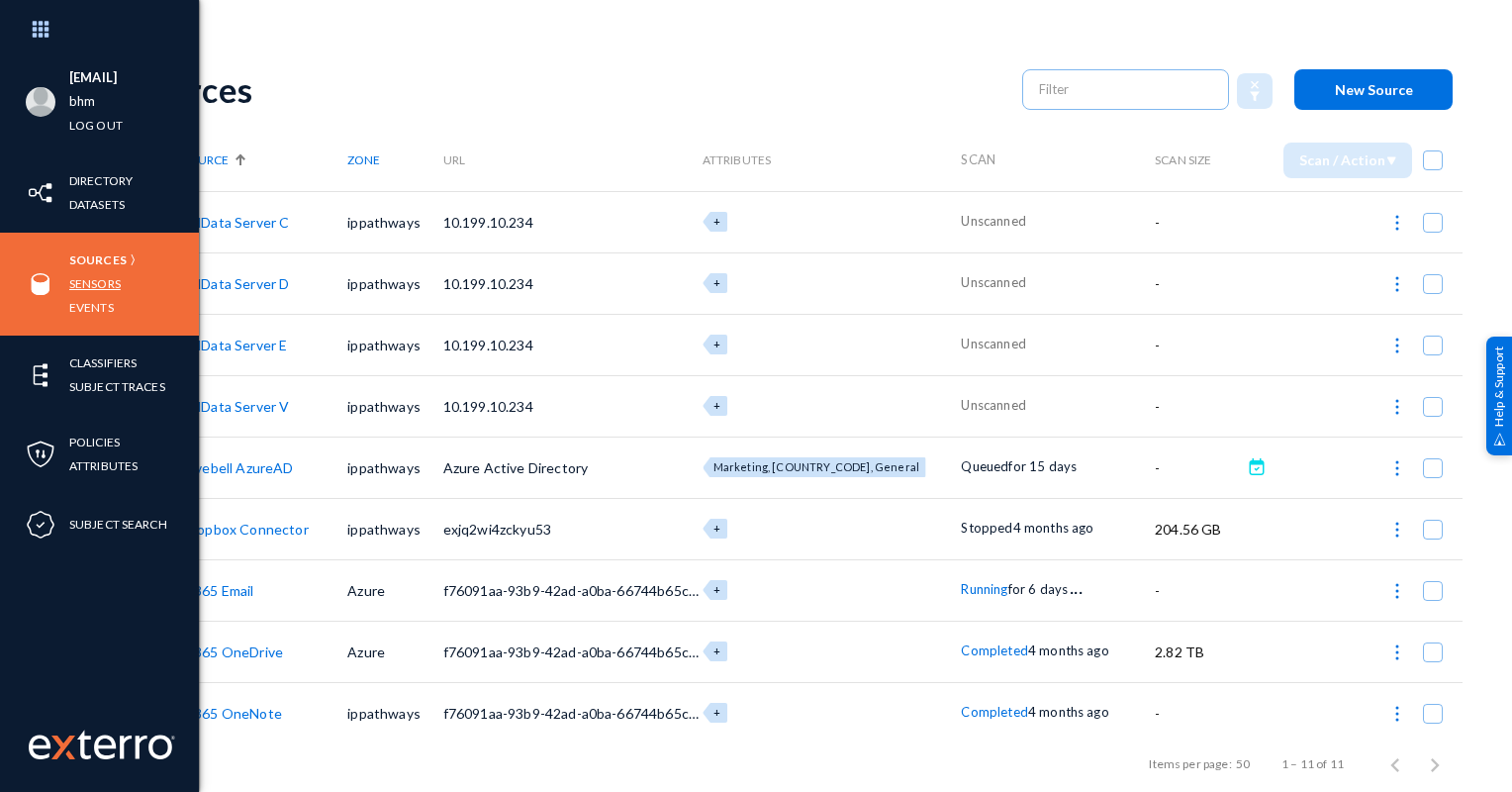 click on "Sensors" at bounding box center [95, 283] 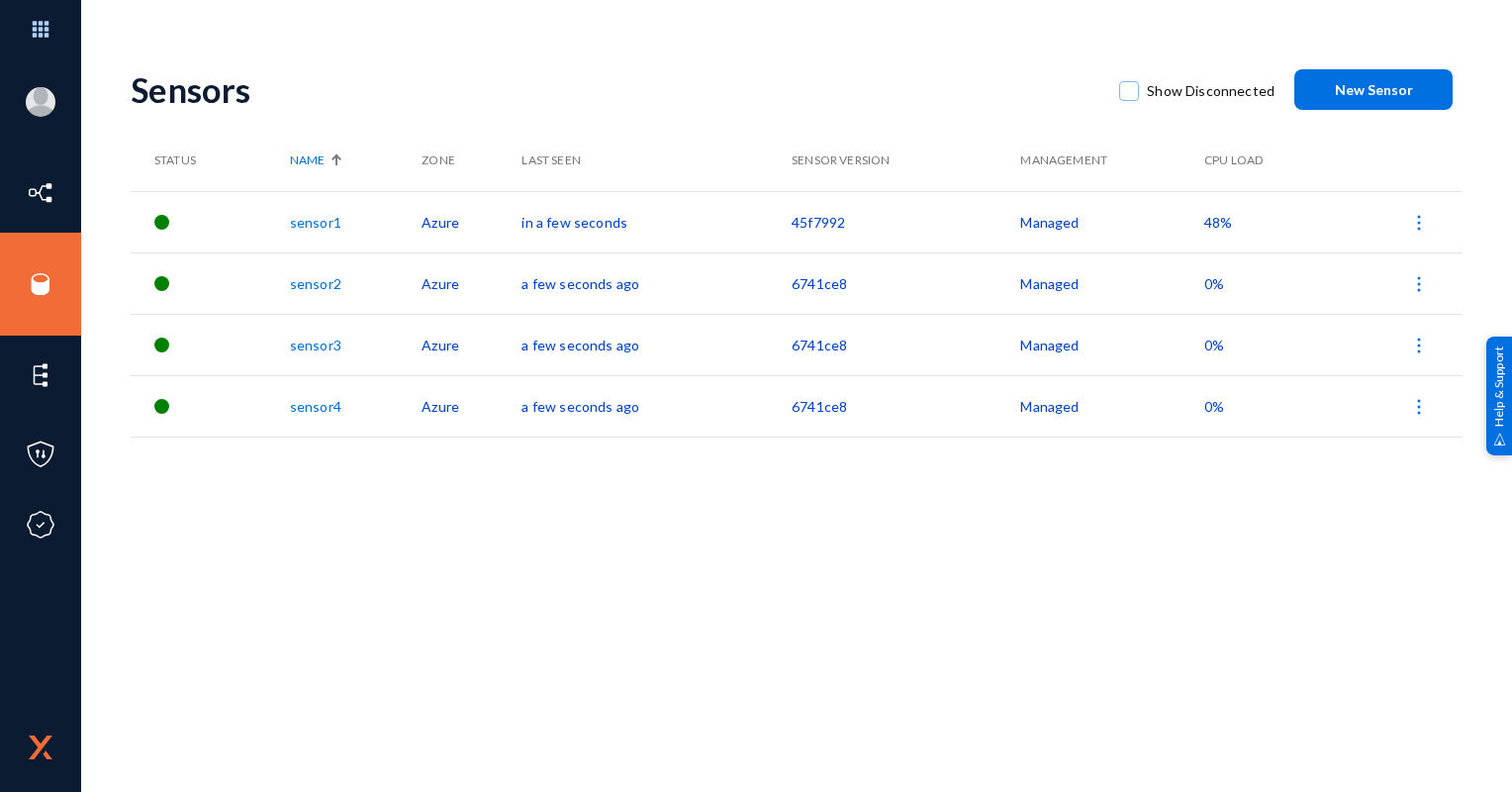 click on "sensor2" 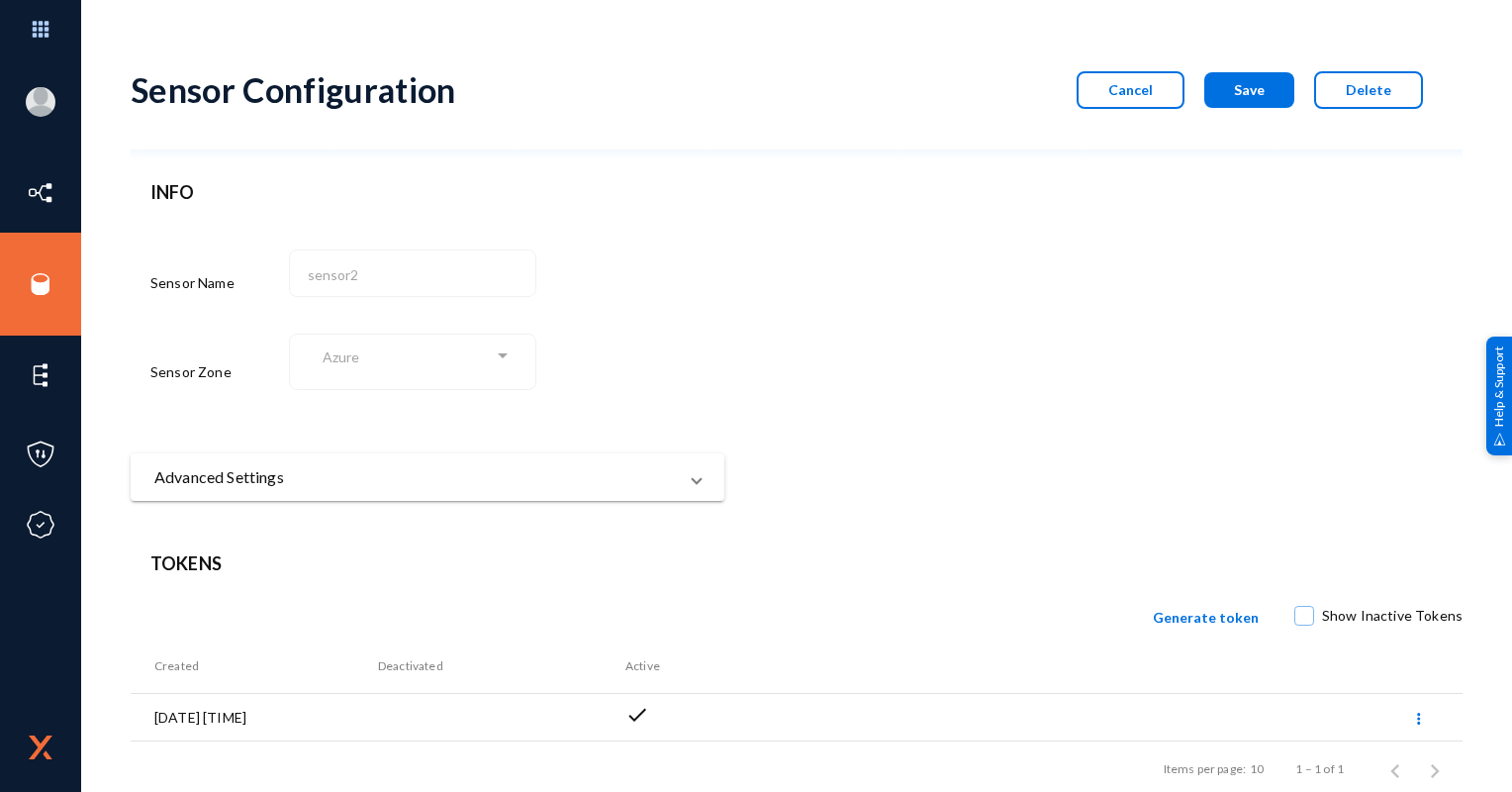 click on "Azure" at bounding box center (417, 364) 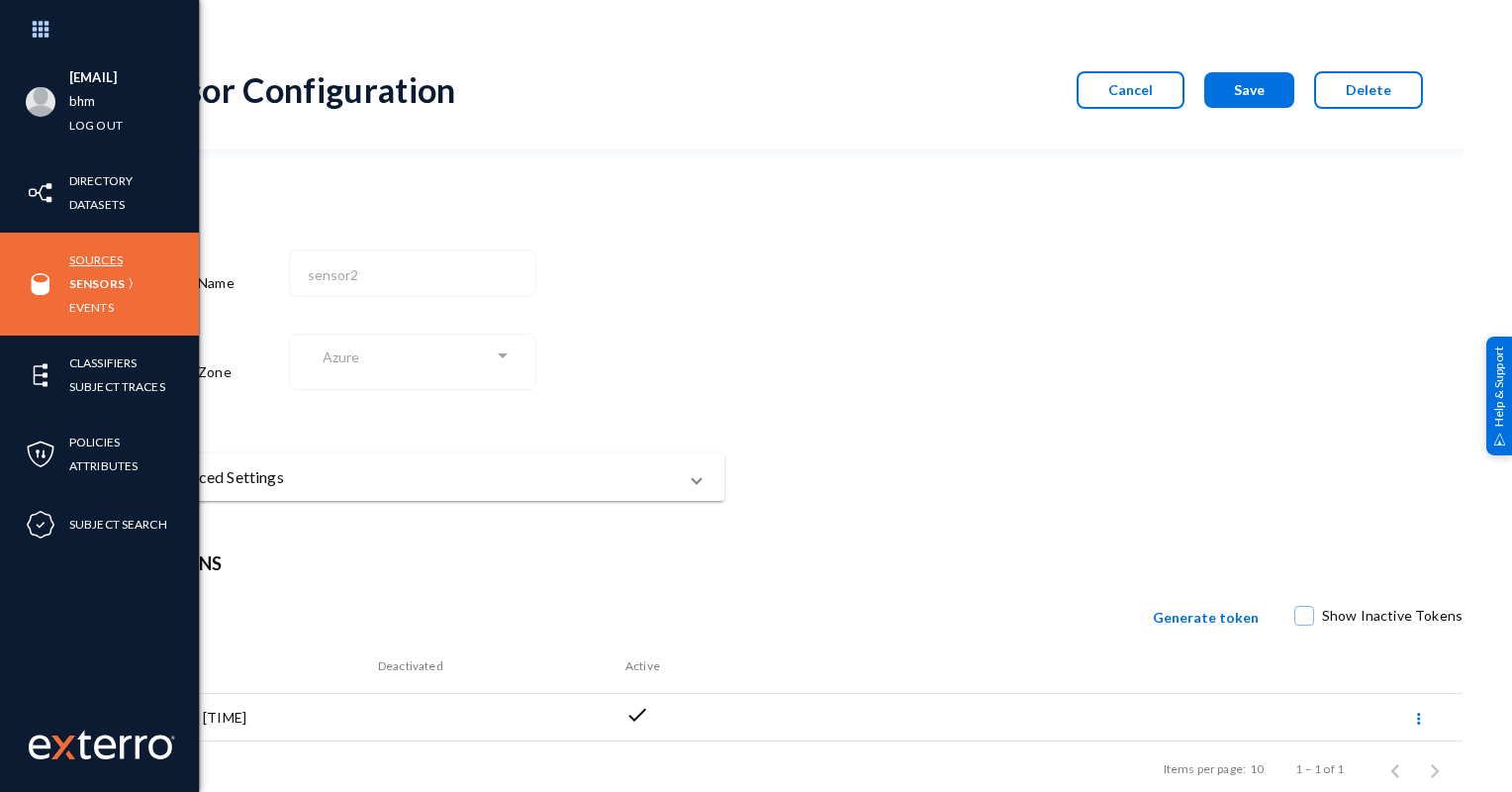 click on "Sources" at bounding box center [96, 259] 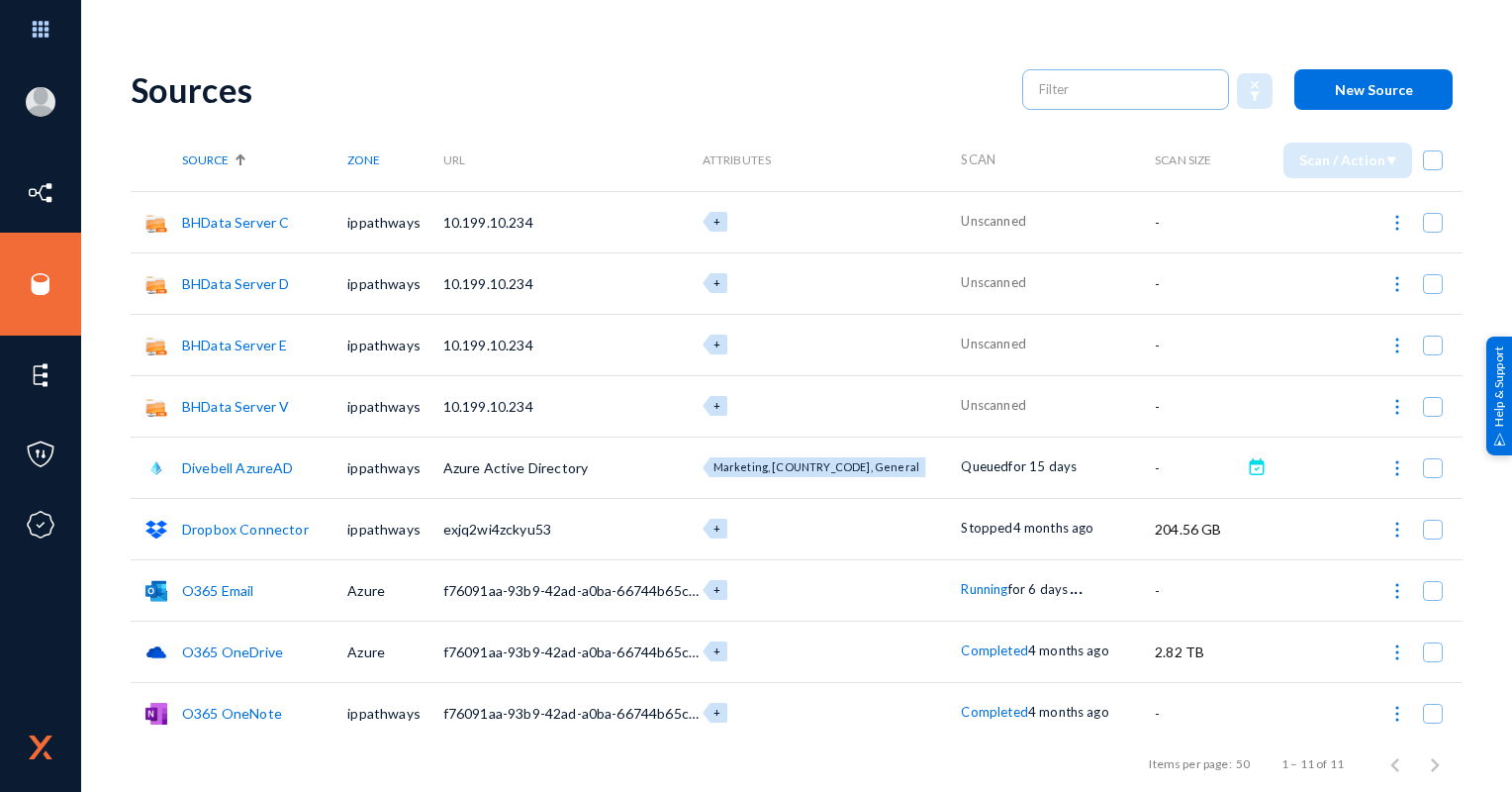 scroll, scrollTop: 130, scrollLeft: 0, axis: vertical 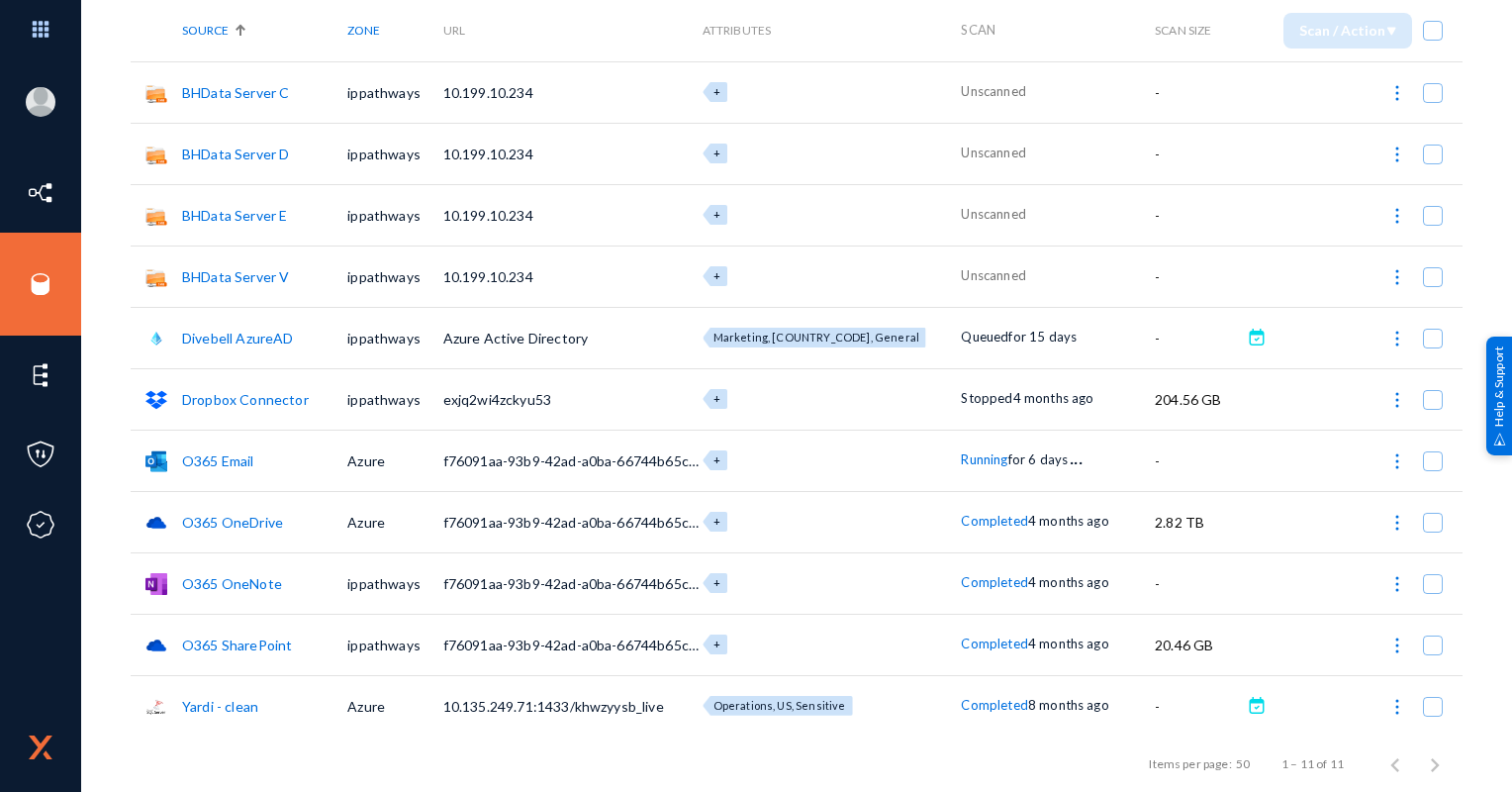 click on "O365 OneDrive" 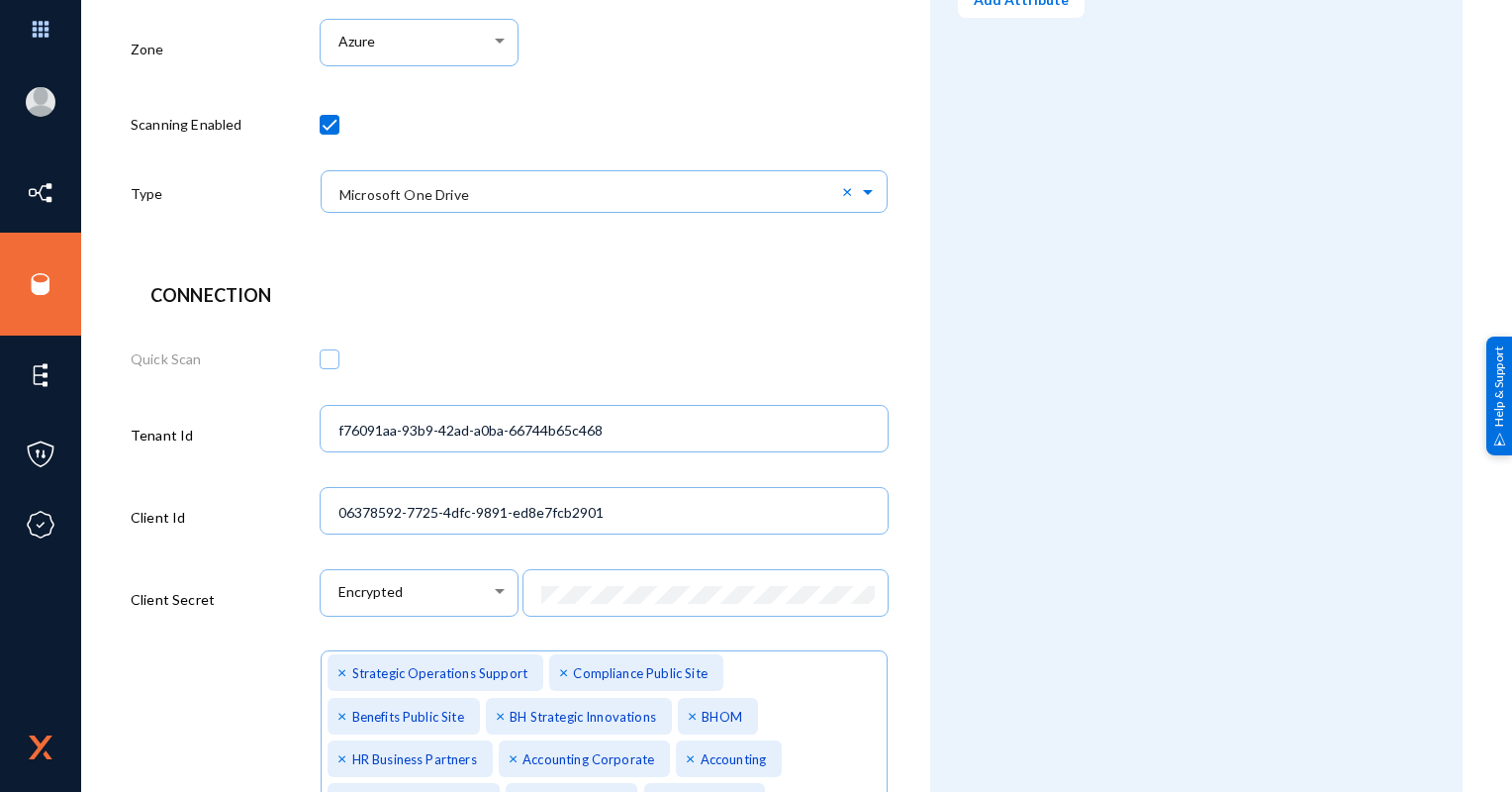 scroll, scrollTop: 0, scrollLeft: 0, axis: both 